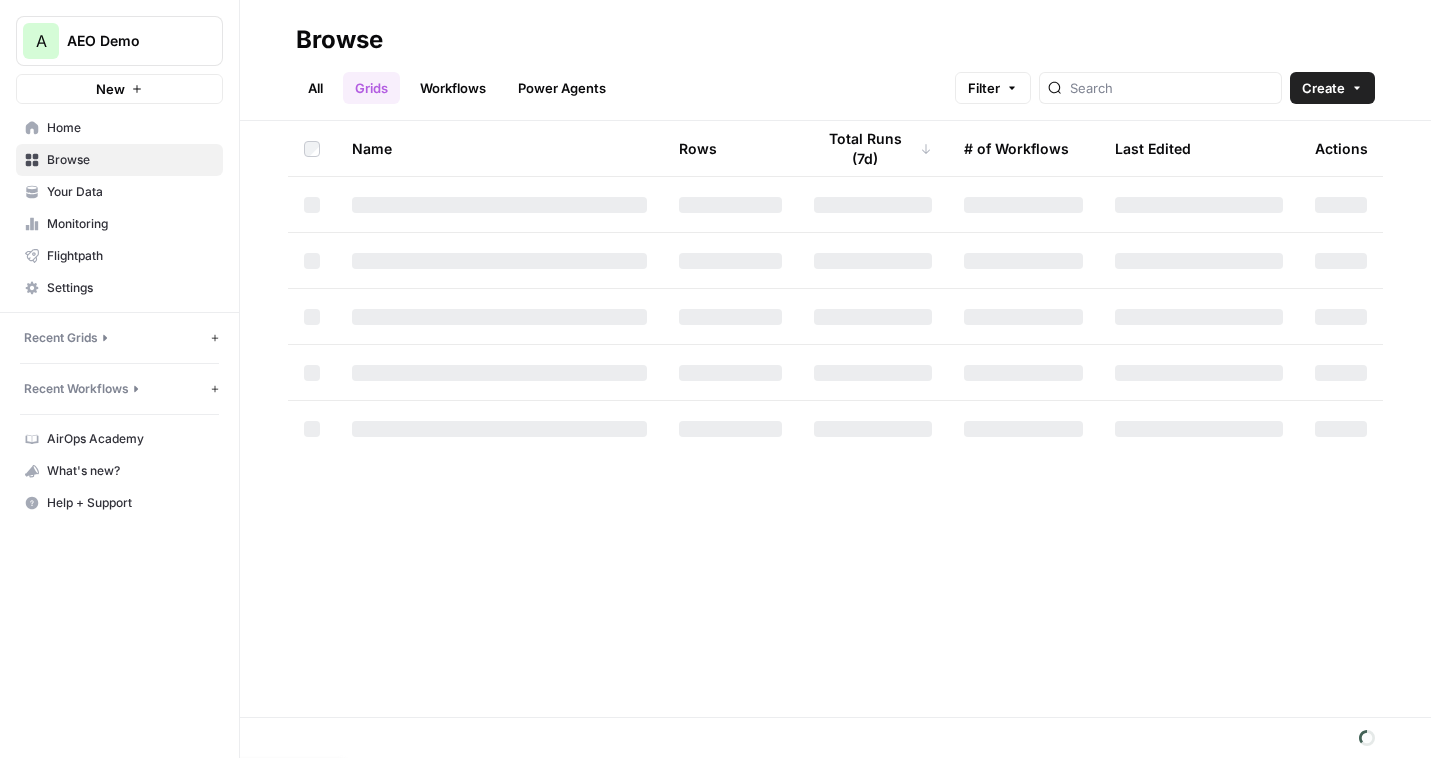 scroll, scrollTop: 0, scrollLeft: 0, axis: both 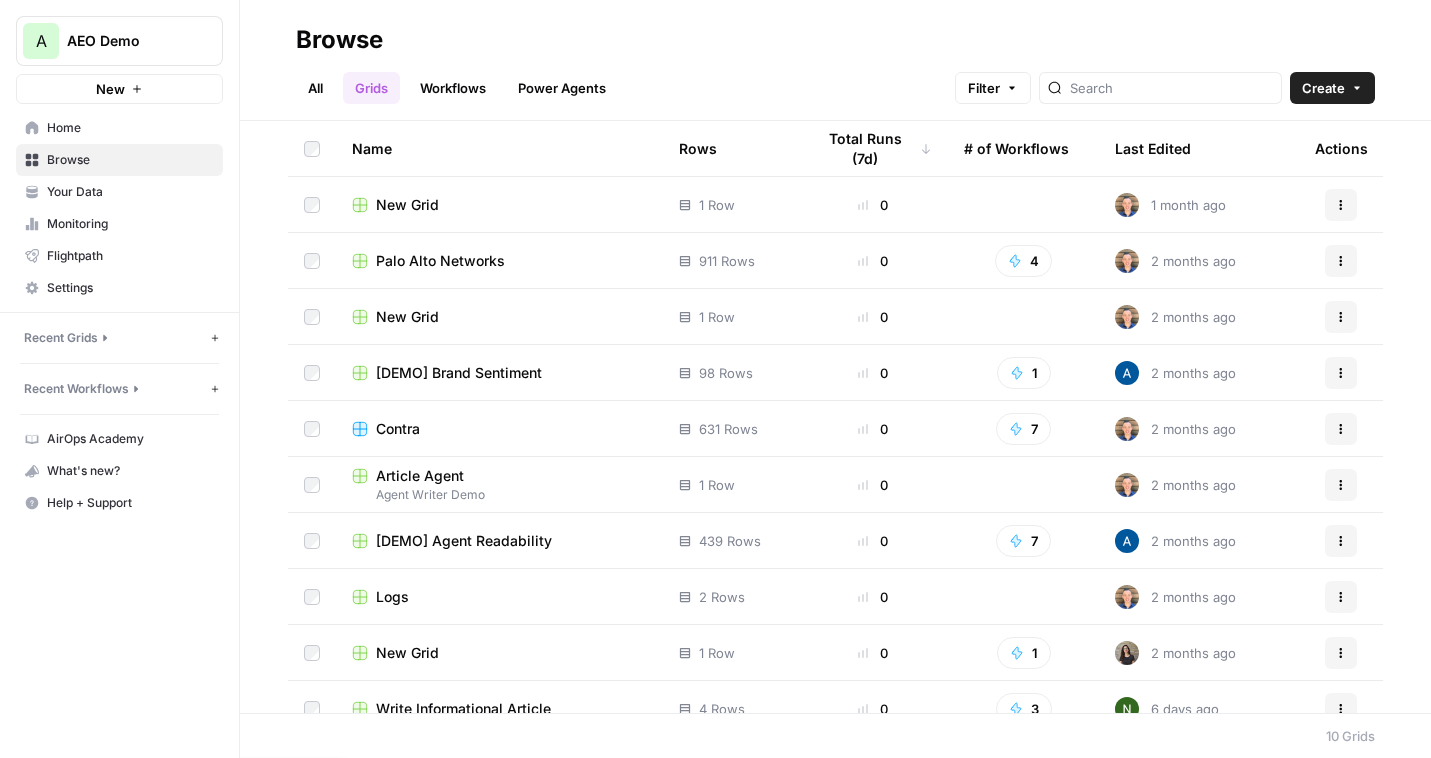click on "New Grid" at bounding box center [407, 205] 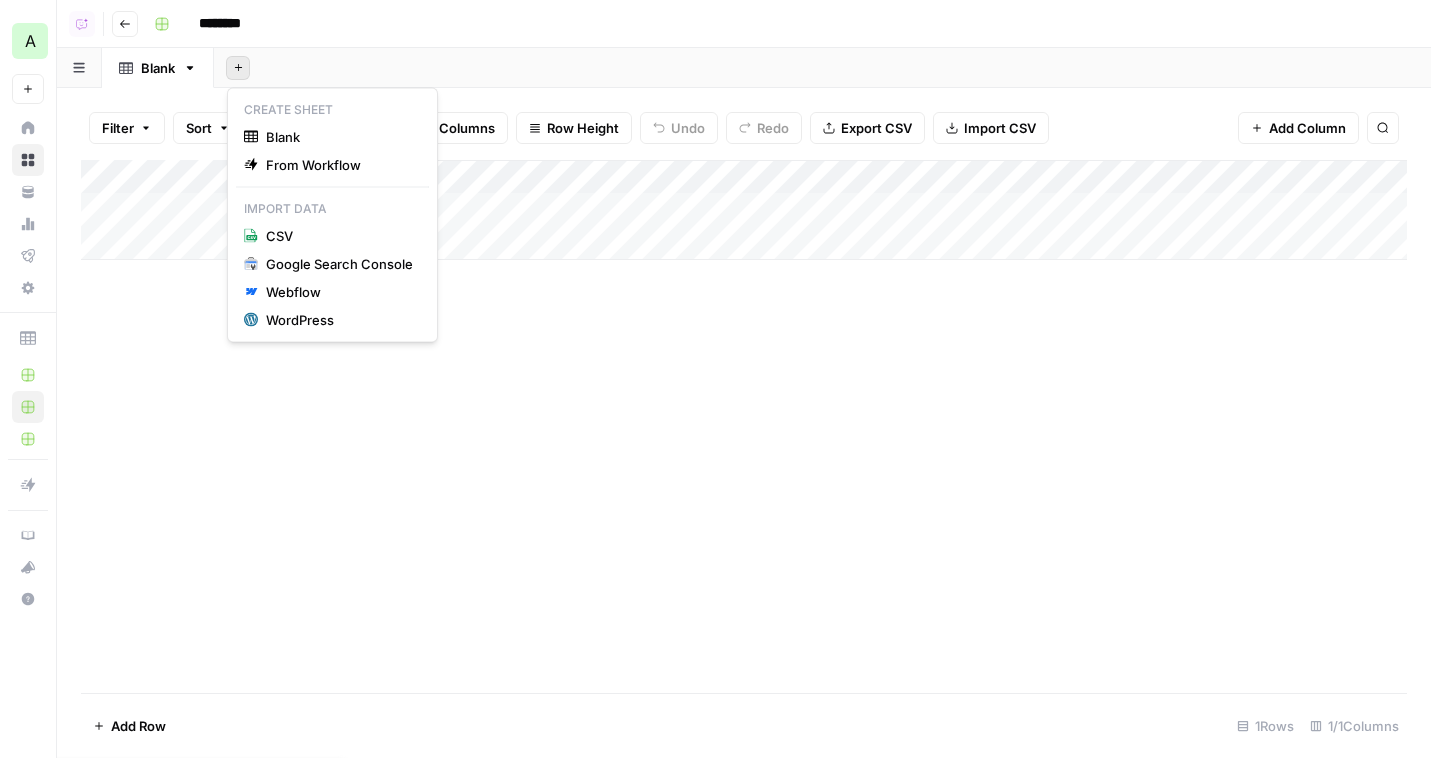 click 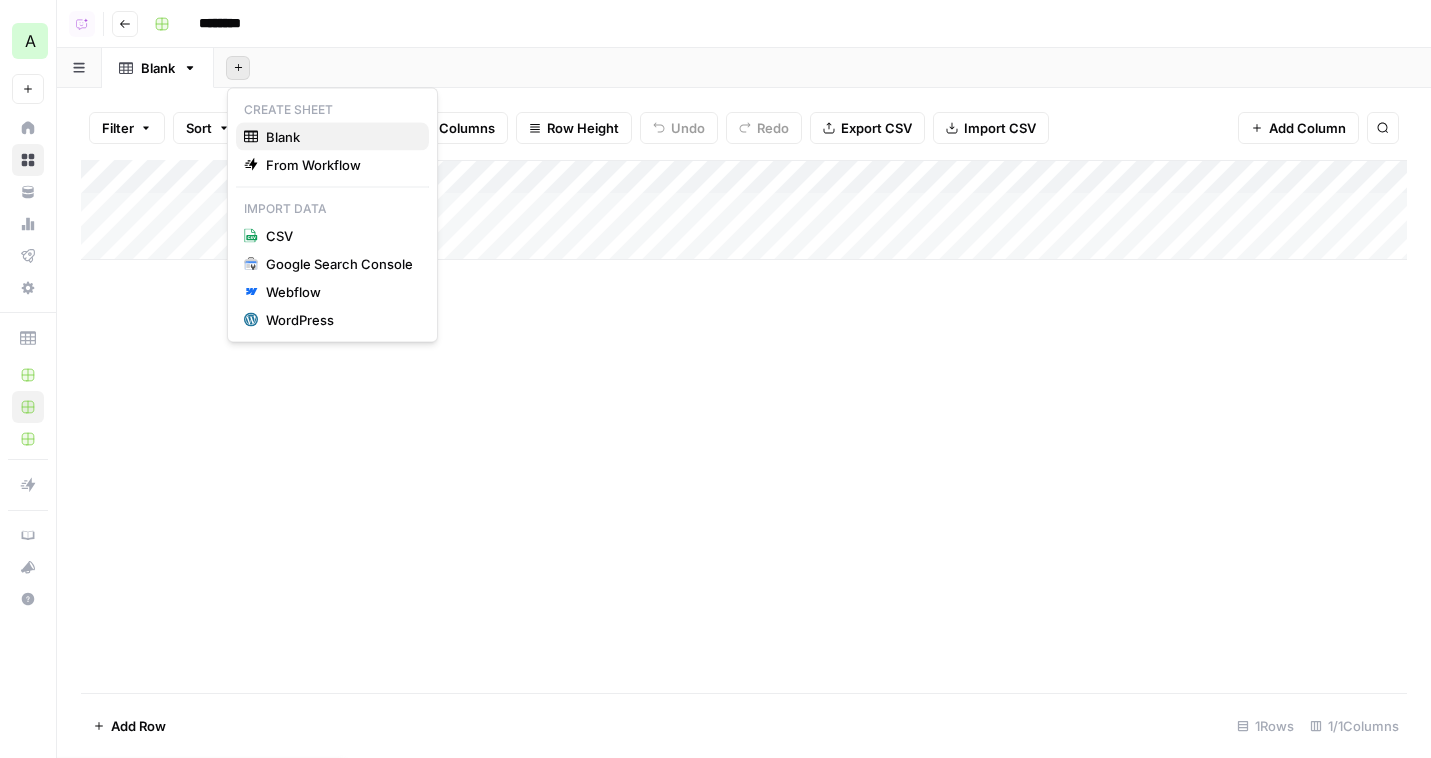 click on "Blank" at bounding box center (339, 137) 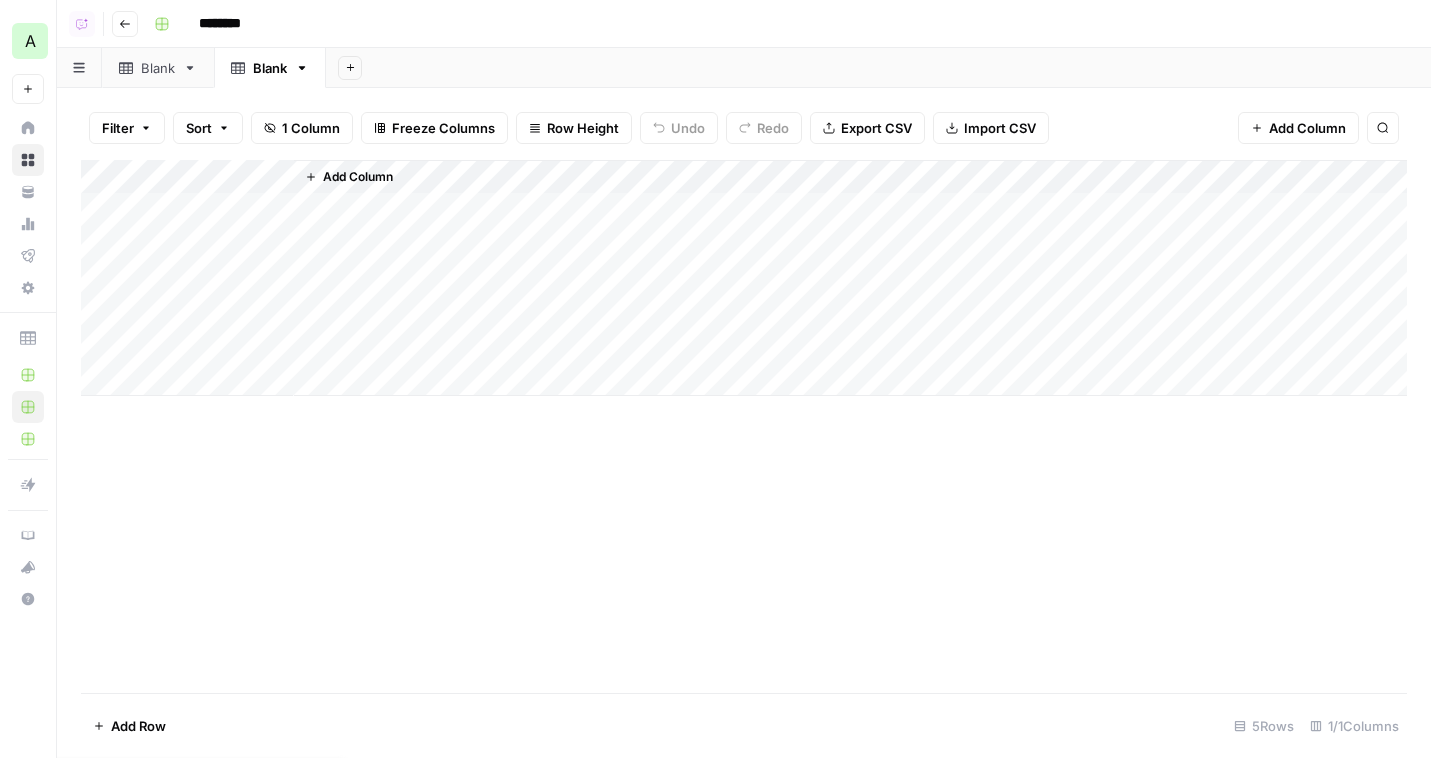 click on "Add Column" at bounding box center (744, 278) 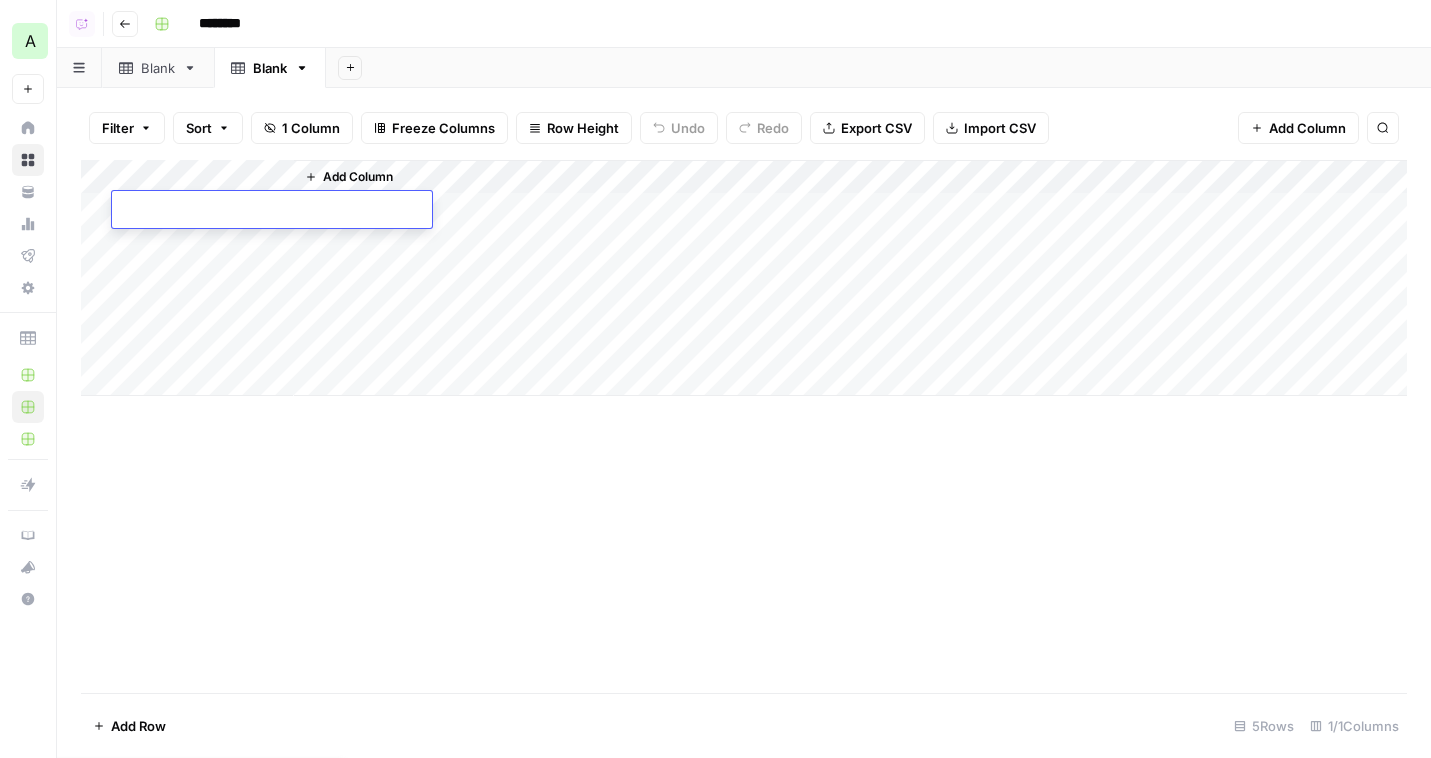 type on "**********" 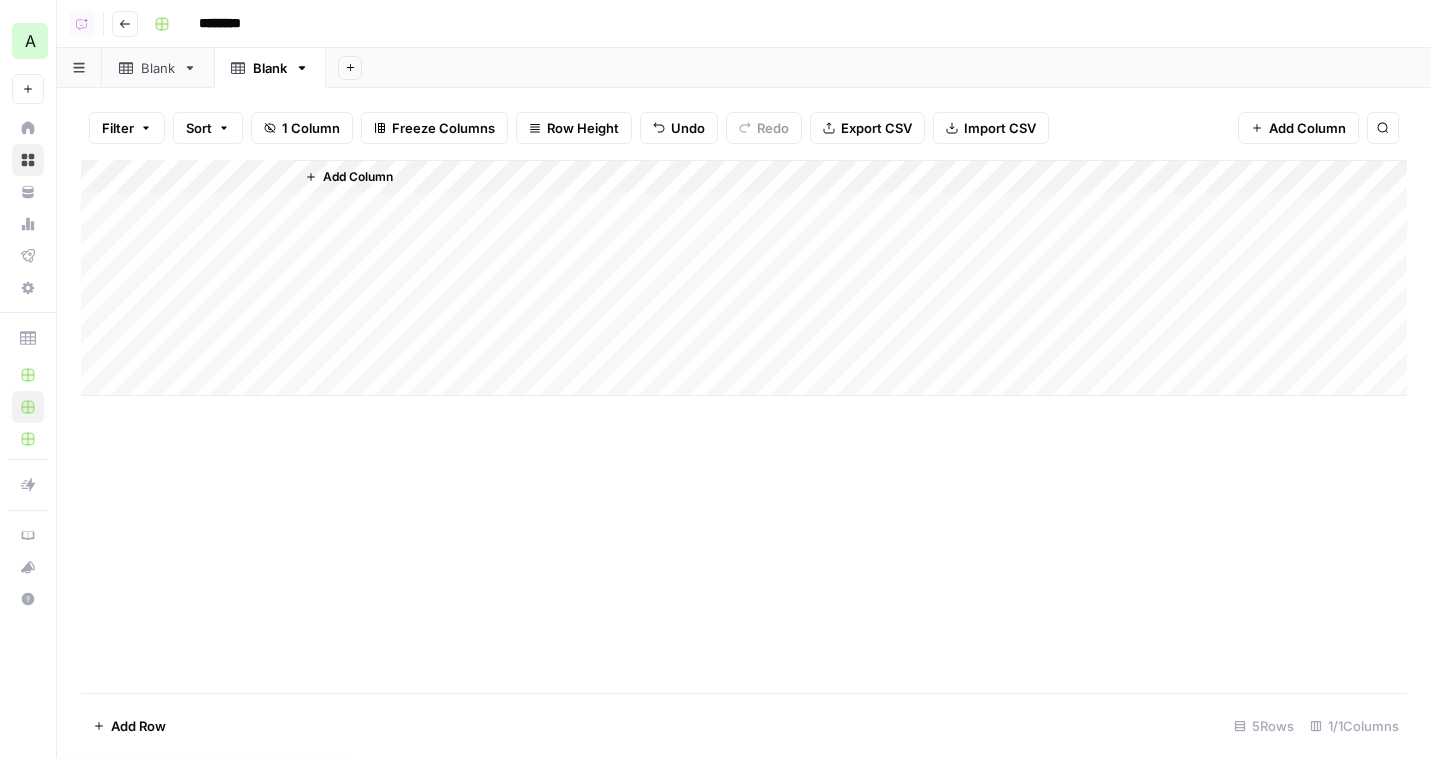 click on "Add Column" at bounding box center [358, 177] 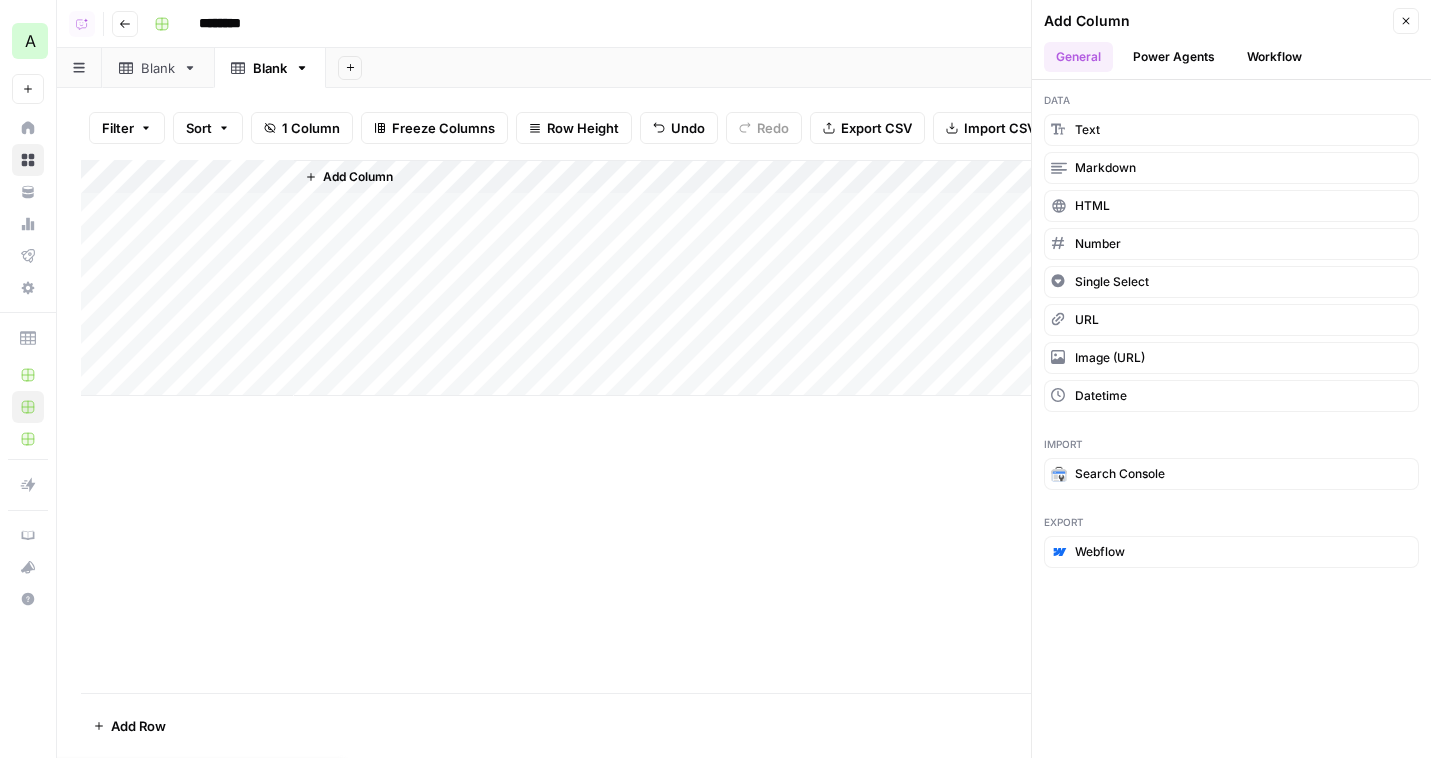 click on "Power Agents" at bounding box center [1174, 57] 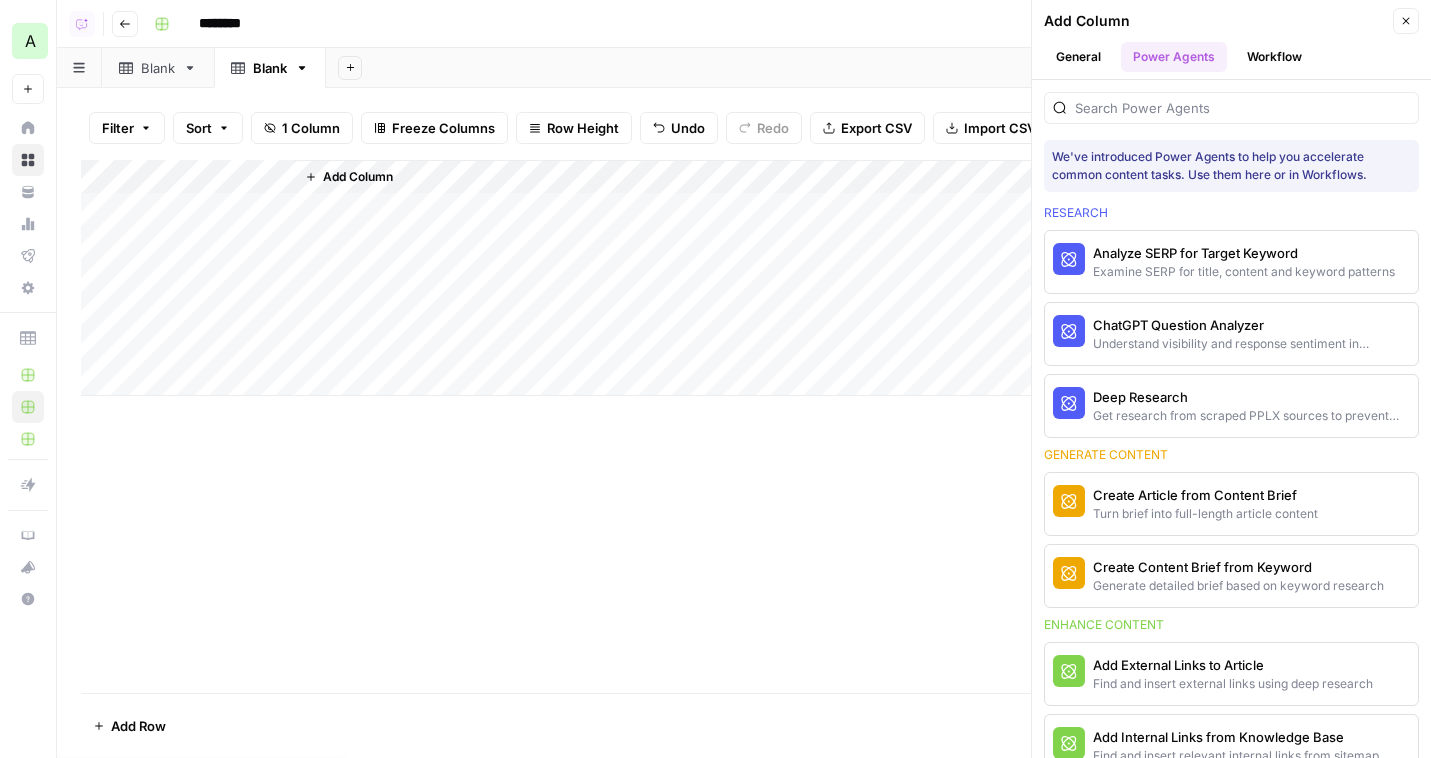 click at bounding box center (1231, 108) 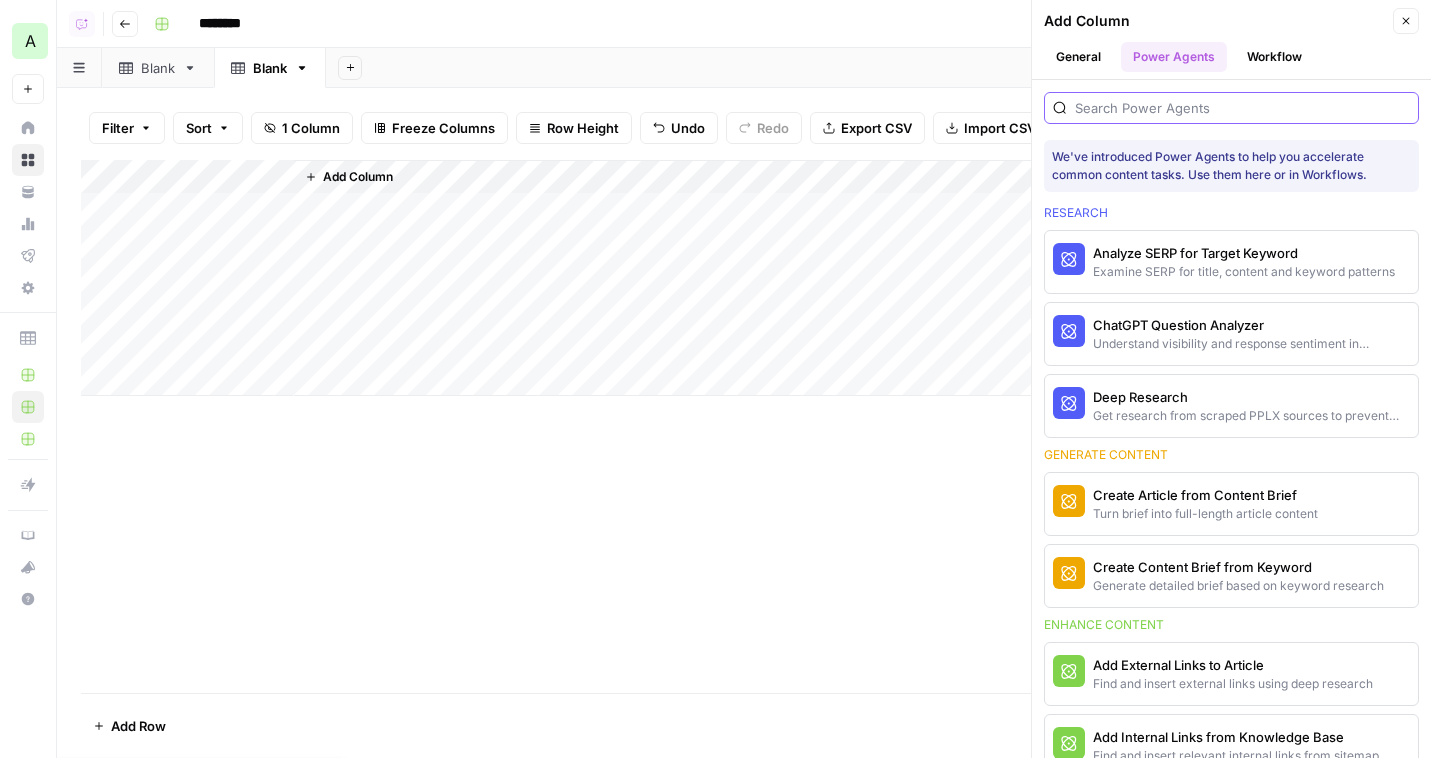 click at bounding box center (1242, 108) 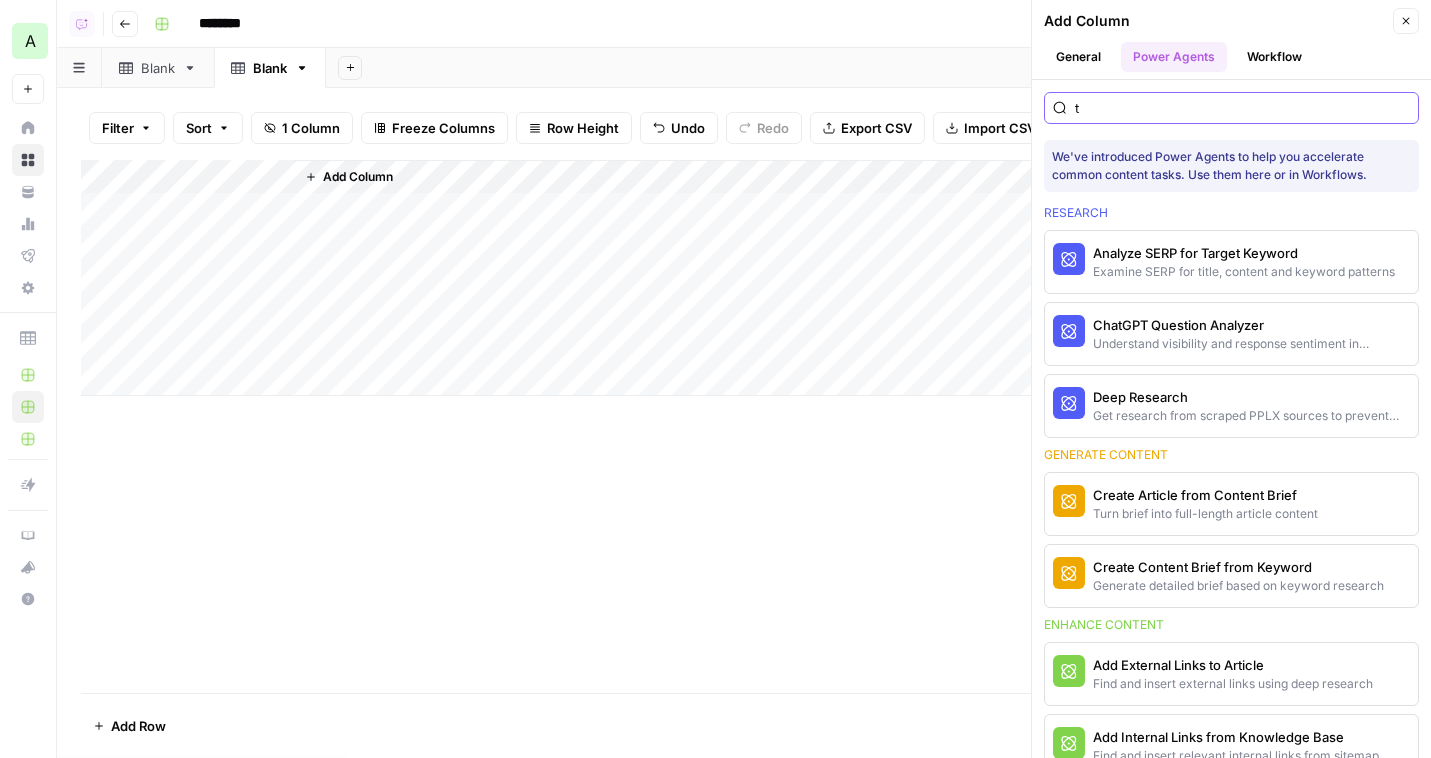 type 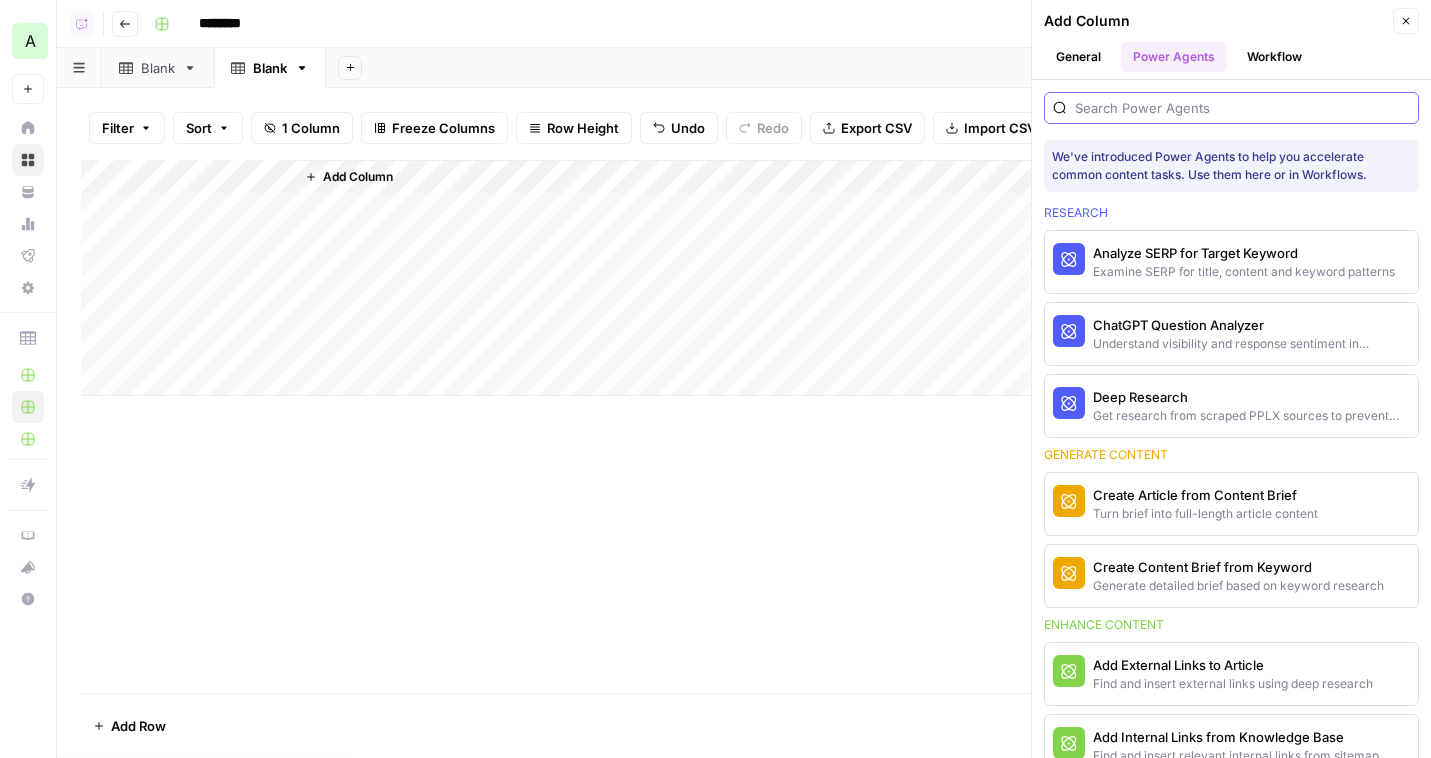 scroll, scrollTop: 585, scrollLeft: 0, axis: vertical 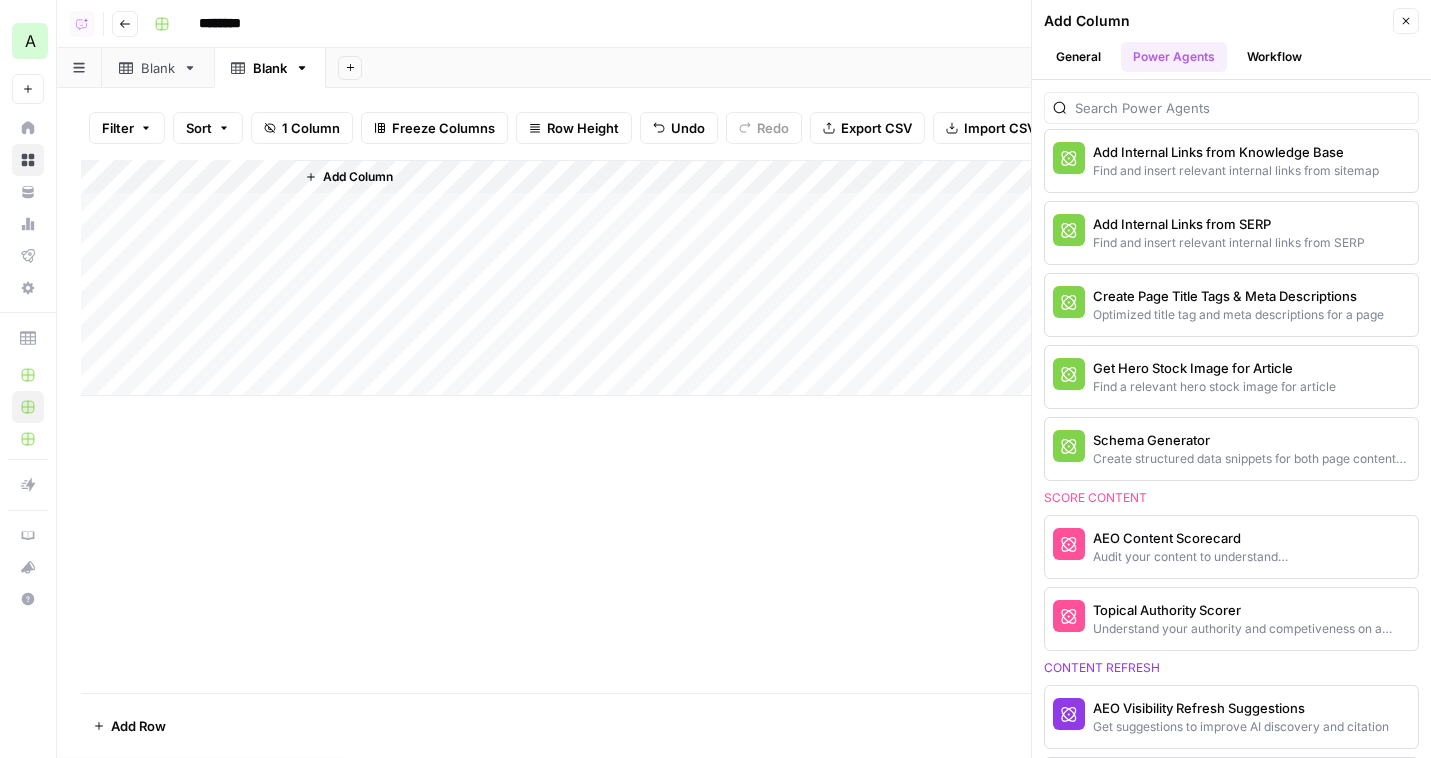 click on "AEO Content Scorecard" at bounding box center (1198, 538) 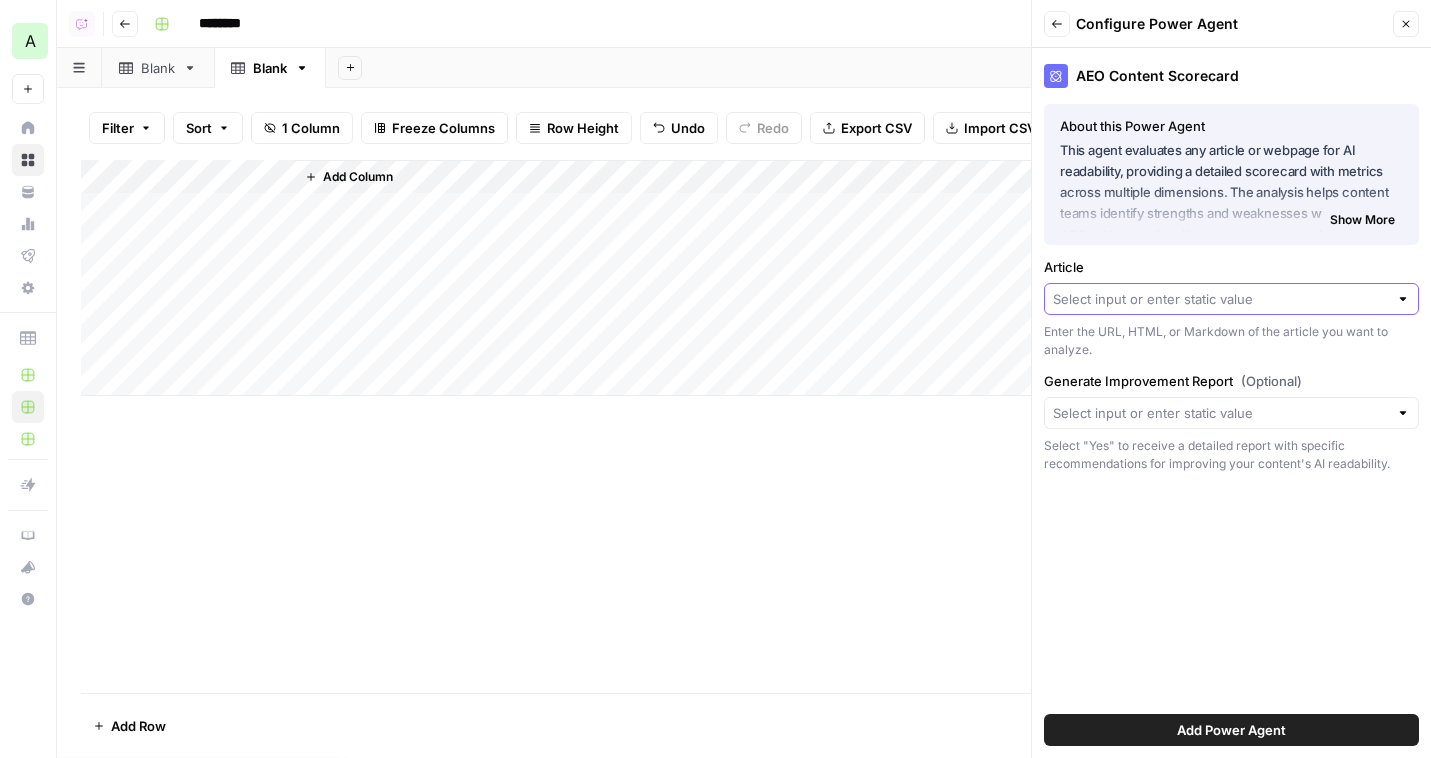click on "Article" at bounding box center (1220, 299) 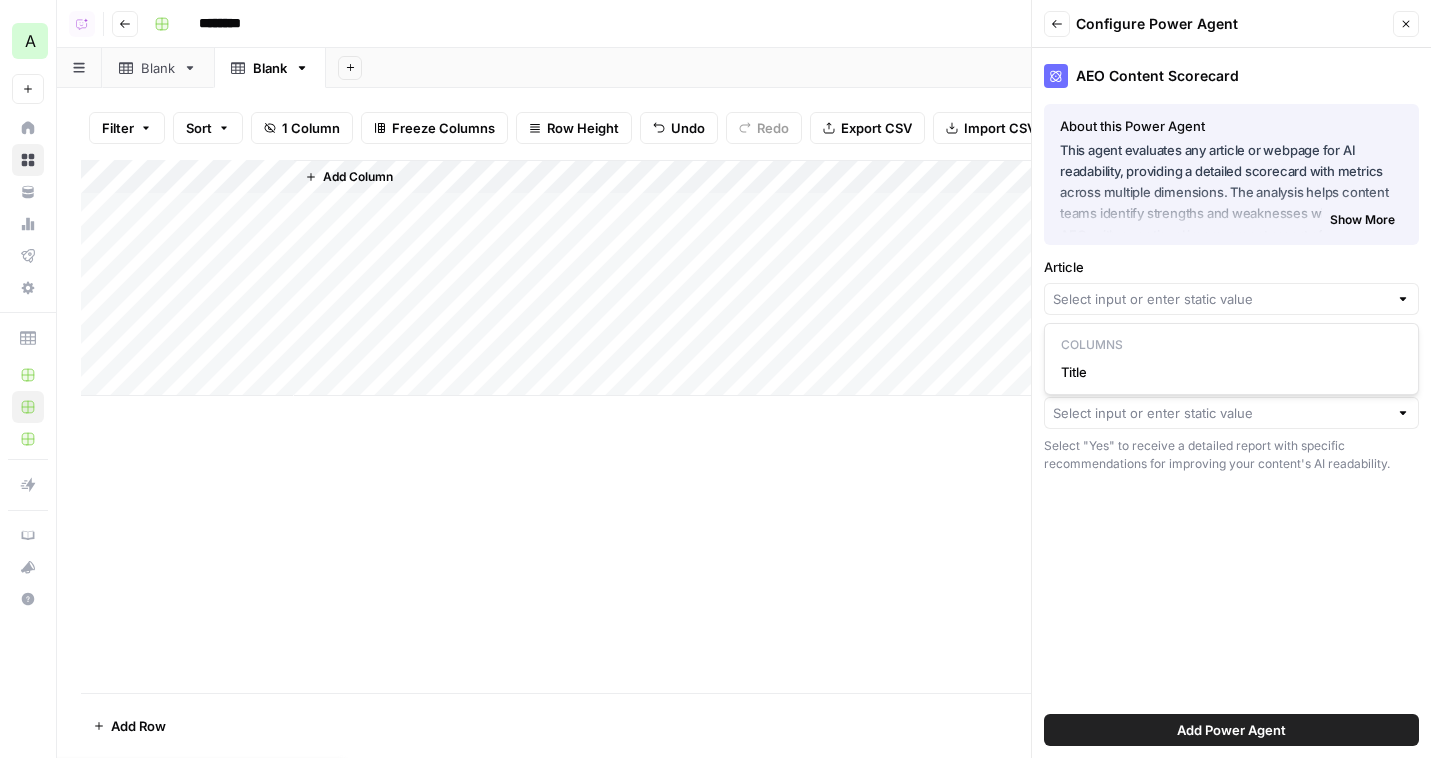 drag, startPoint x: 1127, startPoint y: 369, endPoint x: 1124, endPoint y: 240, distance: 129.03488 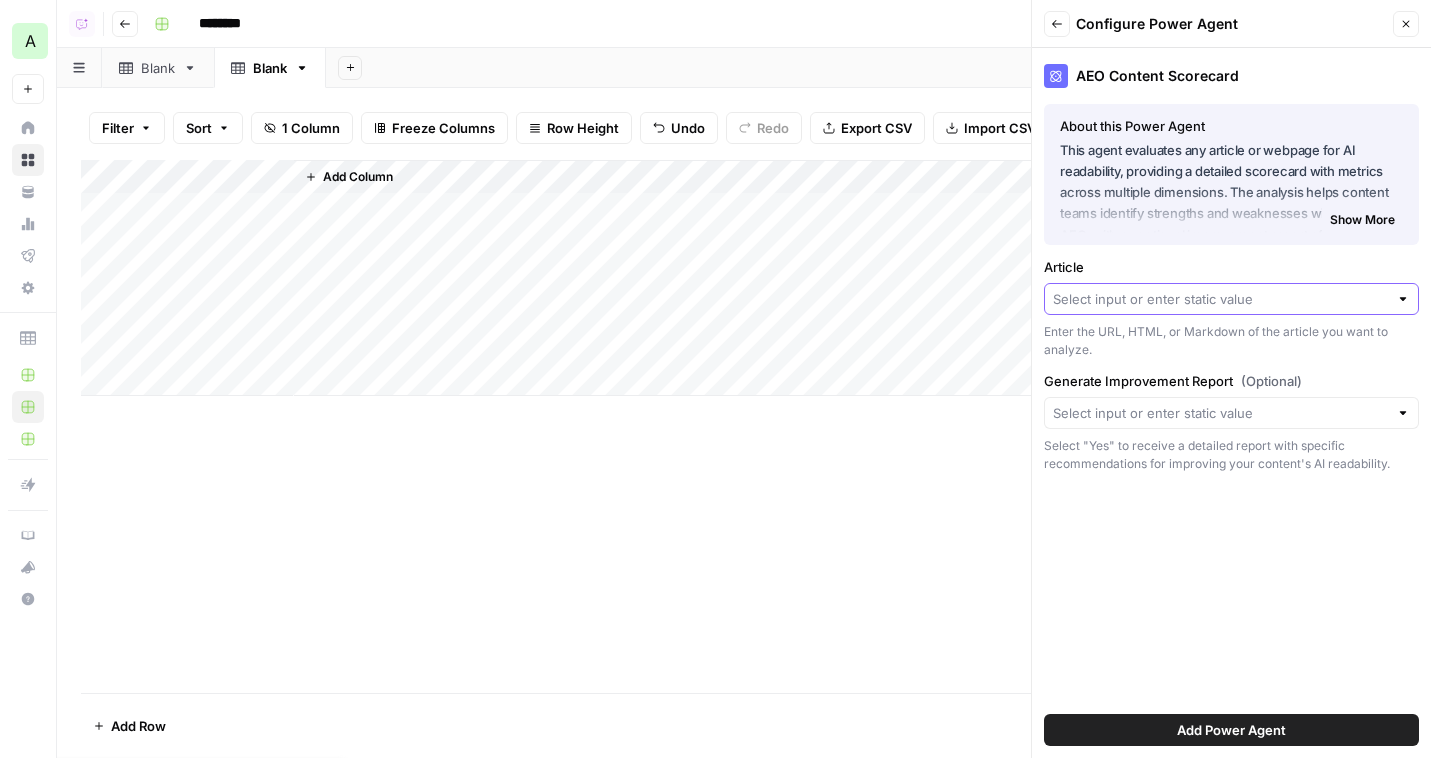 click on "Article" at bounding box center (1220, 299) 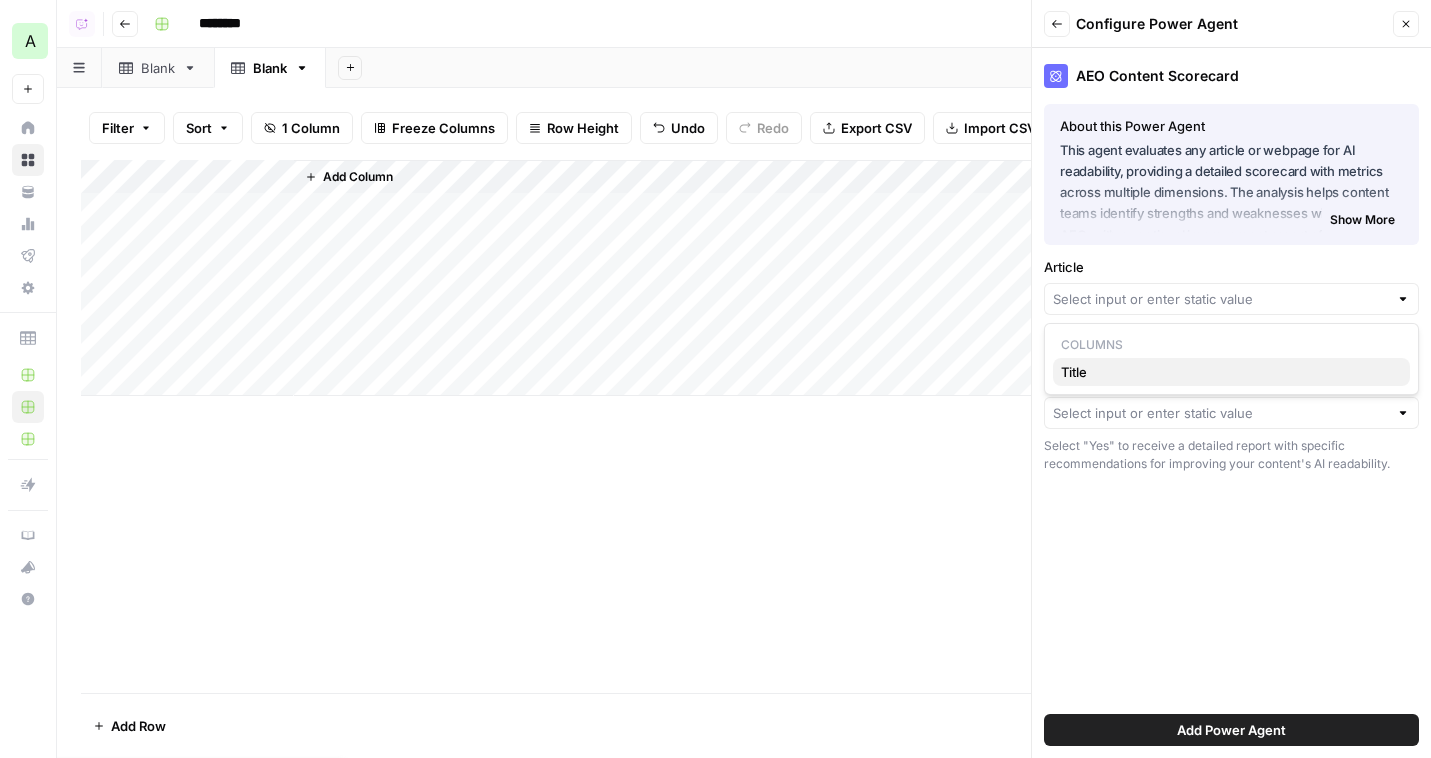 click on "Title" at bounding box center [1227, 372] 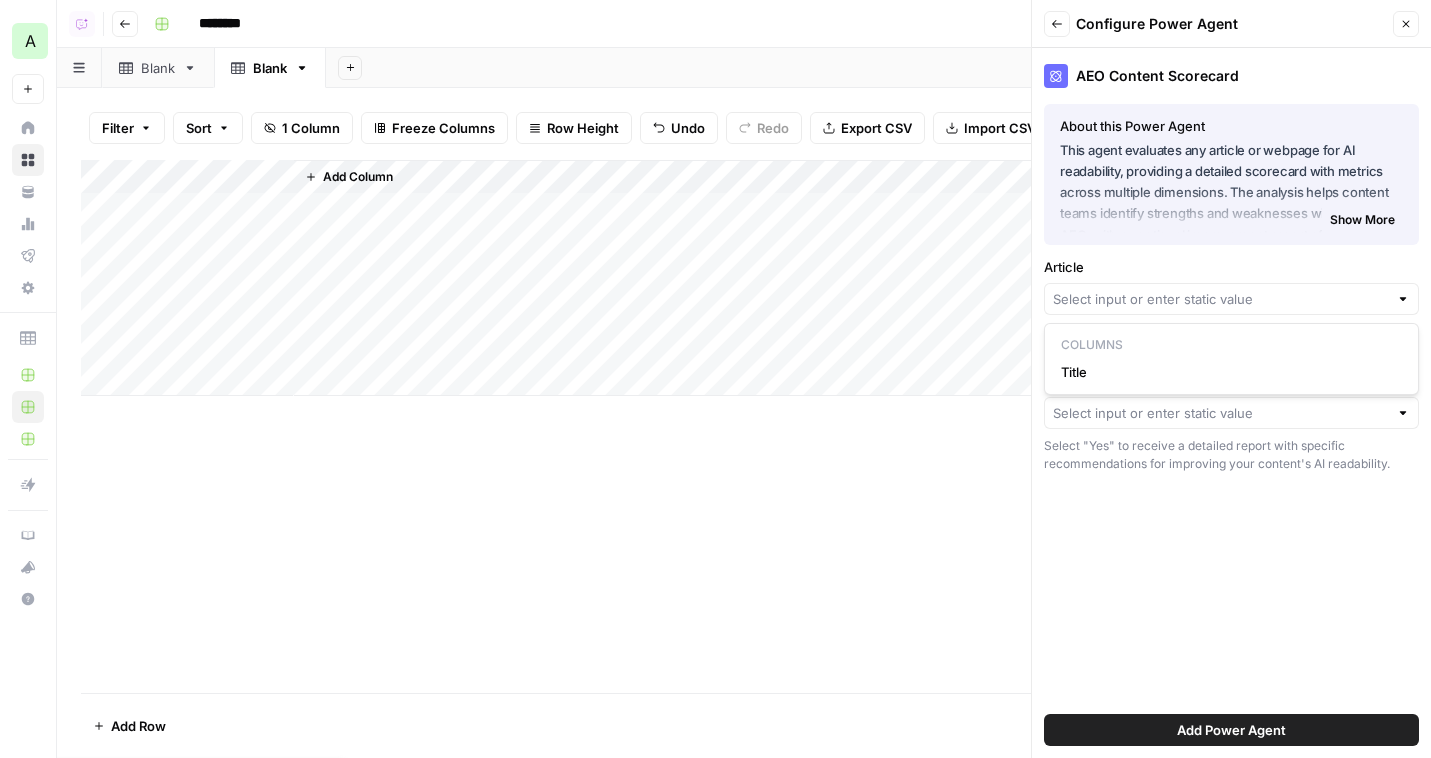 type on "Title" 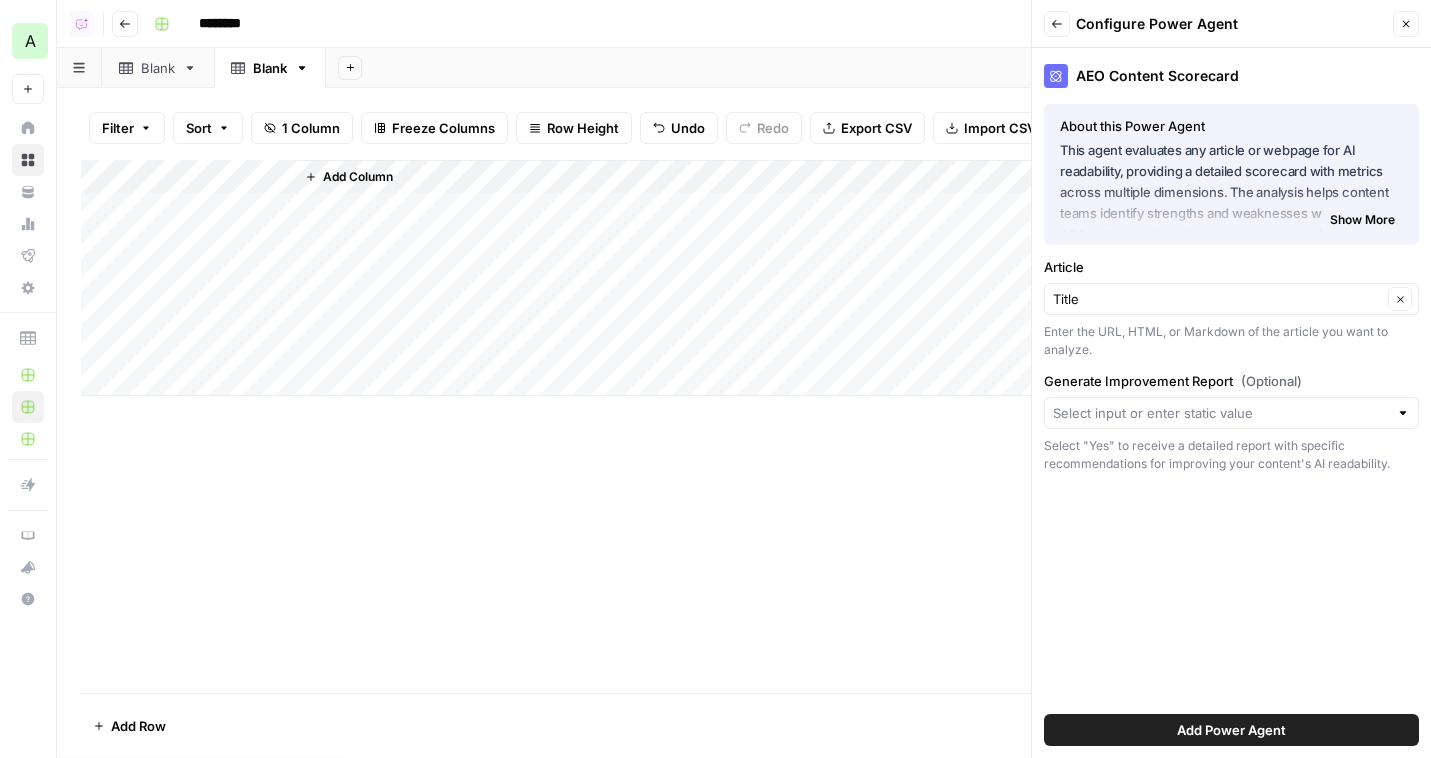 click at bounding box center (1231, 413) 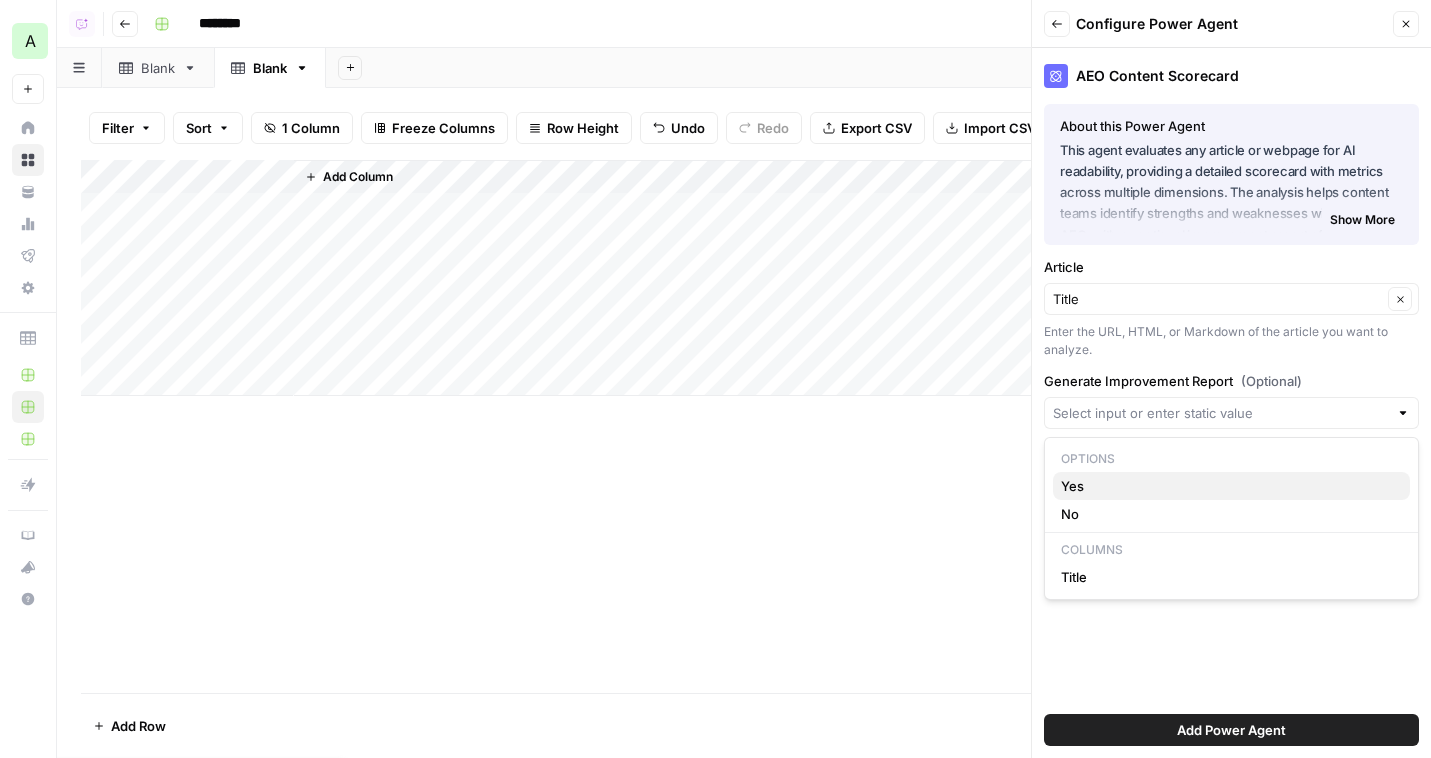 click on "Yes" at bounding box center [1227, 486] 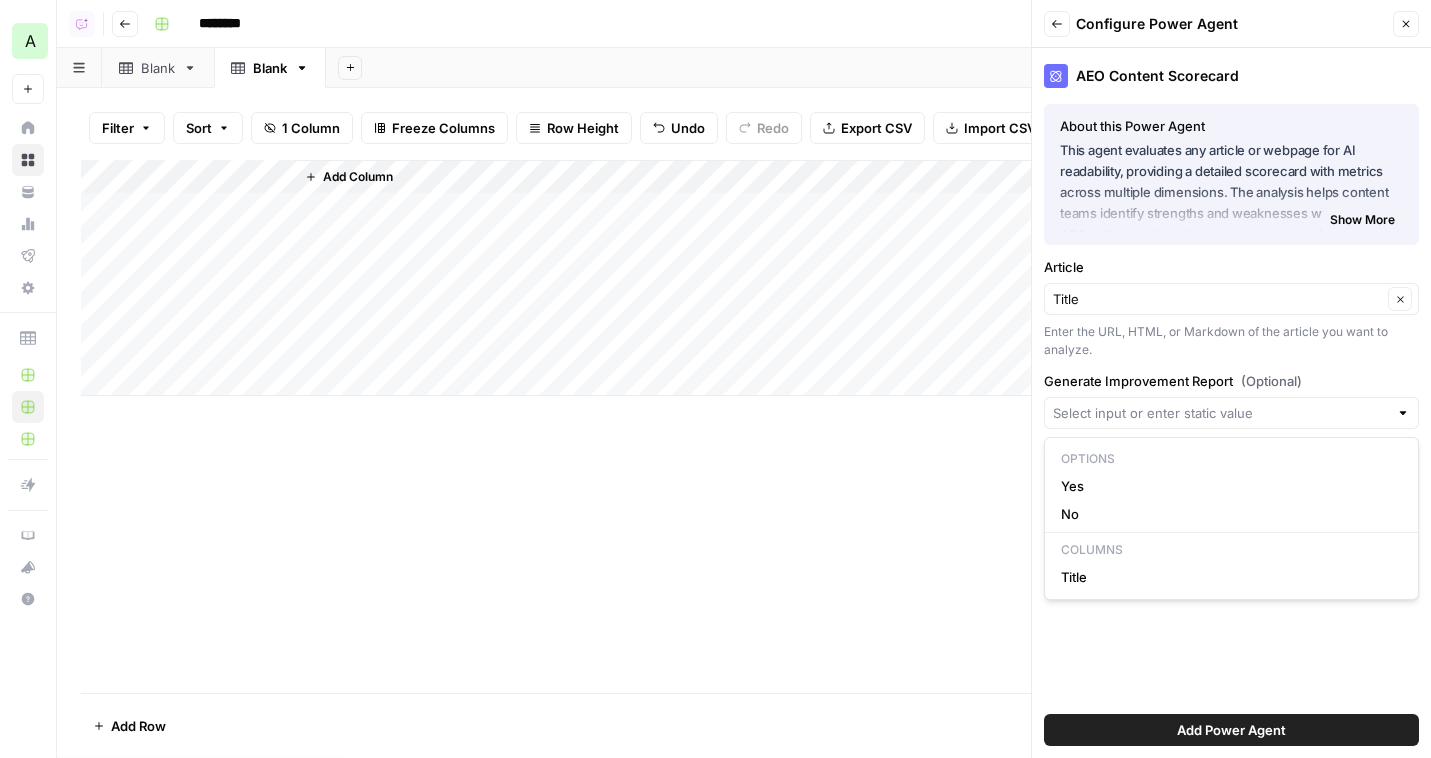 type on "Yes" 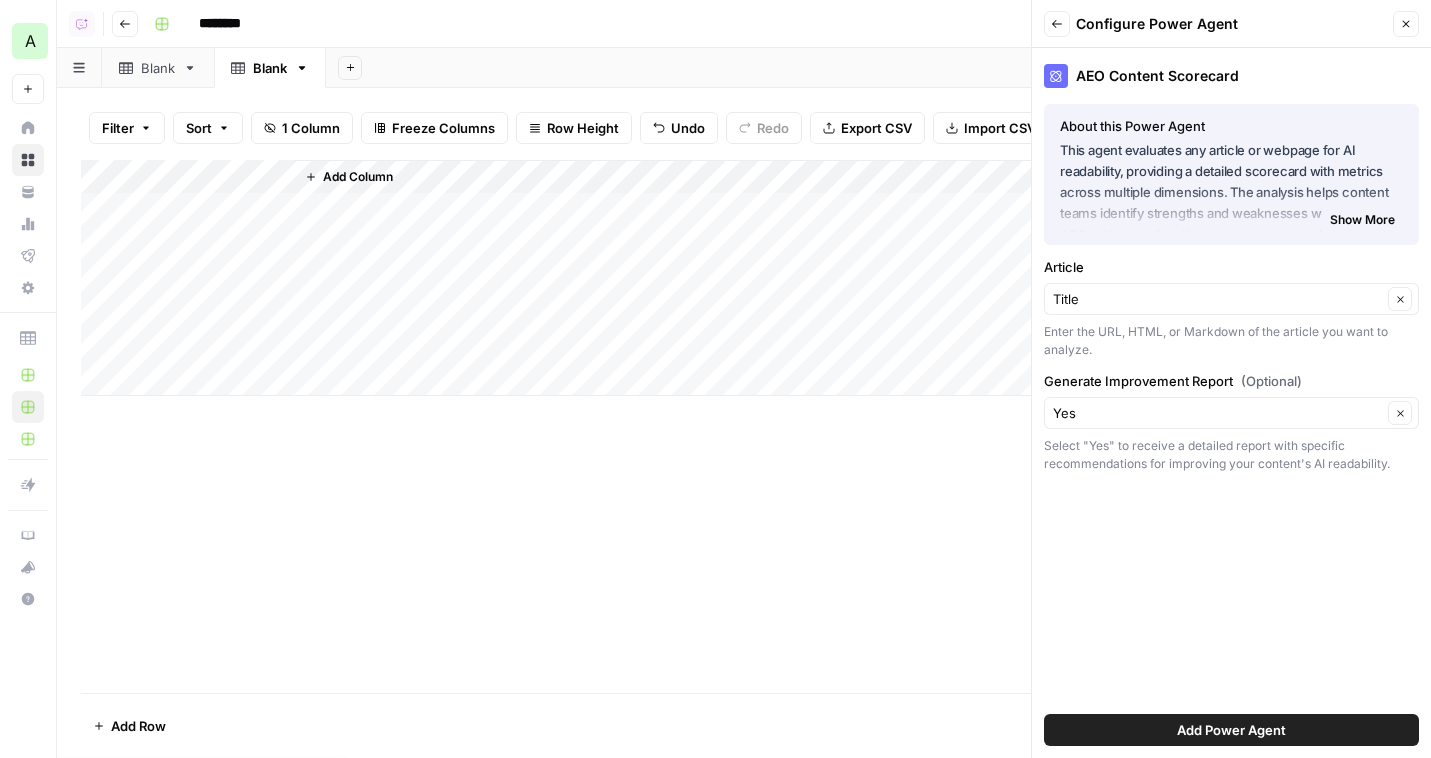 click on "Add Power Agent" at bounding box center [1231, 730] 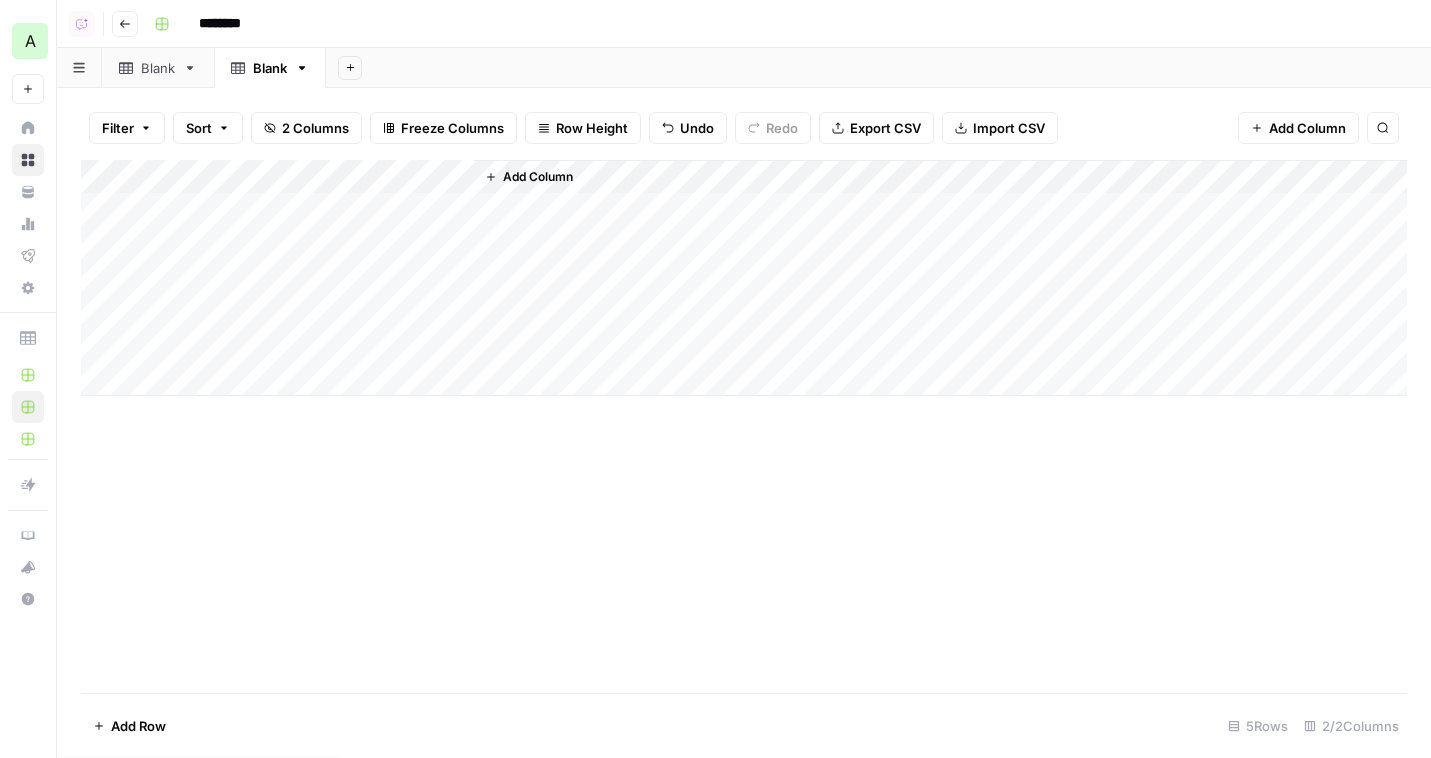 click on "Add Column" at bounding box center [744, 278] 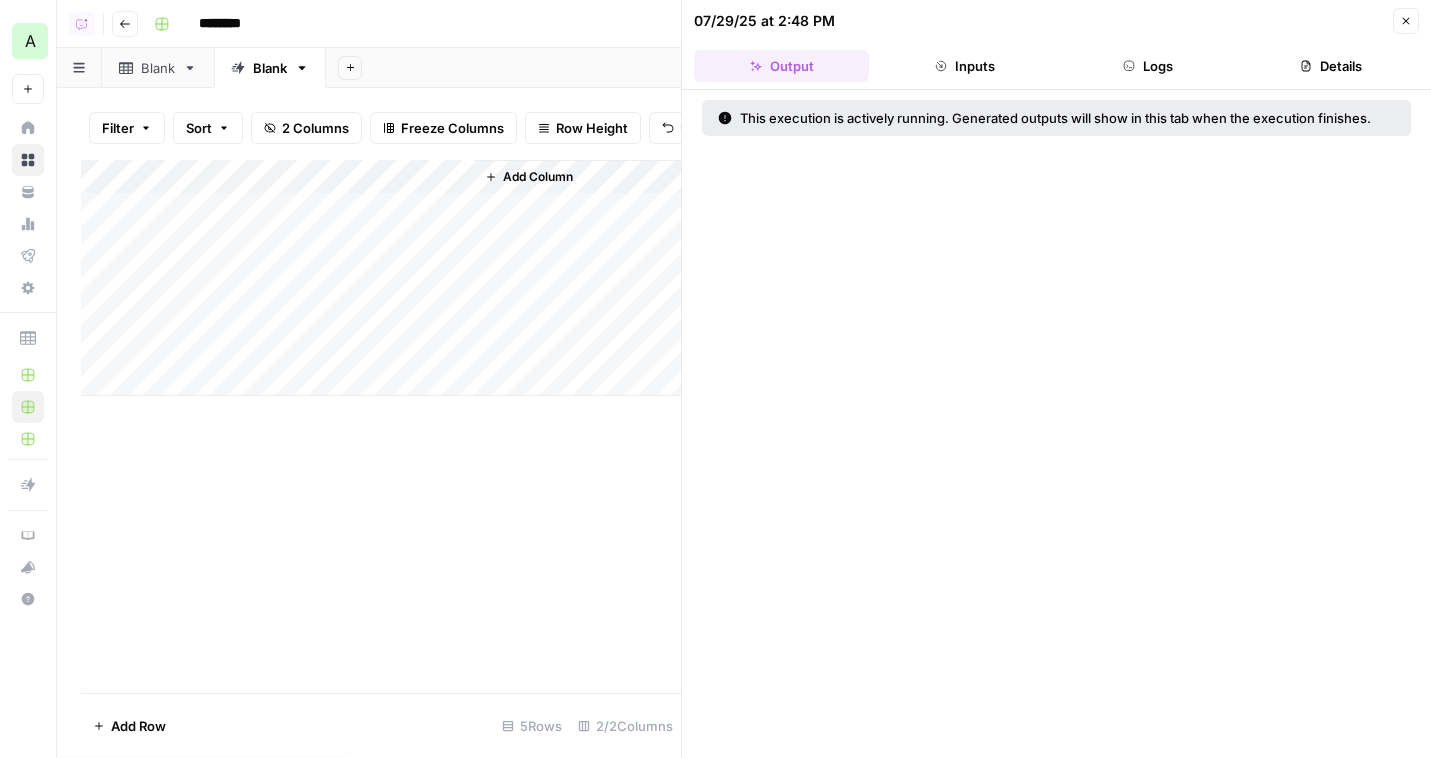 click on "Logs" at bounding box center (1148, 66) 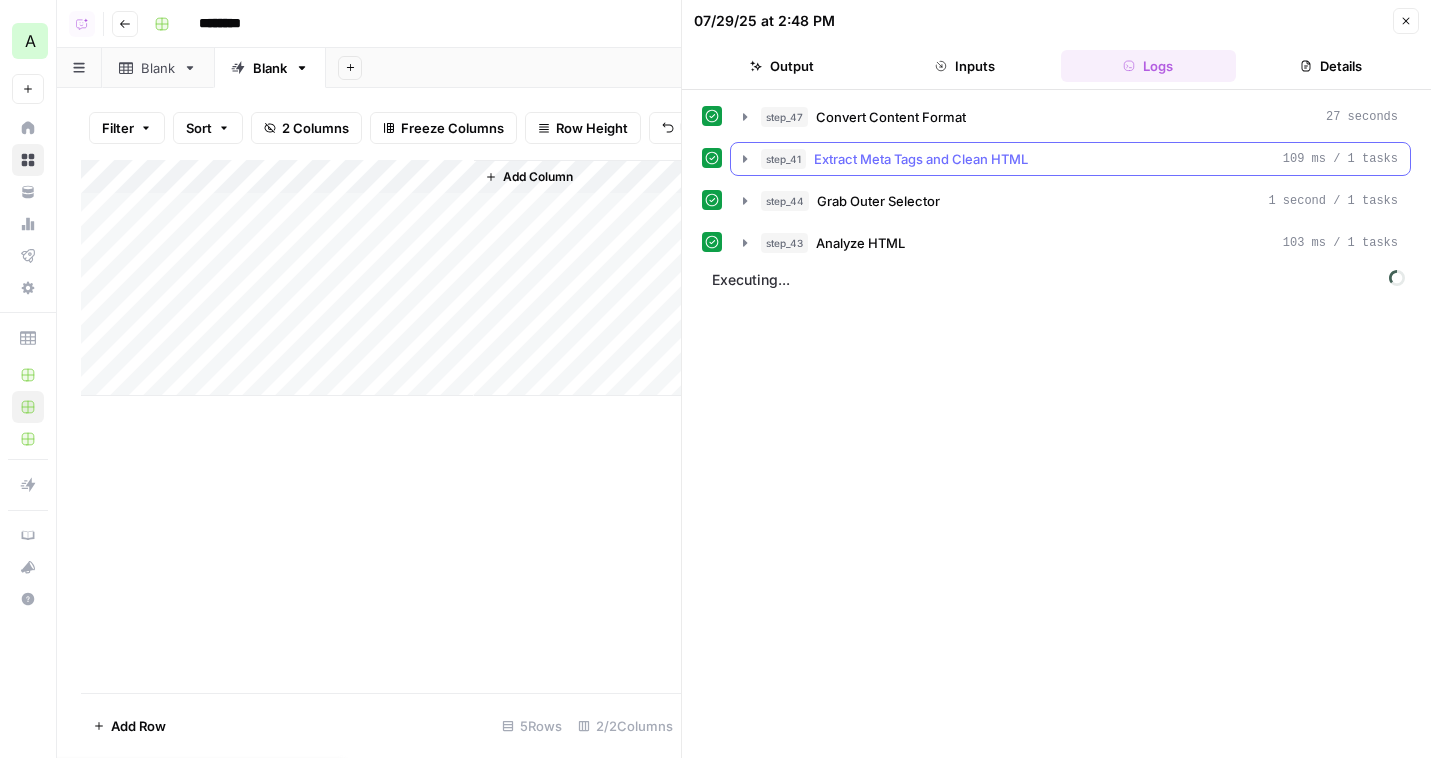 click on "Extract Meta Tags and Clean HTML" at bounding box center [921, 159] 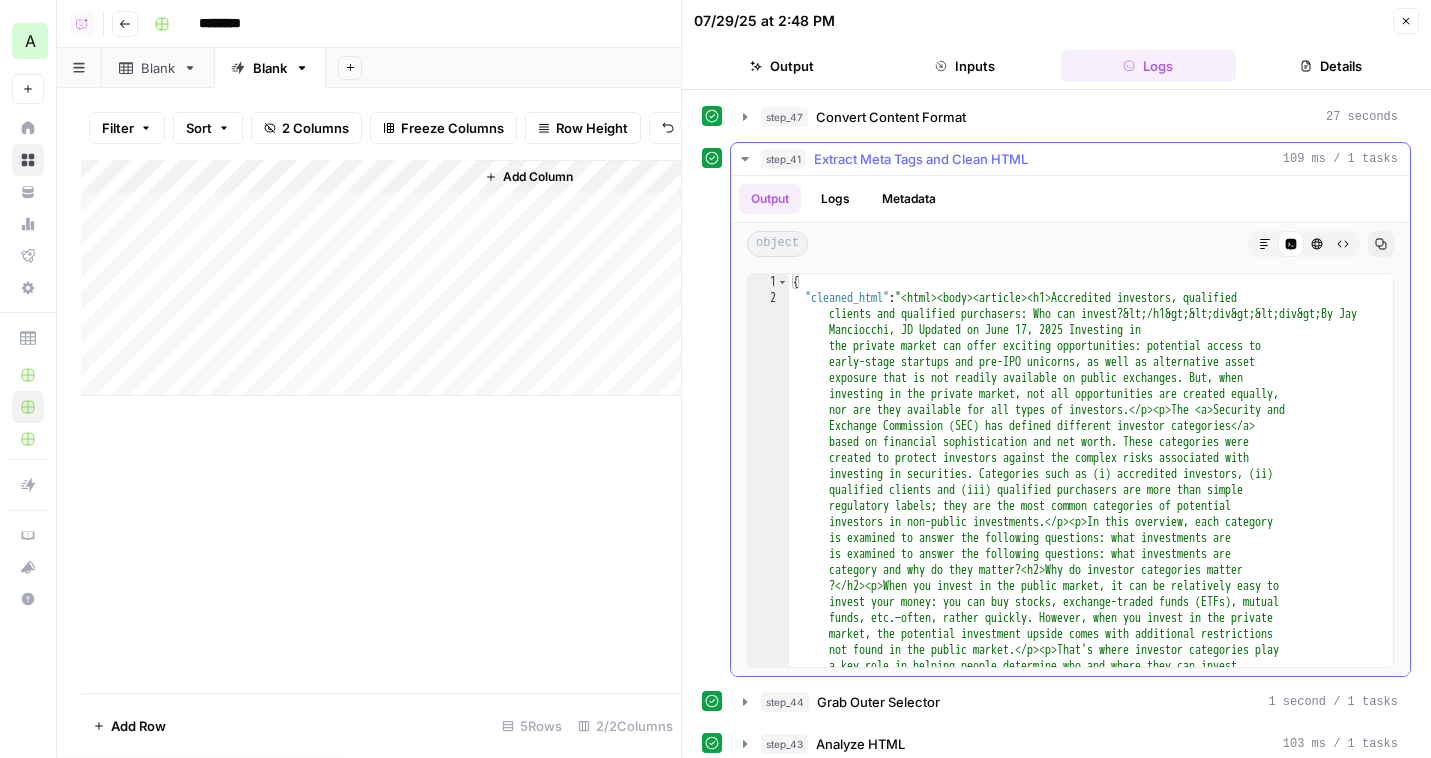 click on "Extract Meta Tags and Clean HTML" at bounding box center (921, 159) 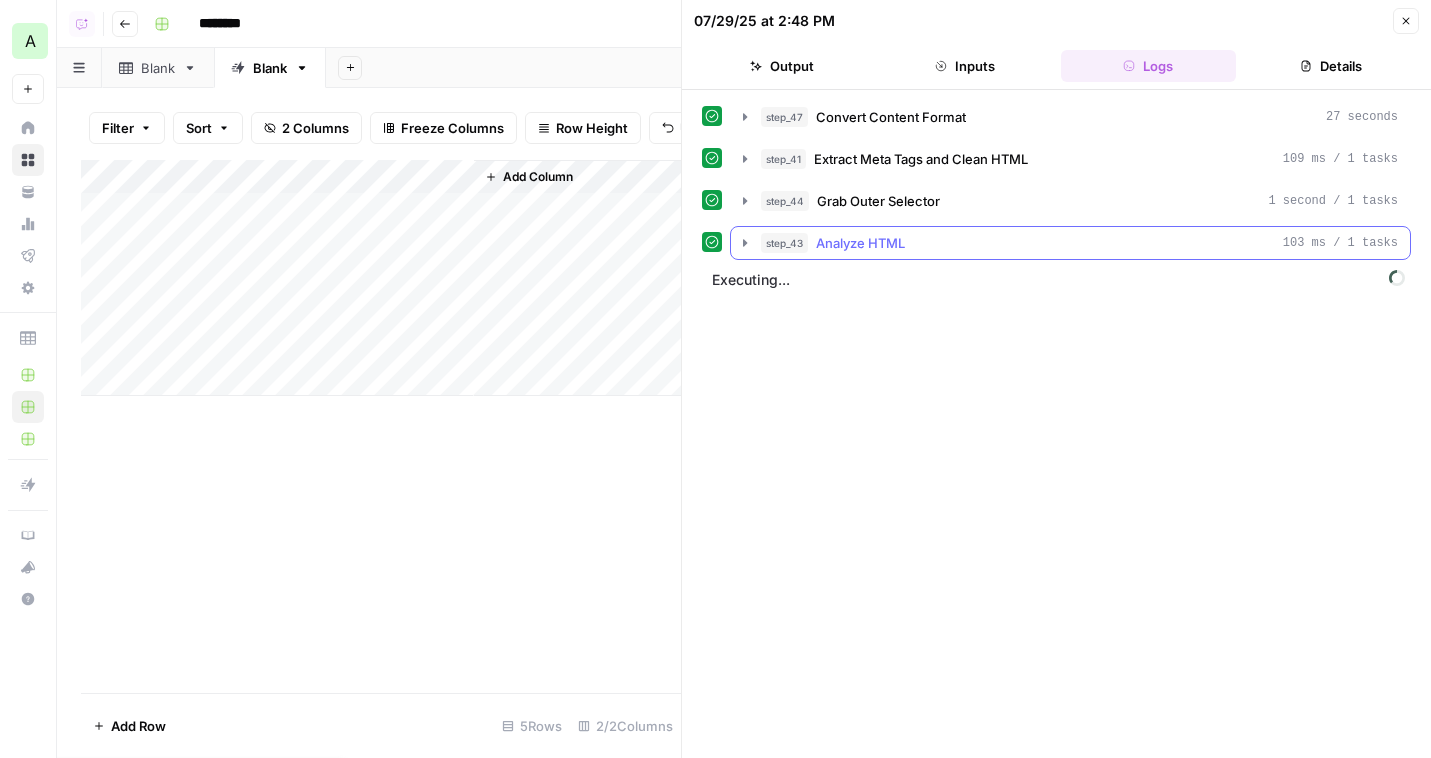 click on "step_43 Analyze HTML 103 ms / 1 tasks" at bounding box center (1079, 243) 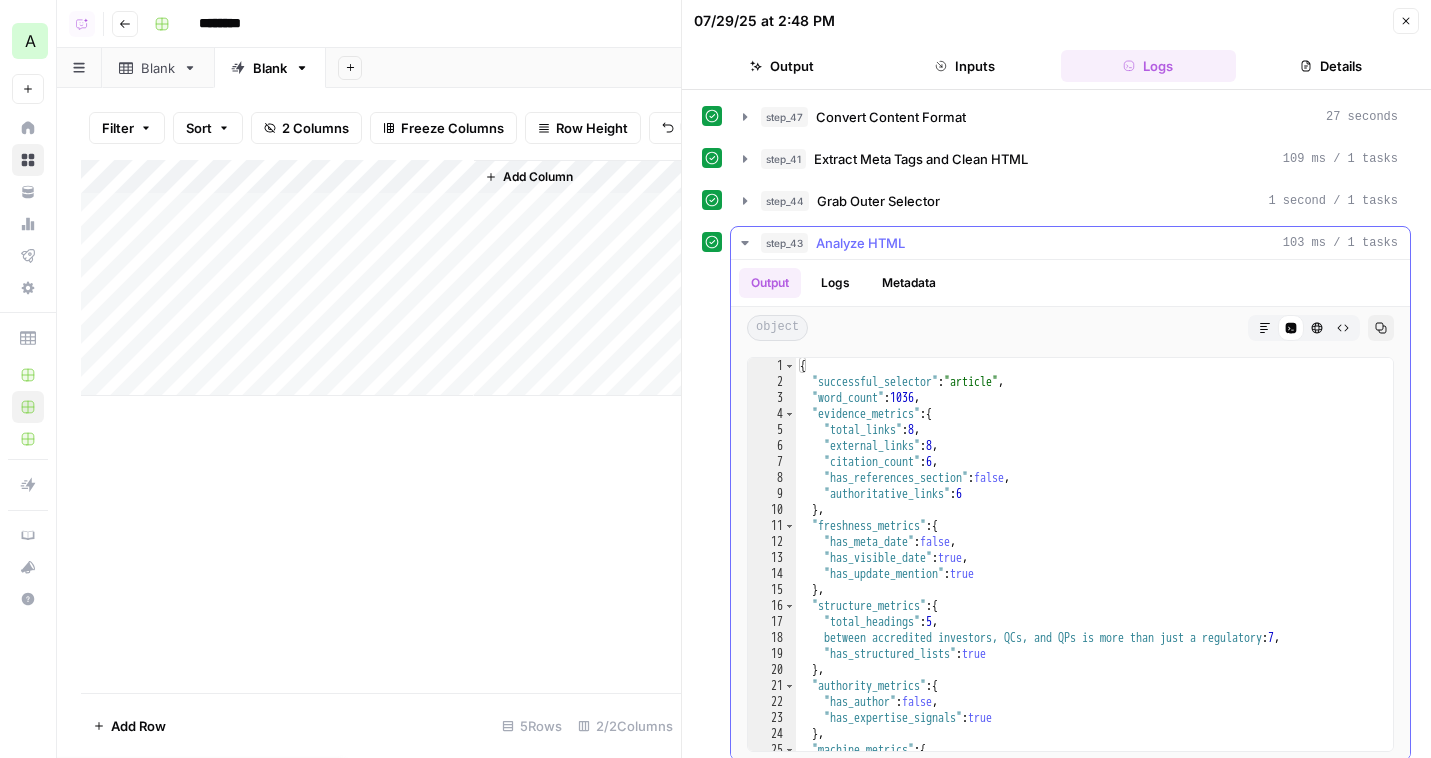 scroll, scrollTop: 49, scrollLeft: 0, axis: vertical 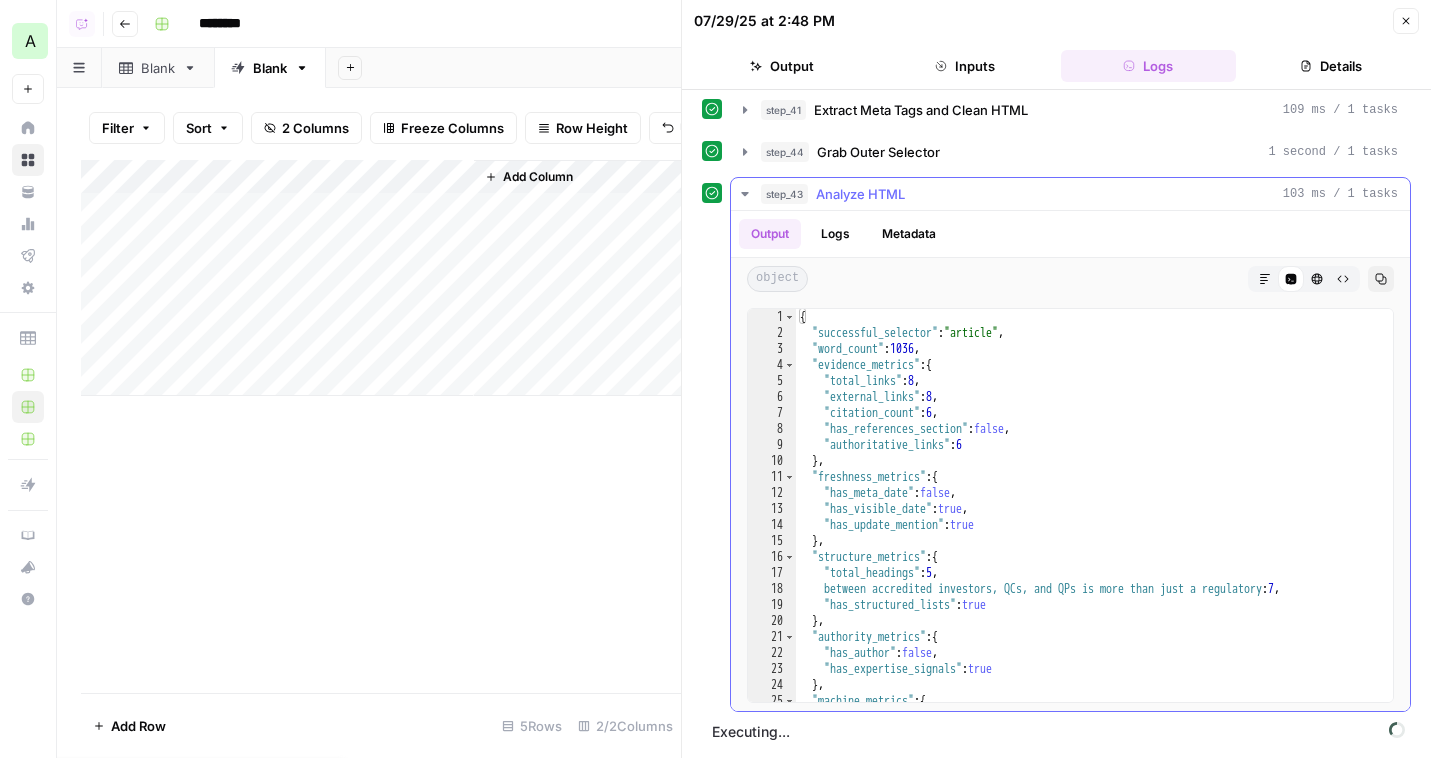 click on "step_43 Analyze HTML 103 ms / 1 tasks" at bounding box center (1079, 194) 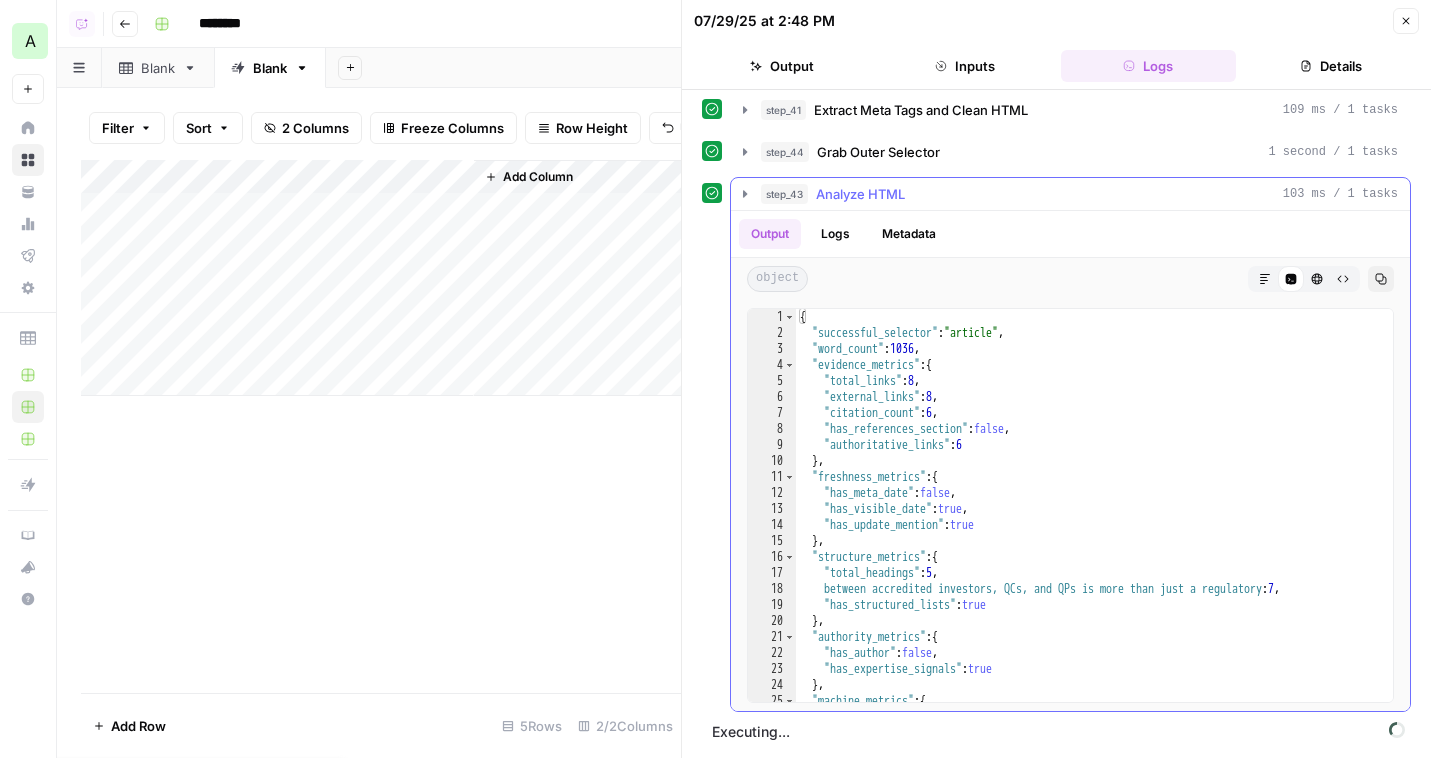 scroll, scrollTop: 0, scrollLeft: 0, axis: both 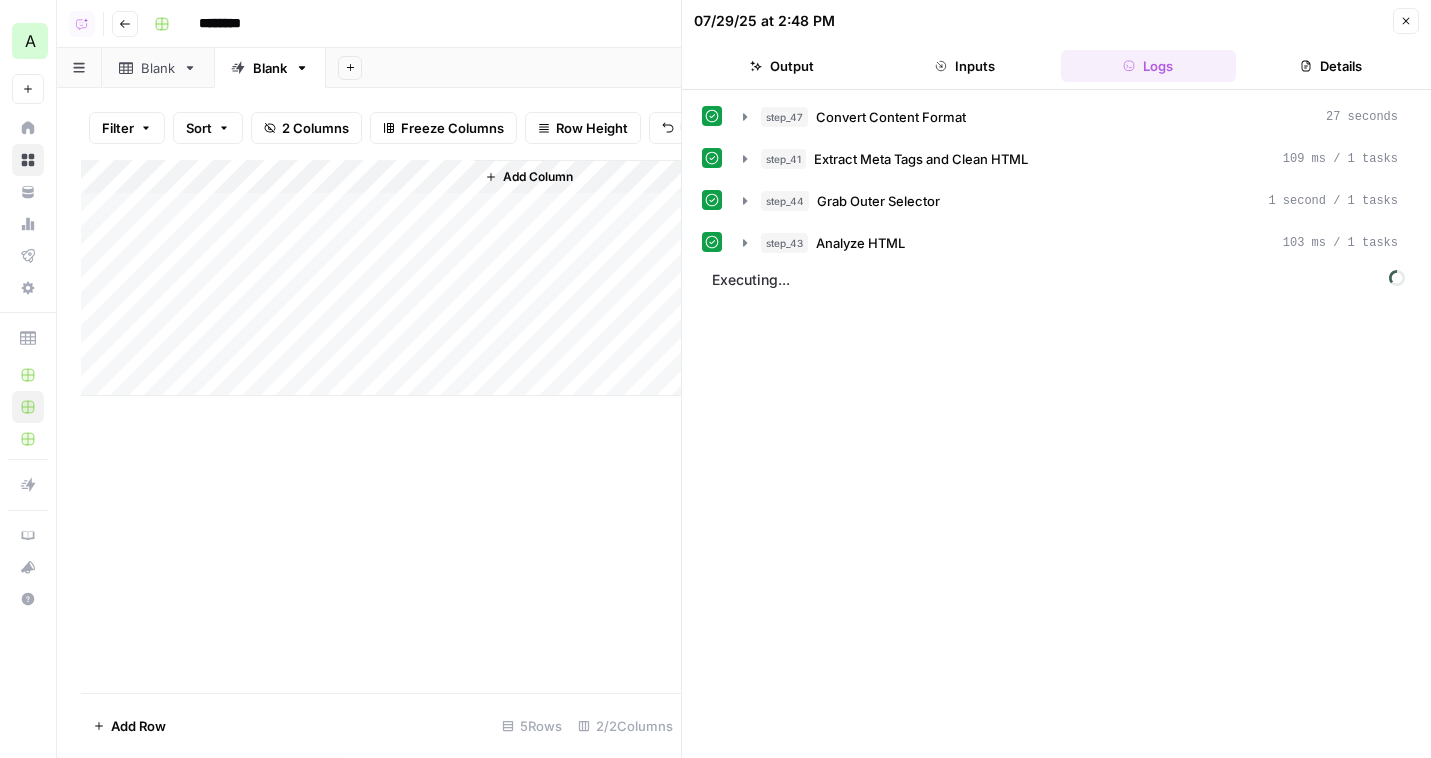 click on "Output" at bounding box center [781, 66] 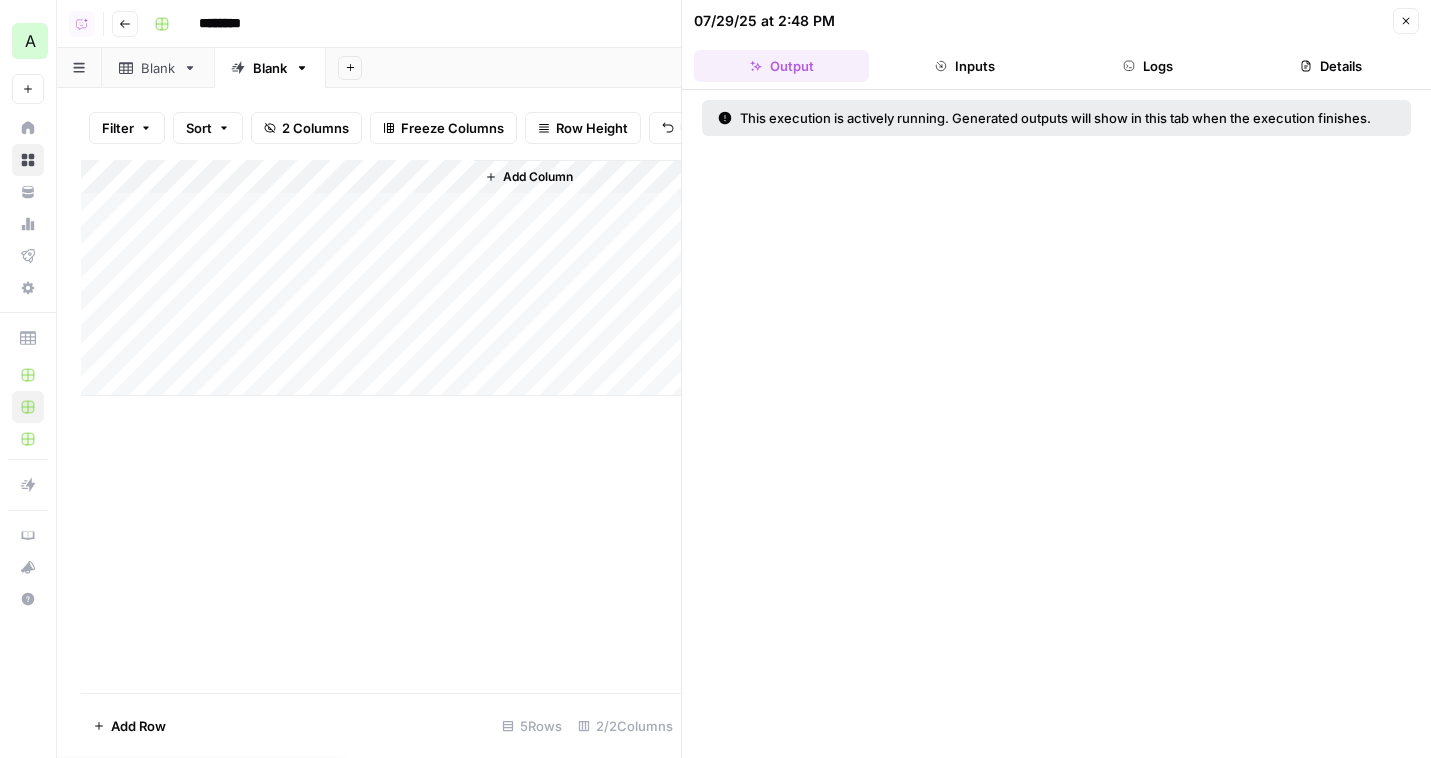 click on "Inputs" at bounding box center (964, 66) 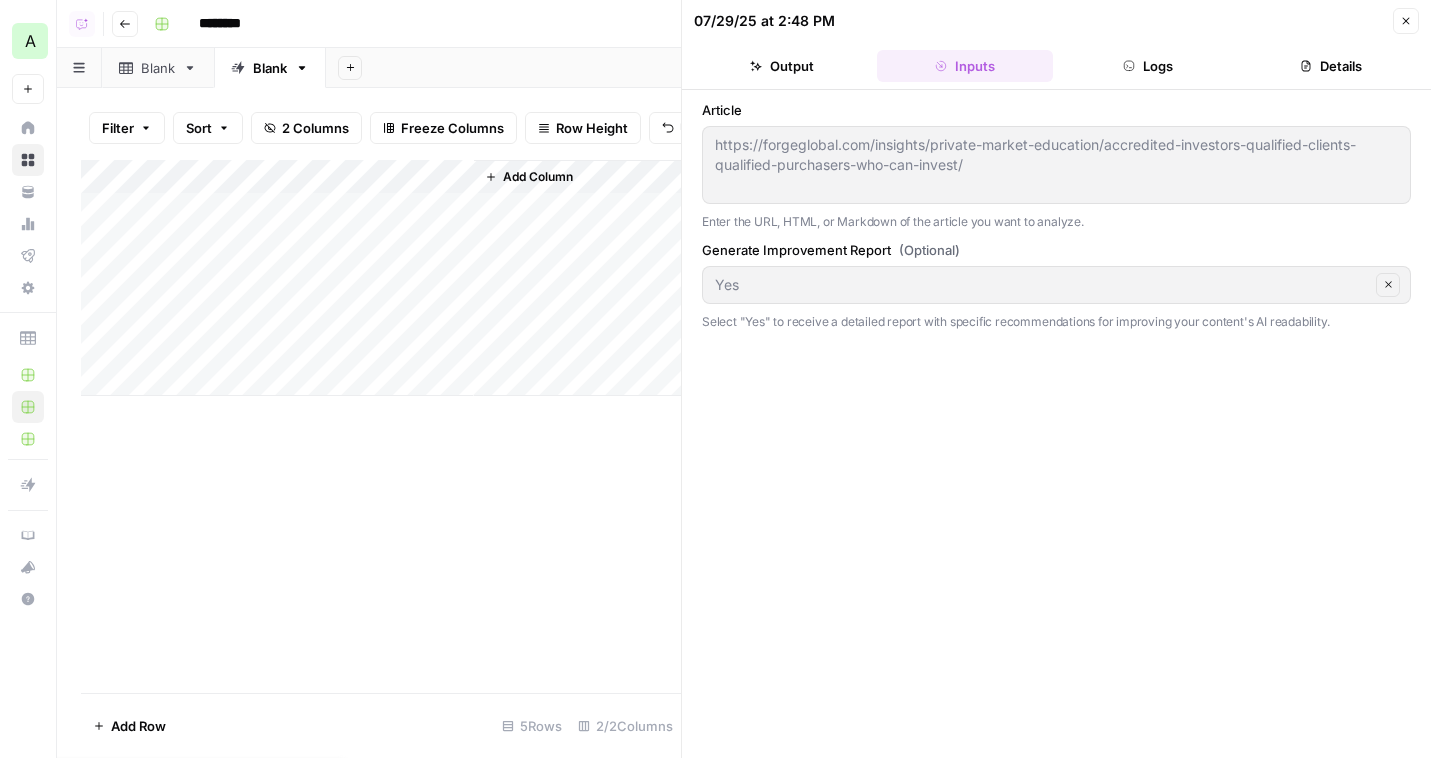 click on "Logs" at bounding box center (1148, 66) 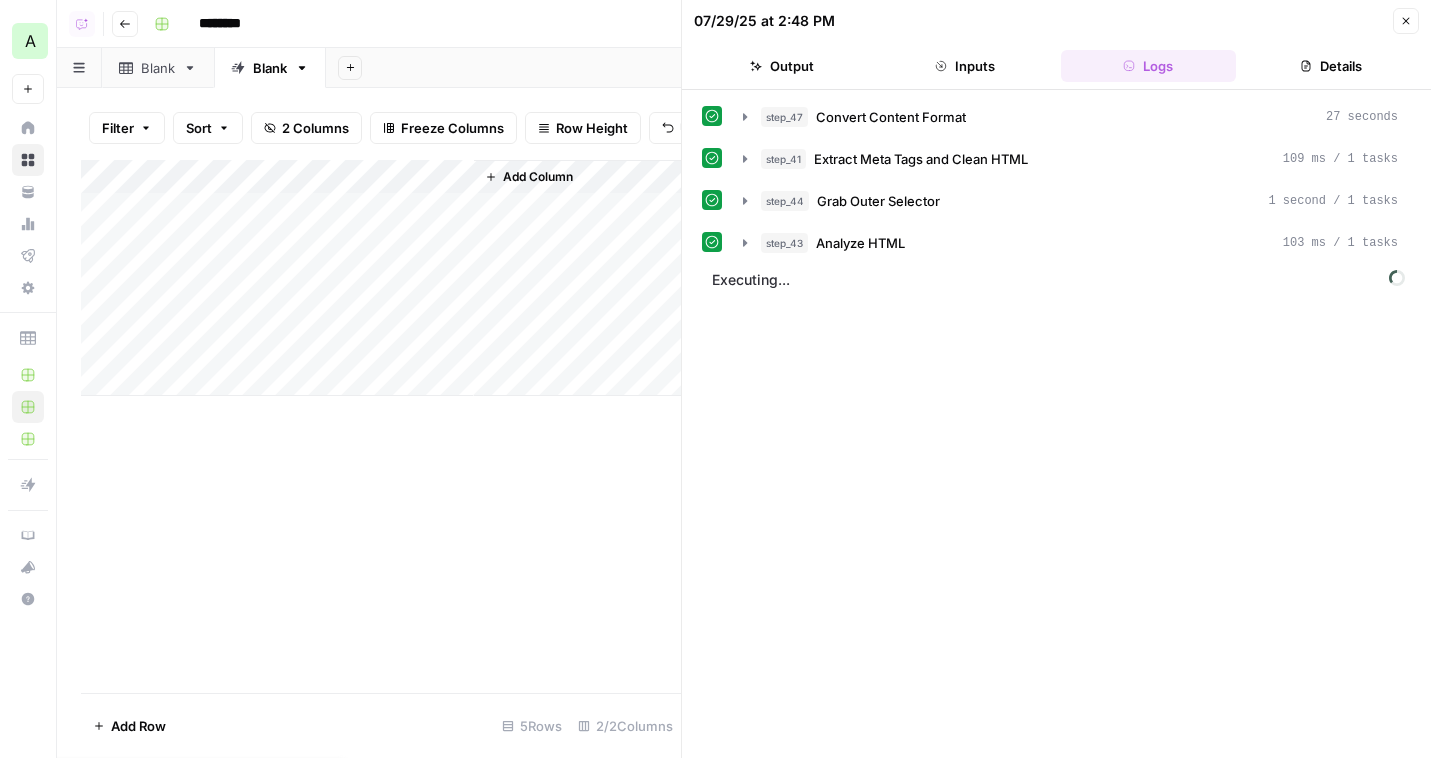 click on "Palo Alto Networks 07/29/25 at 2:48 PM Close Output Inputs Logs Details" at bounding box center [1056, 45] 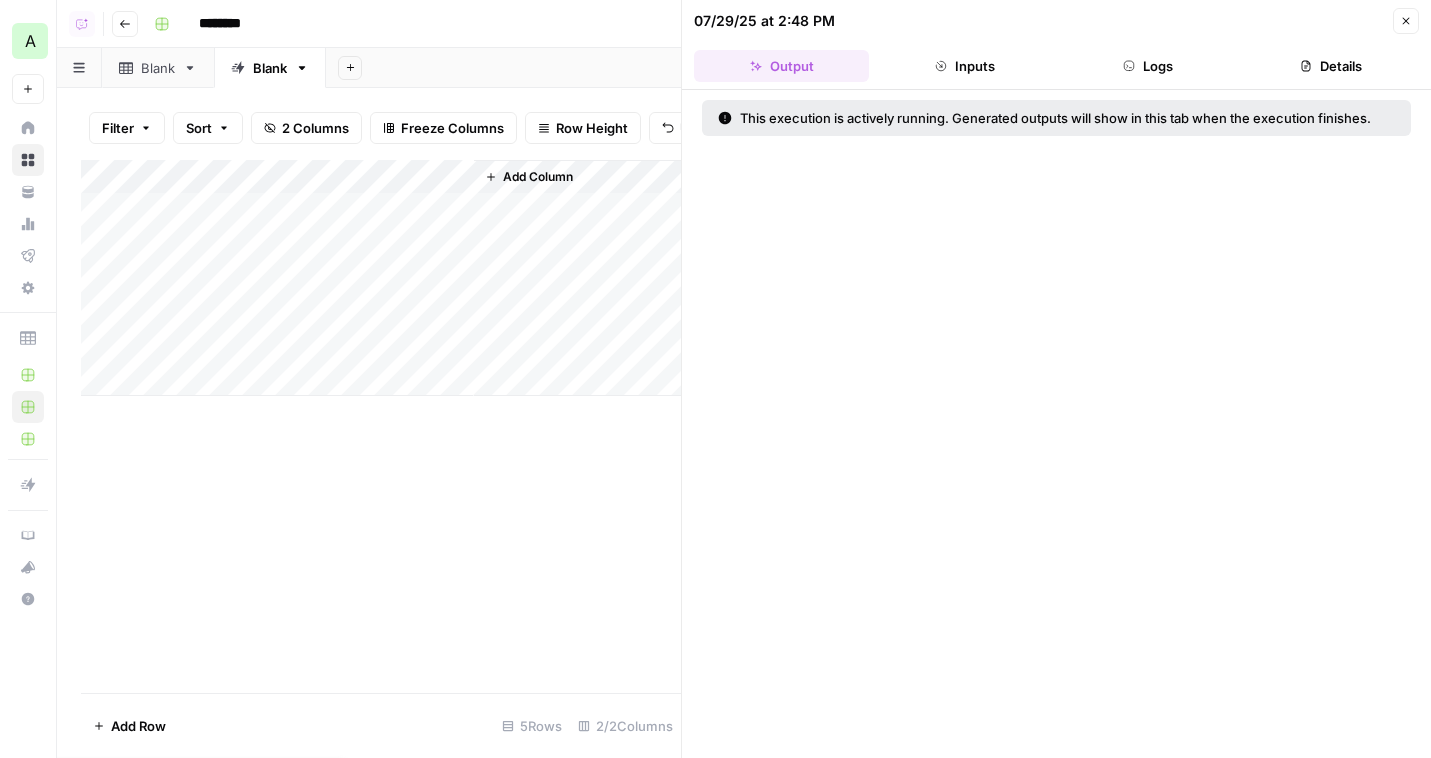 click on "Logs" at bounding box center [1148, 66] 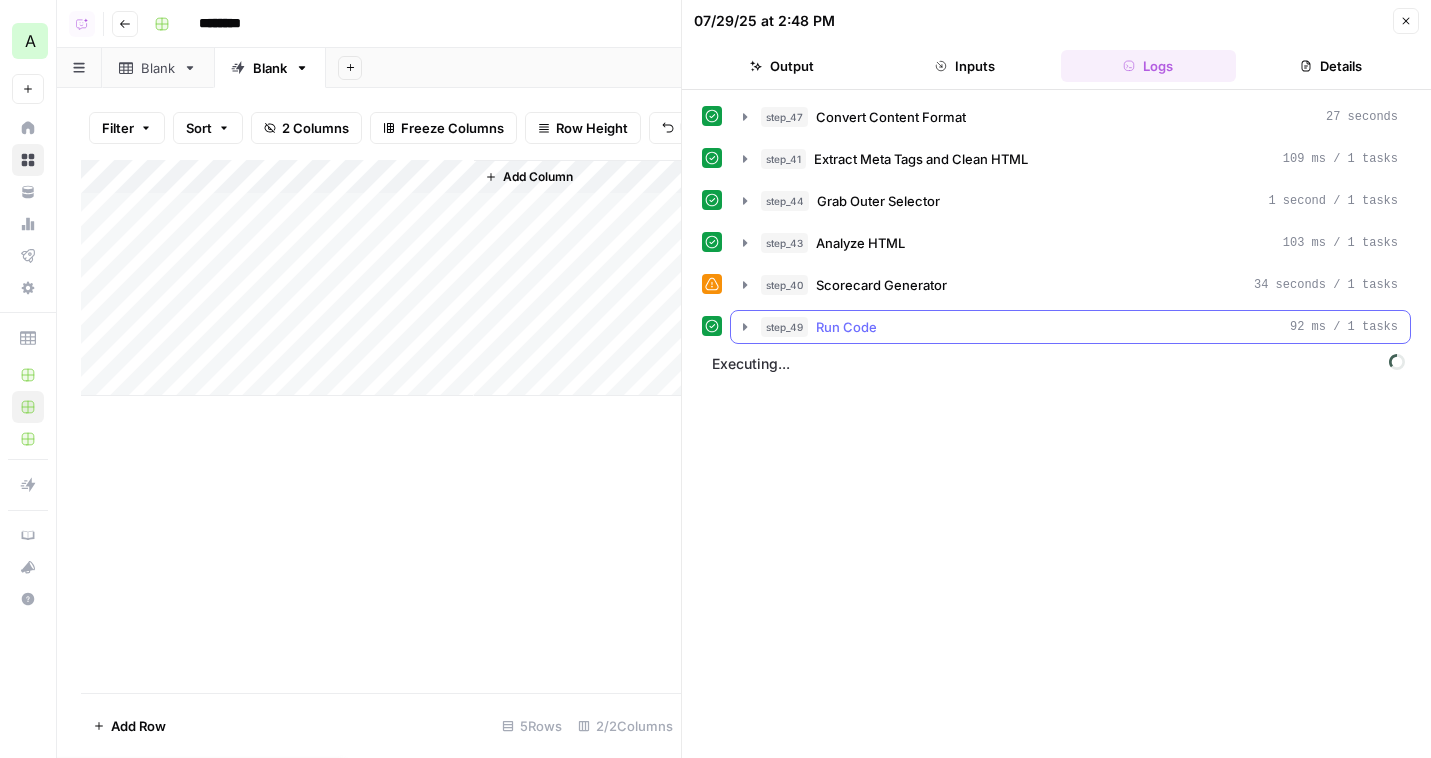 click on "step_49 Run Code 92 ms / 1 tasks" at bounding box center (1070, 327) 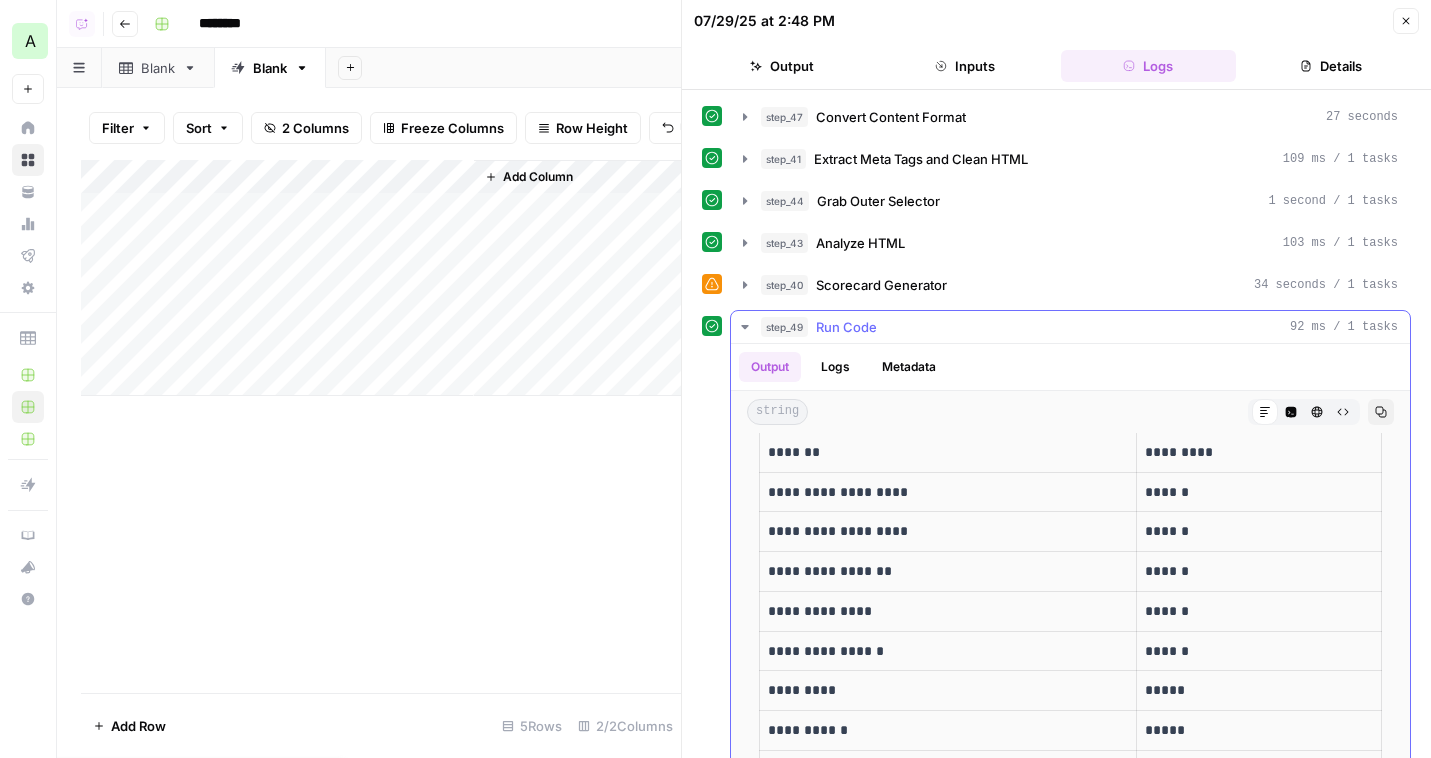 scroll, scrollTop: 59, scrollLeft: 0, axis: vertical 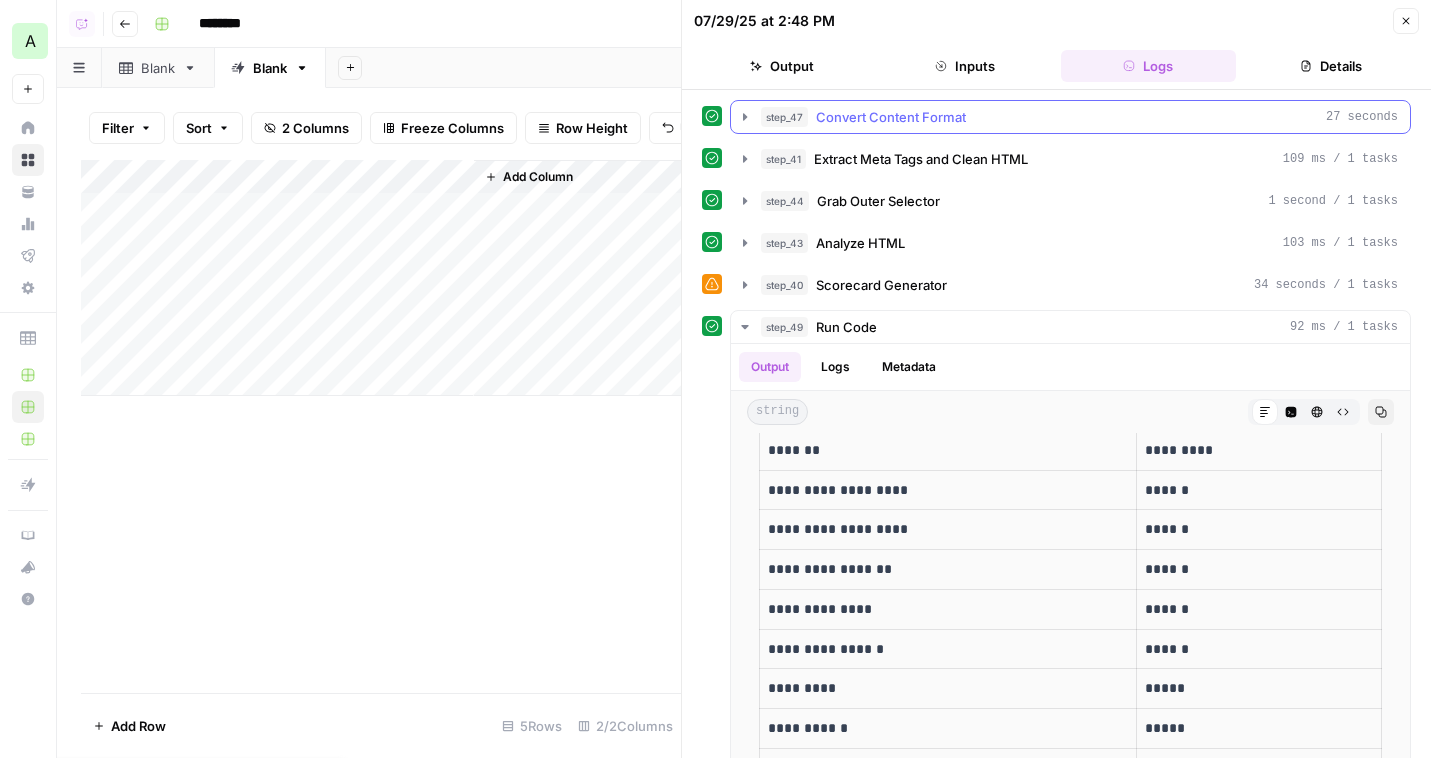 click on "step_47 Convert Content Format 27 seconds" at bounding box center (1070, 117) 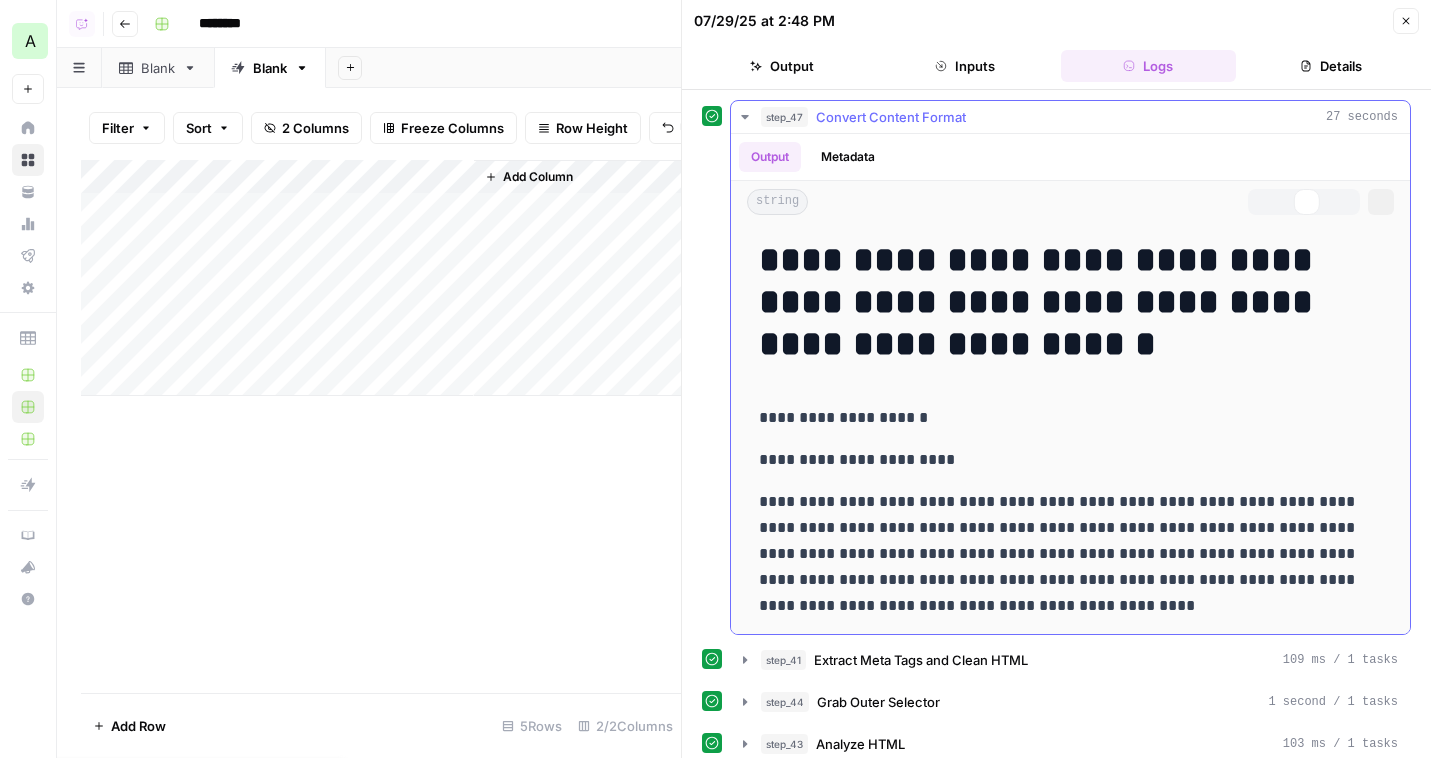 click on "step_47 Convert Content Format 27 seconds" at bounding box center (1070, 117) 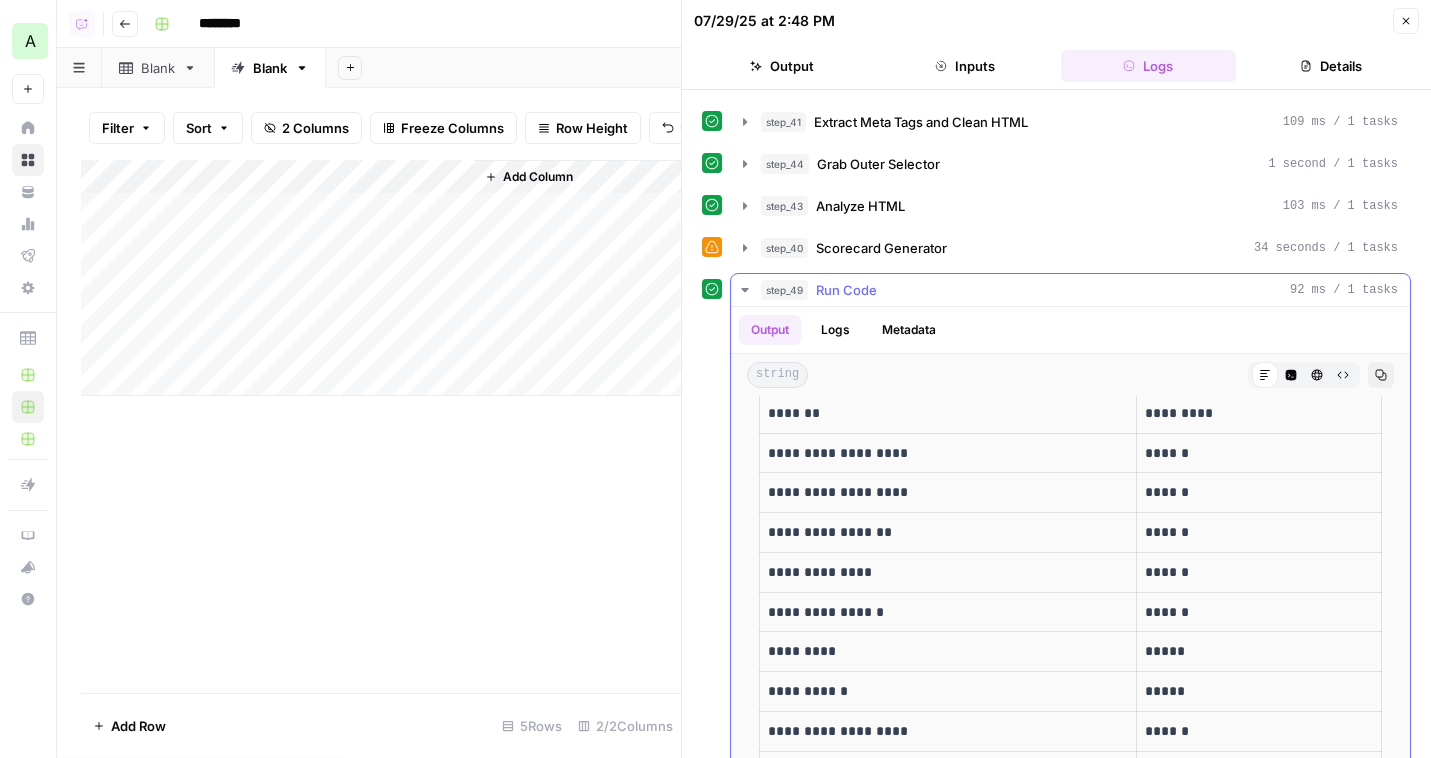 scroll, scrollTop: 133, scrollLeft: 0, axis: vertical 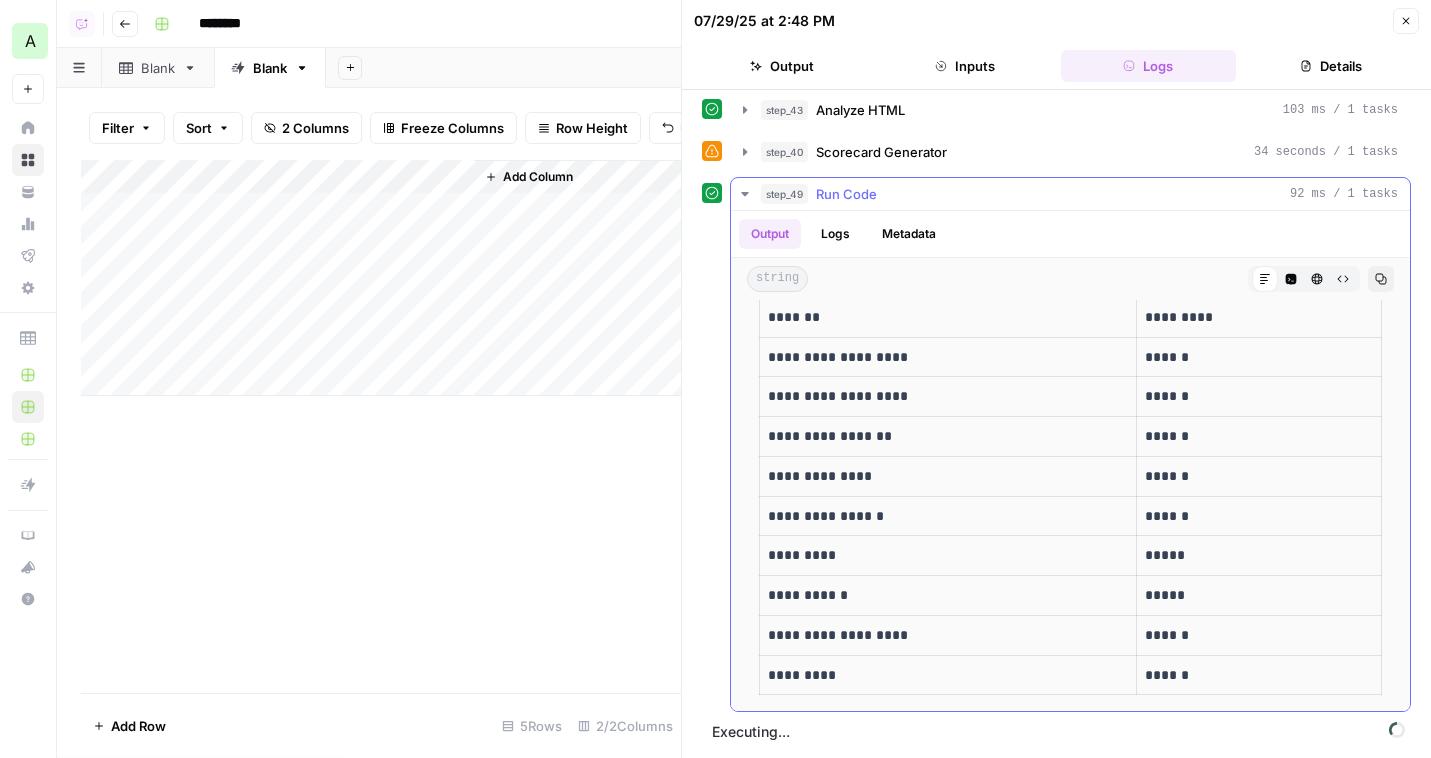 click on "Logs" at bounding box center [835, 234] 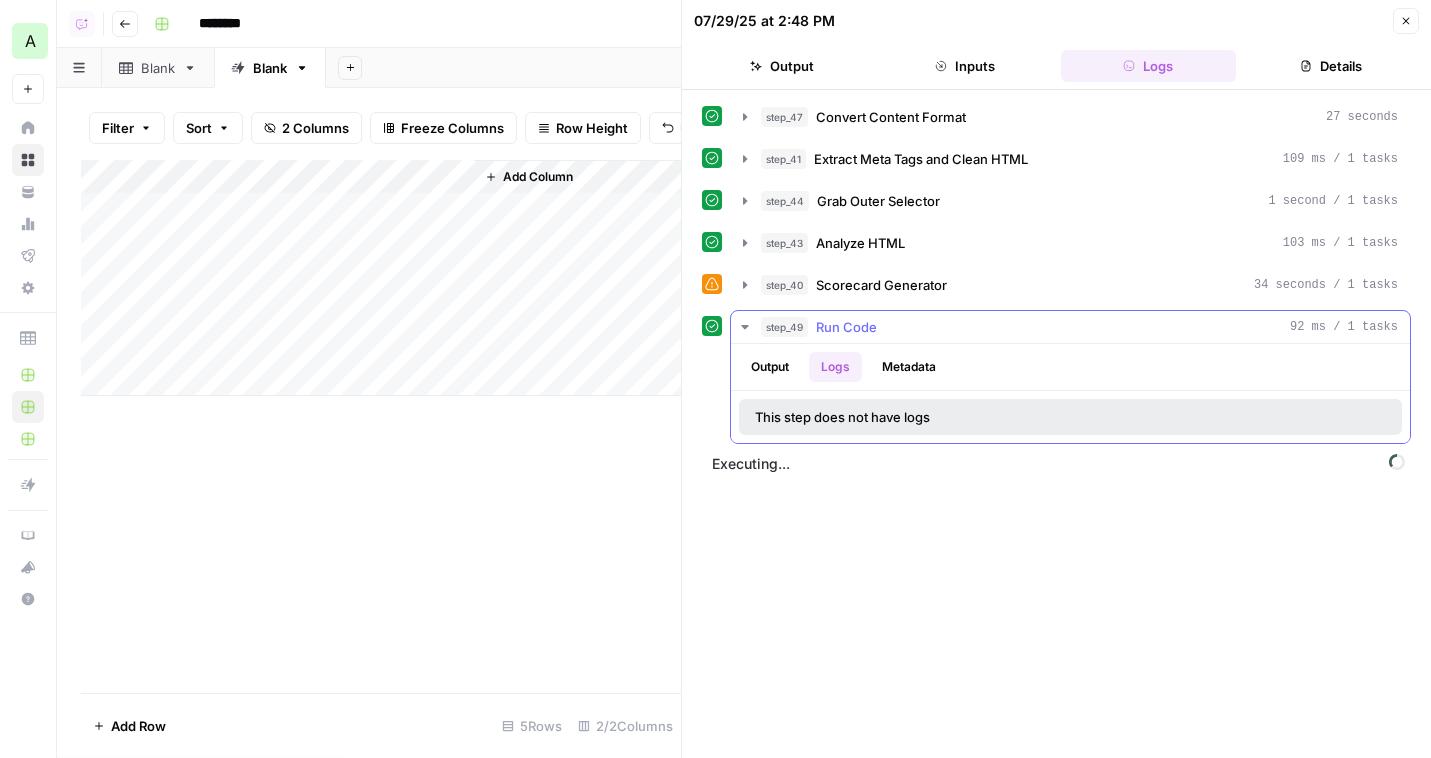 click on "Output" at bounding box center (770, 367) 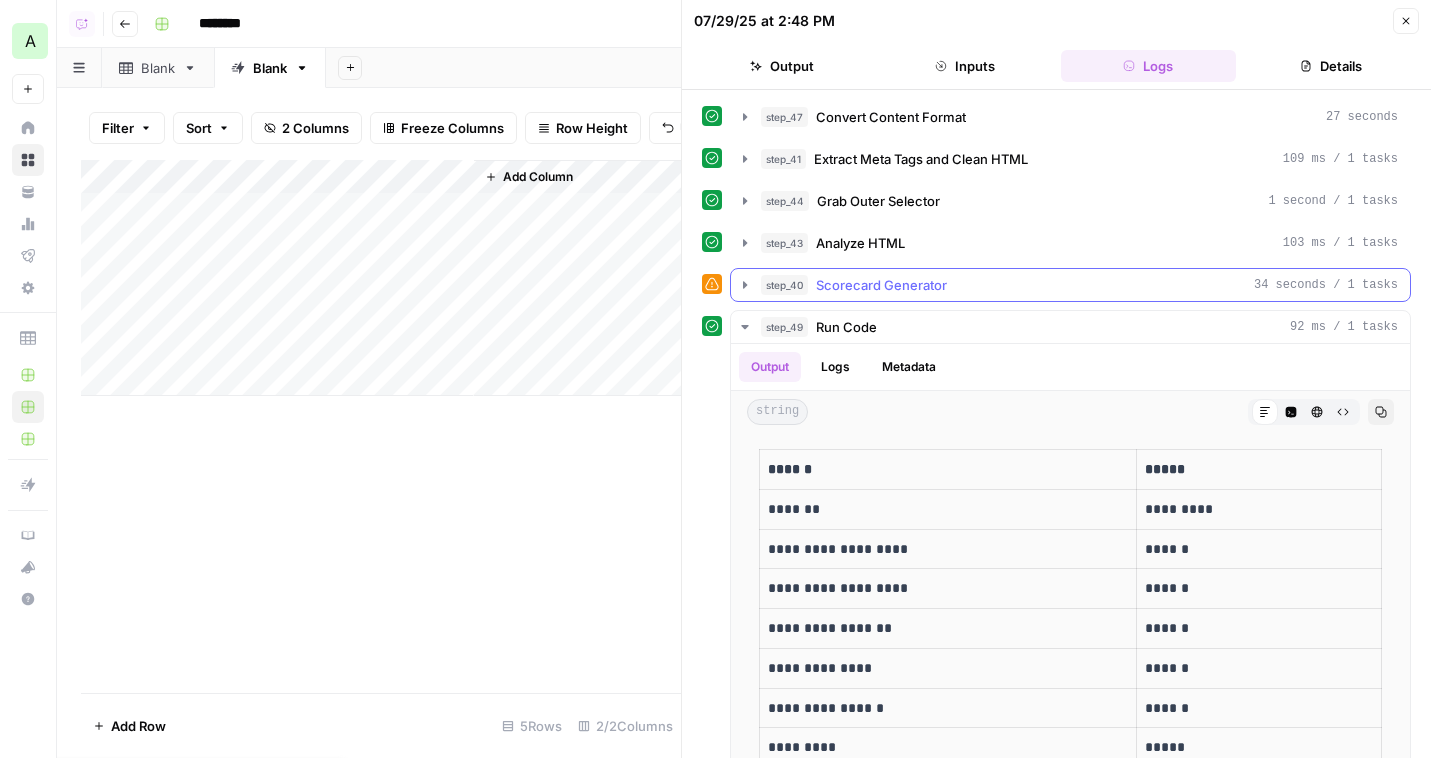 click on "Scorecard Generator" at bounding box center [881, 285] 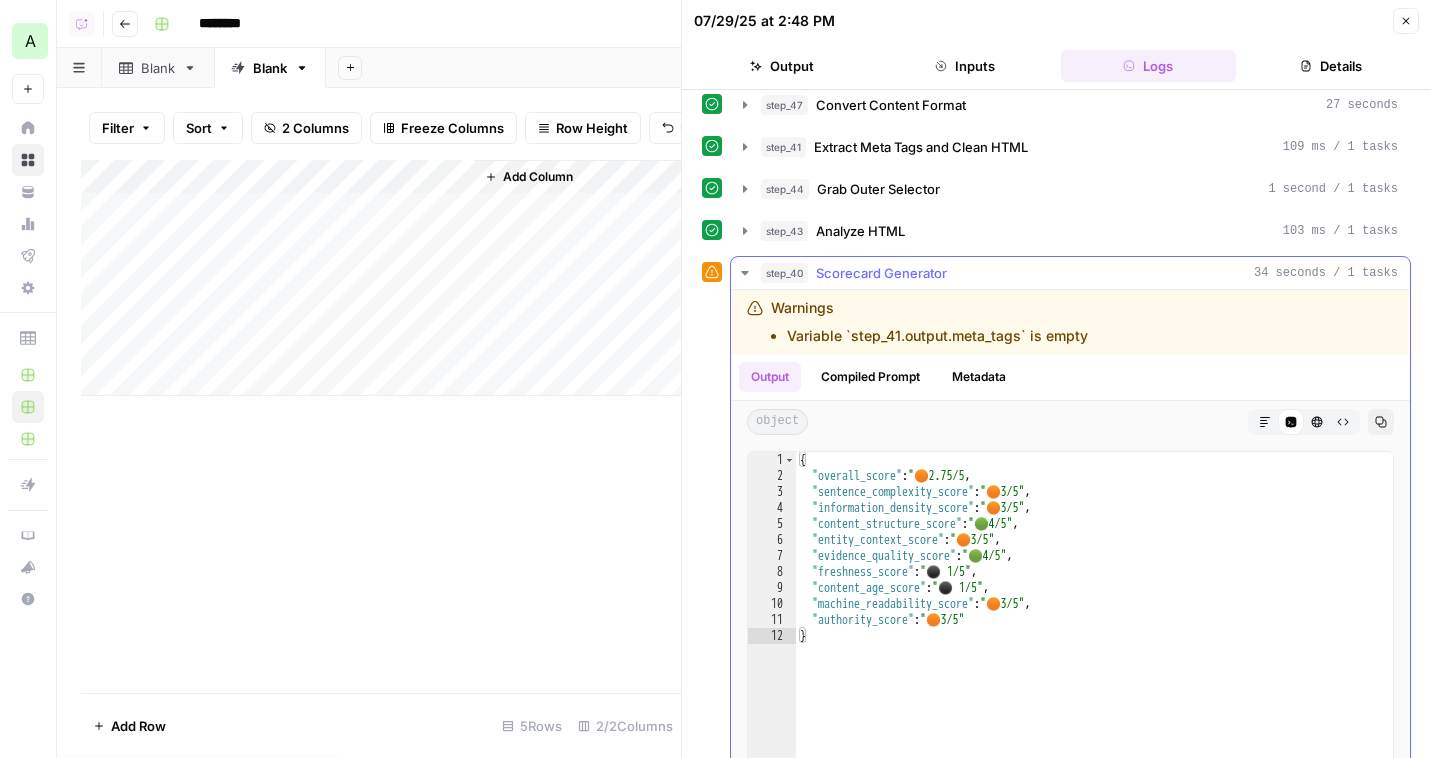 scroll, scrollTop: 18, scrollLeft: 0, axis: vertical 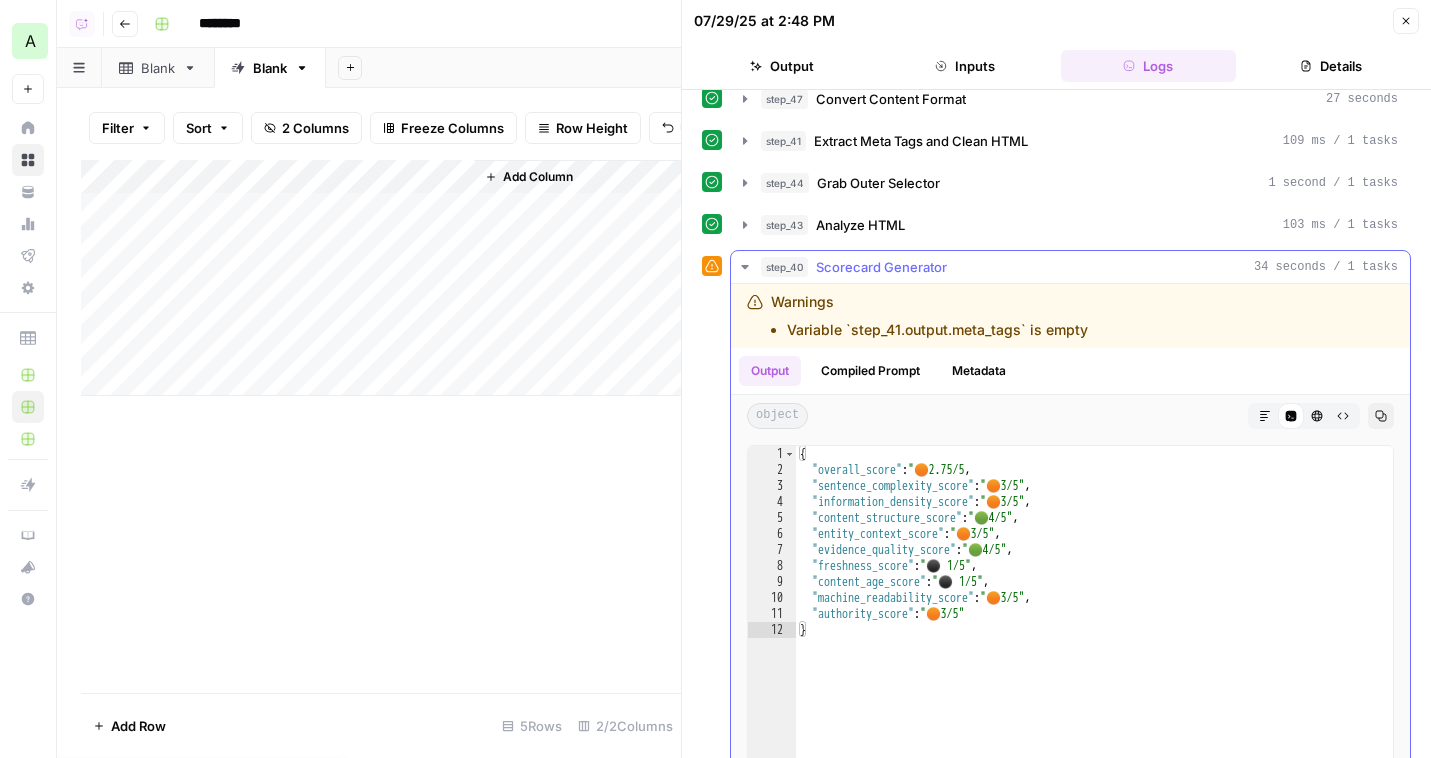 click on "Compiled Prompt" at bounding box center [870, 371] 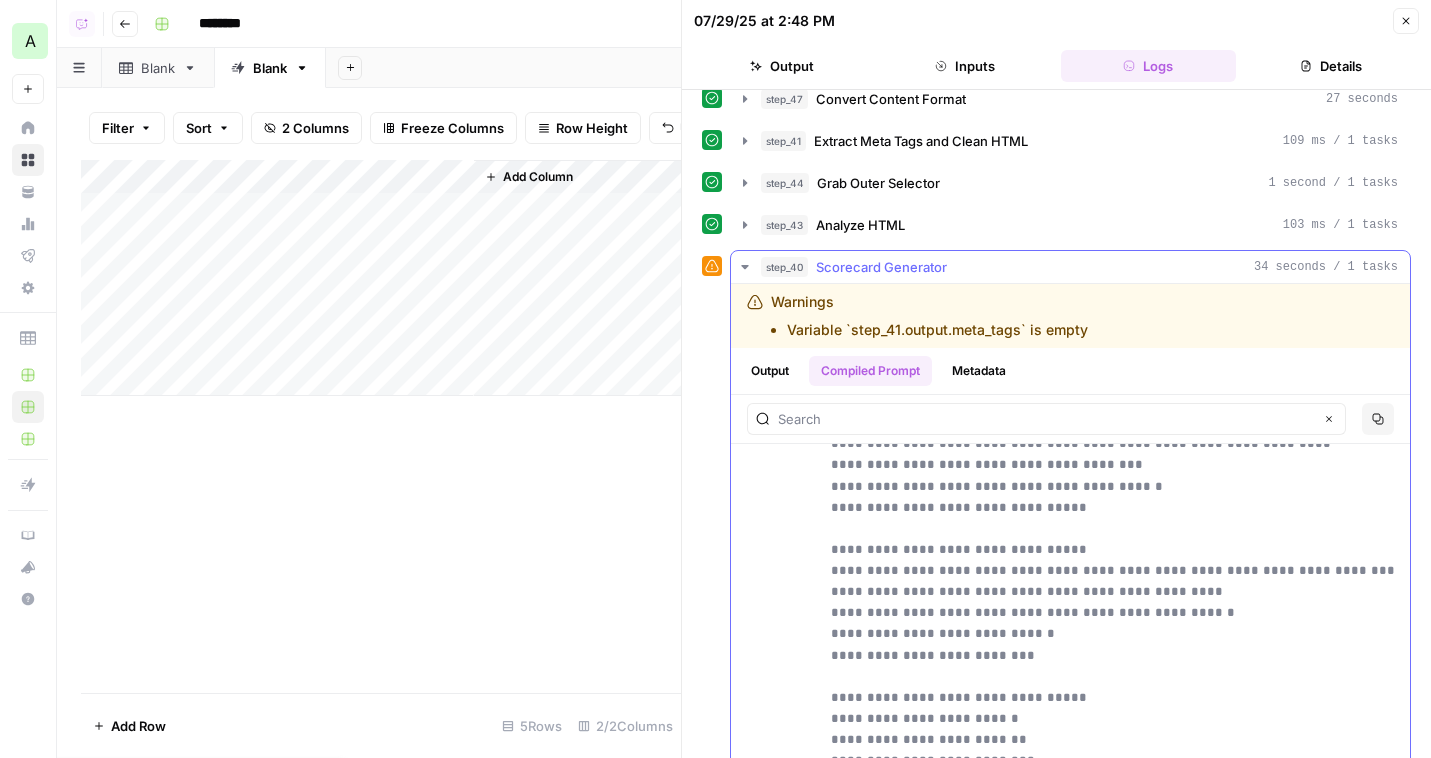 scroll, scrollTop: 426, scrollLeft: 0, axis: vertical 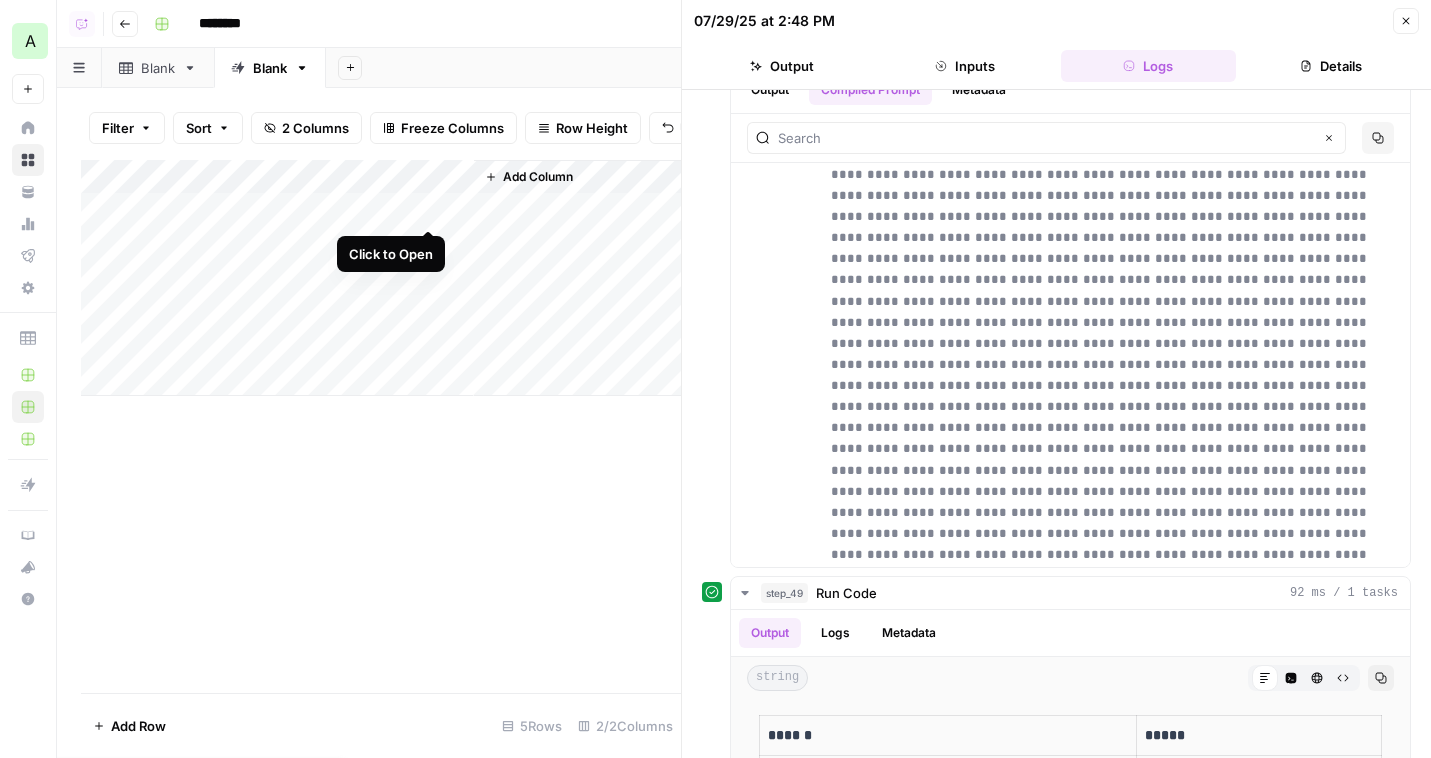 click on "Add Column" at bounding box center [381, 278] 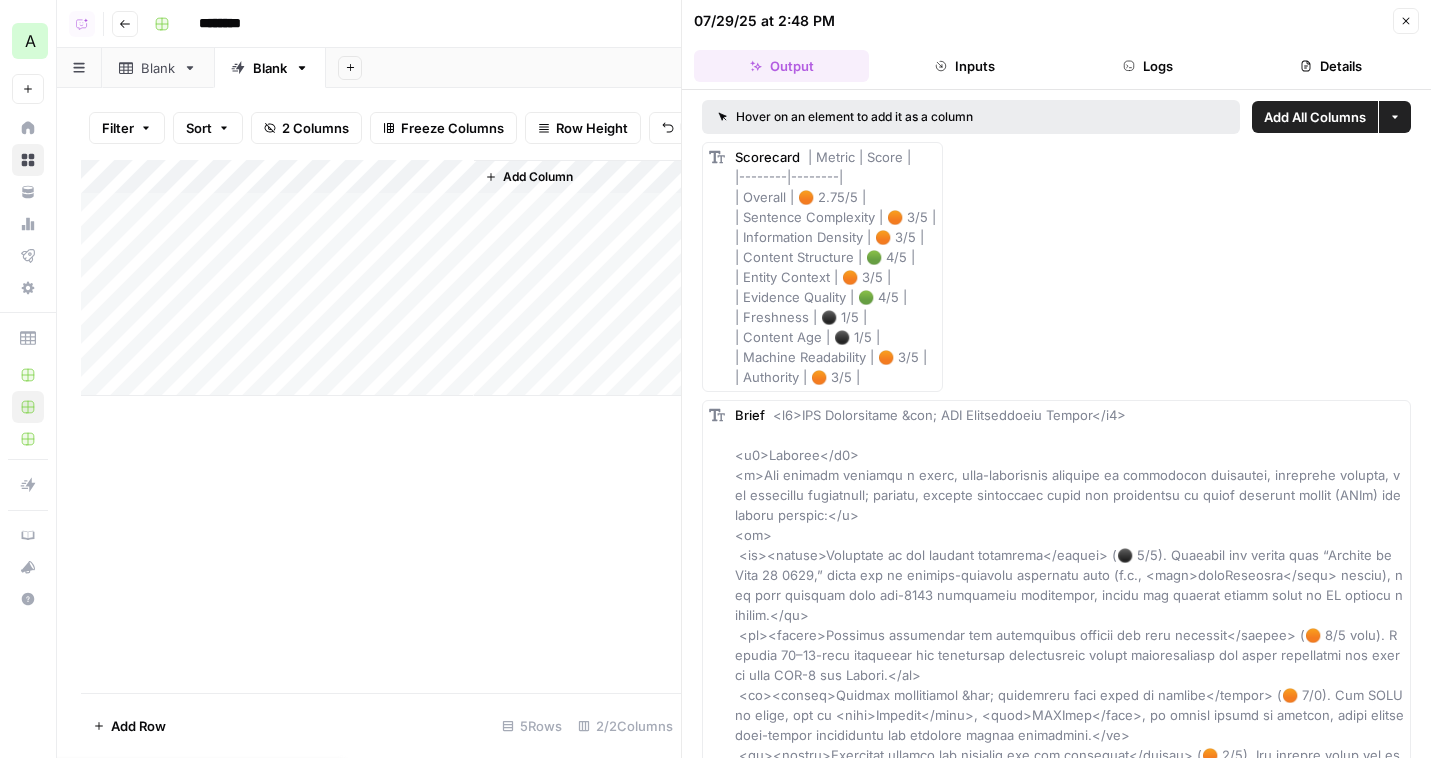 click on "Add All Columns" at bounding box center [1315, 117] 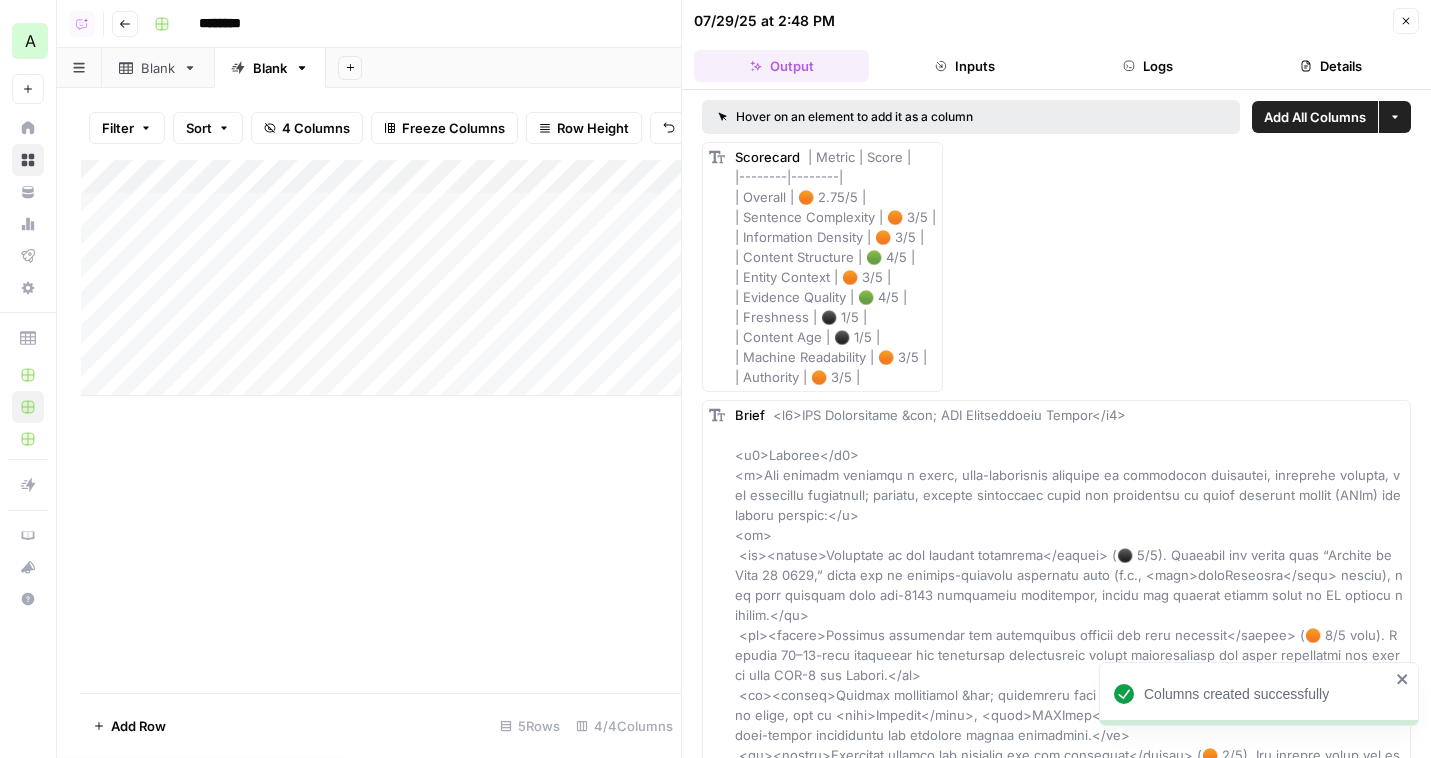 scroll, scrollTop: 0, scrollLeft: 123, axis: horizontal 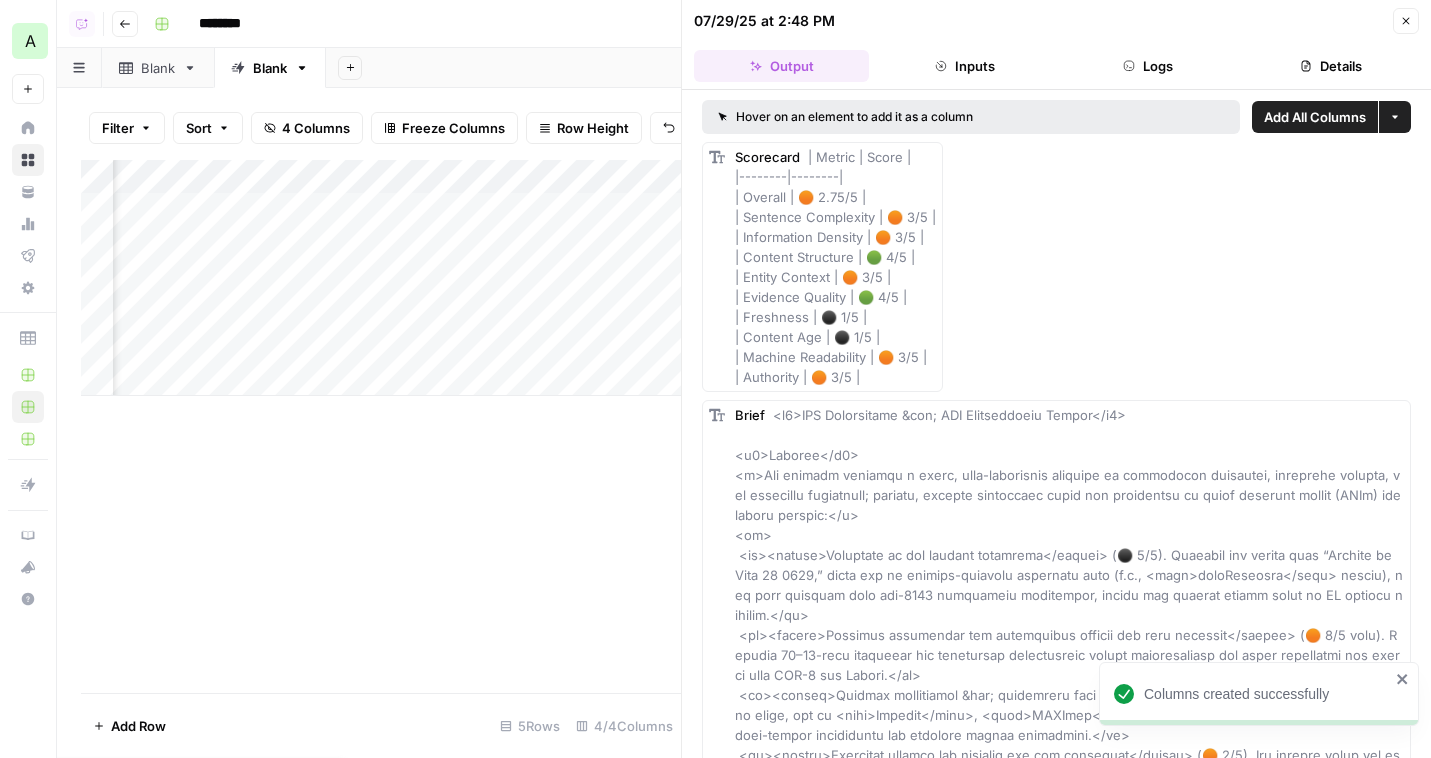 click on "Add Column" at bounding box center (381, 278) 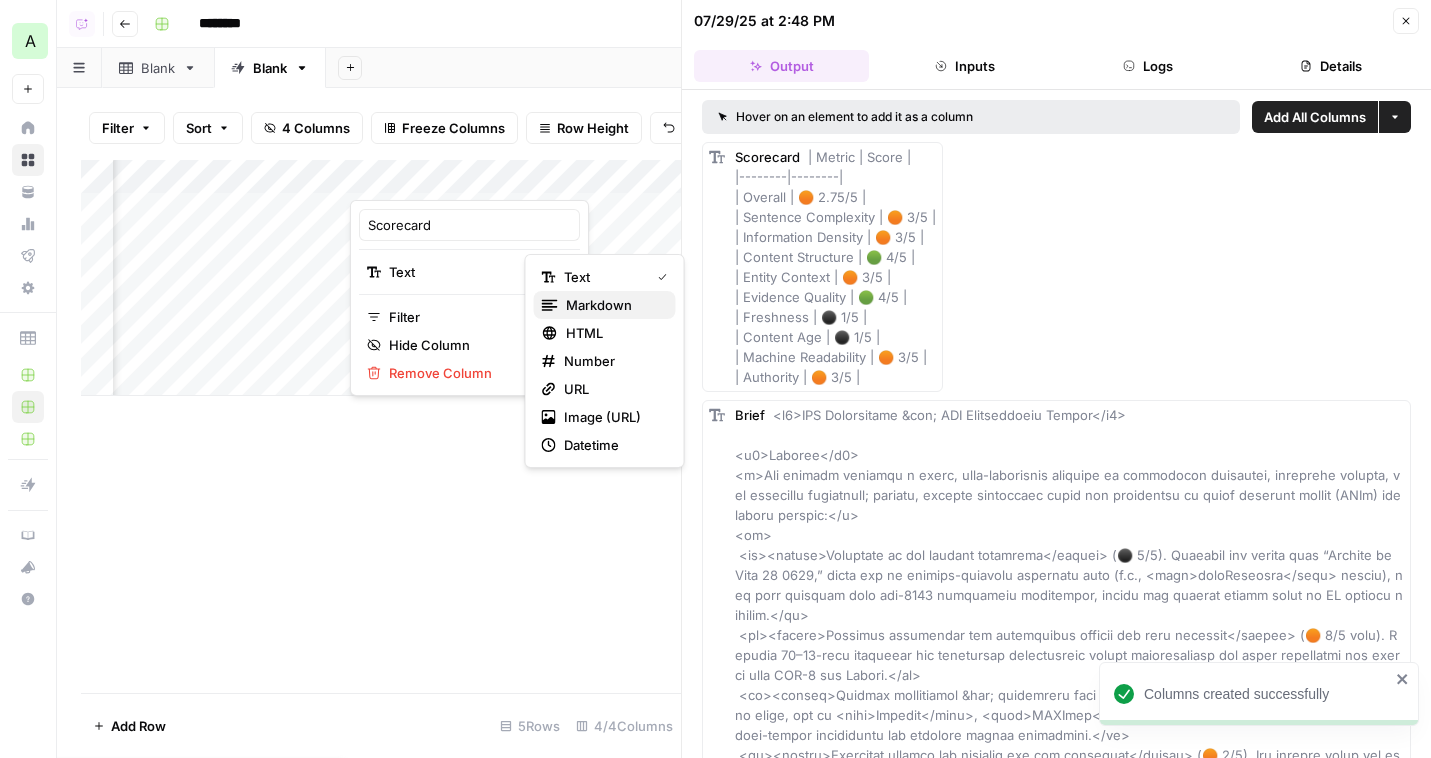 click on "markdown" at bounding box center [613, 305] 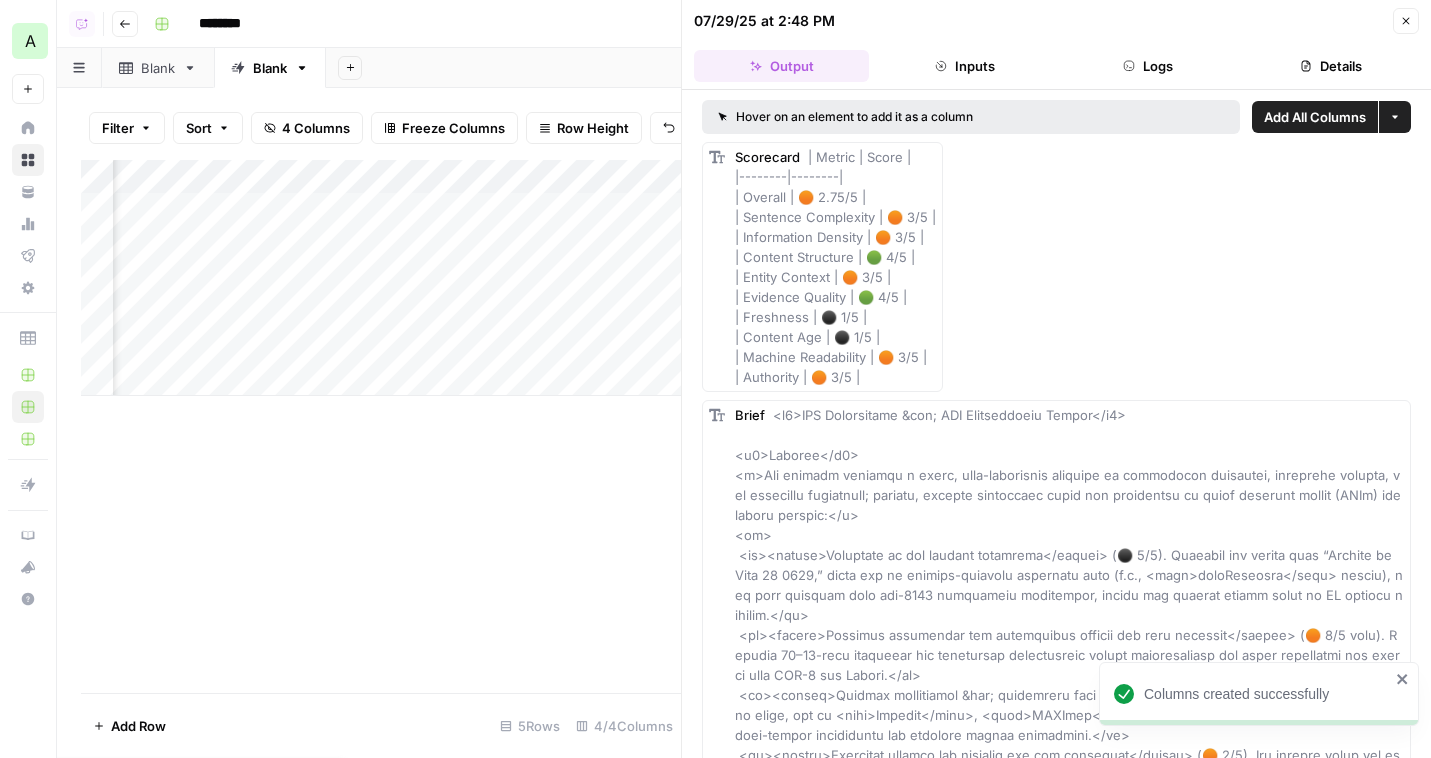 click on "Add Column" at bounding box center [381, 278] 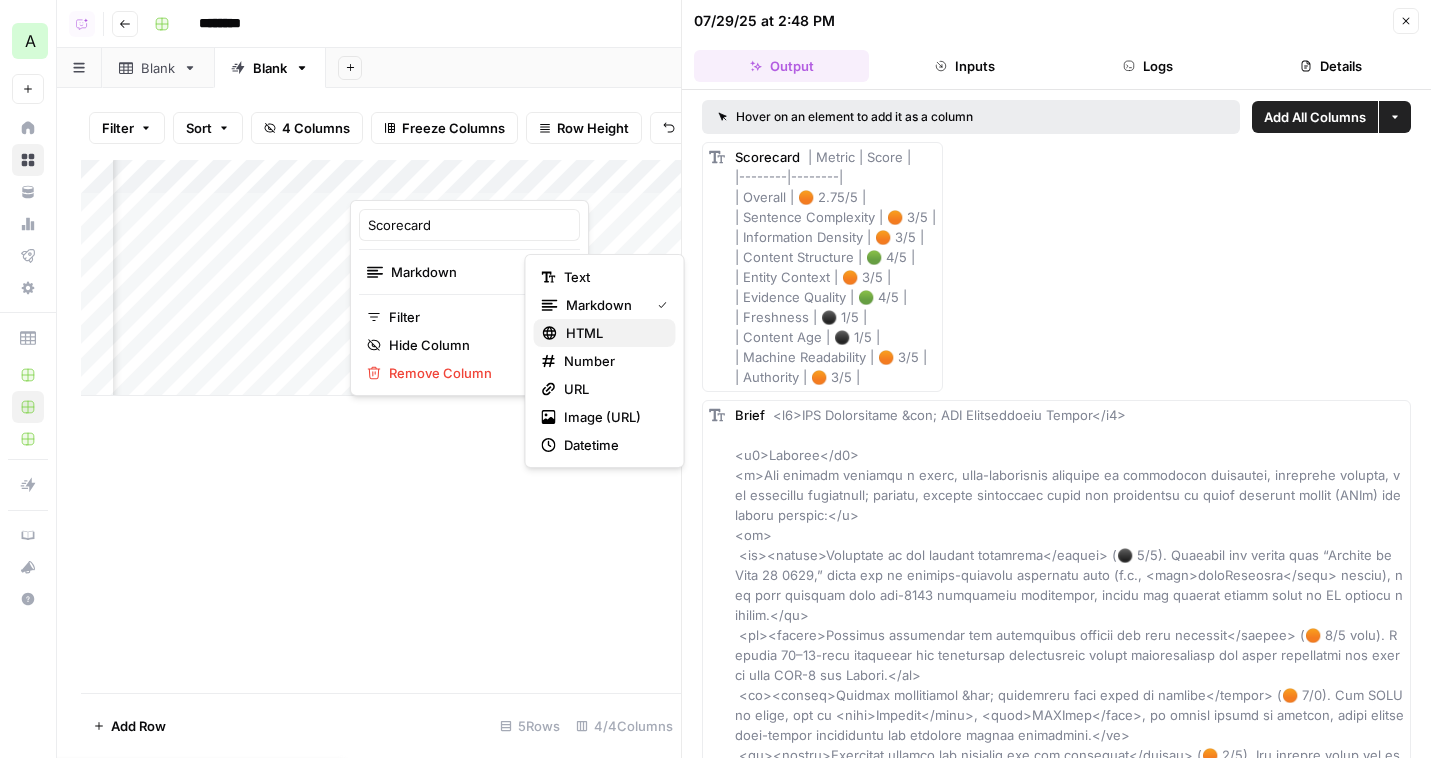 click on "HTML" at bounding box center (613, 333) 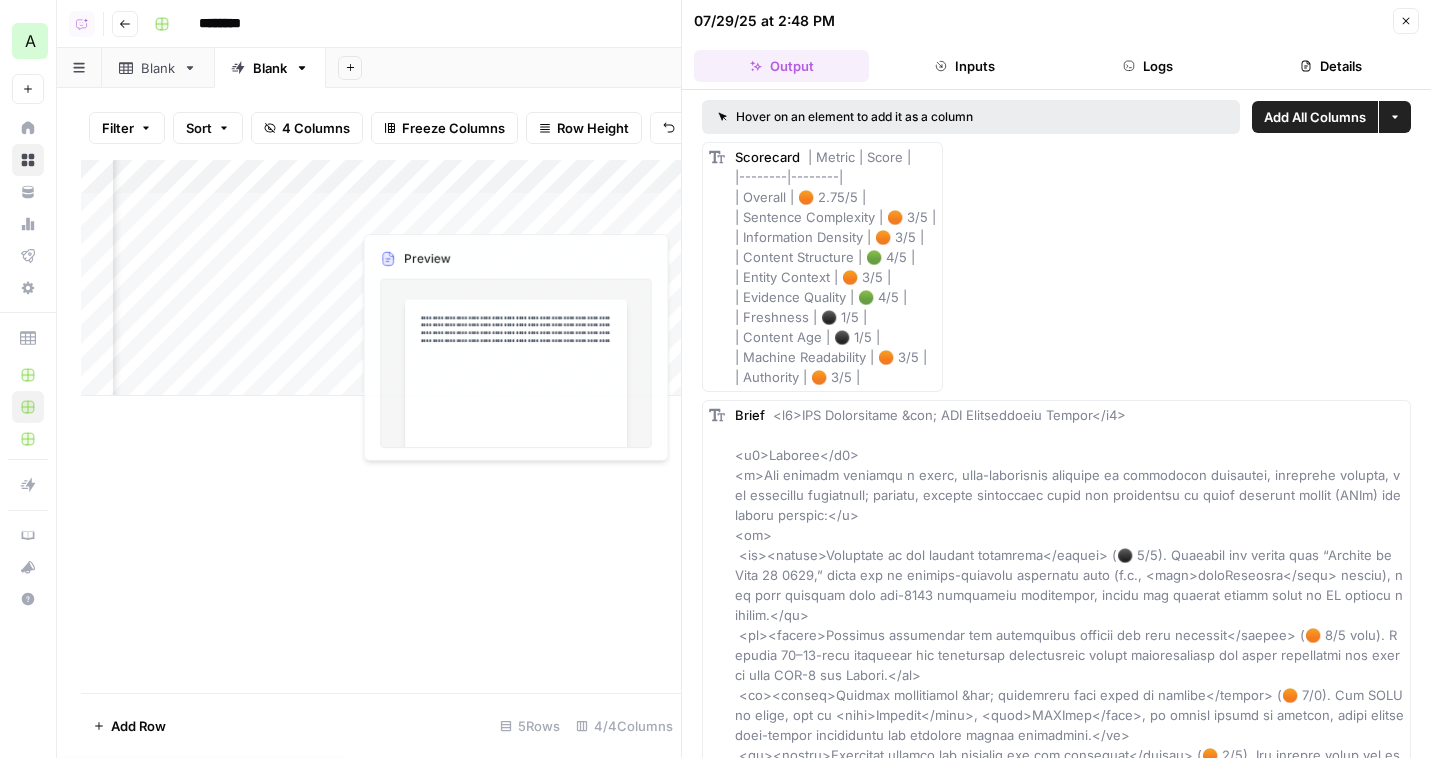 scroll, scrollTop: 0, scrollLeft: 164, axis: horizontal 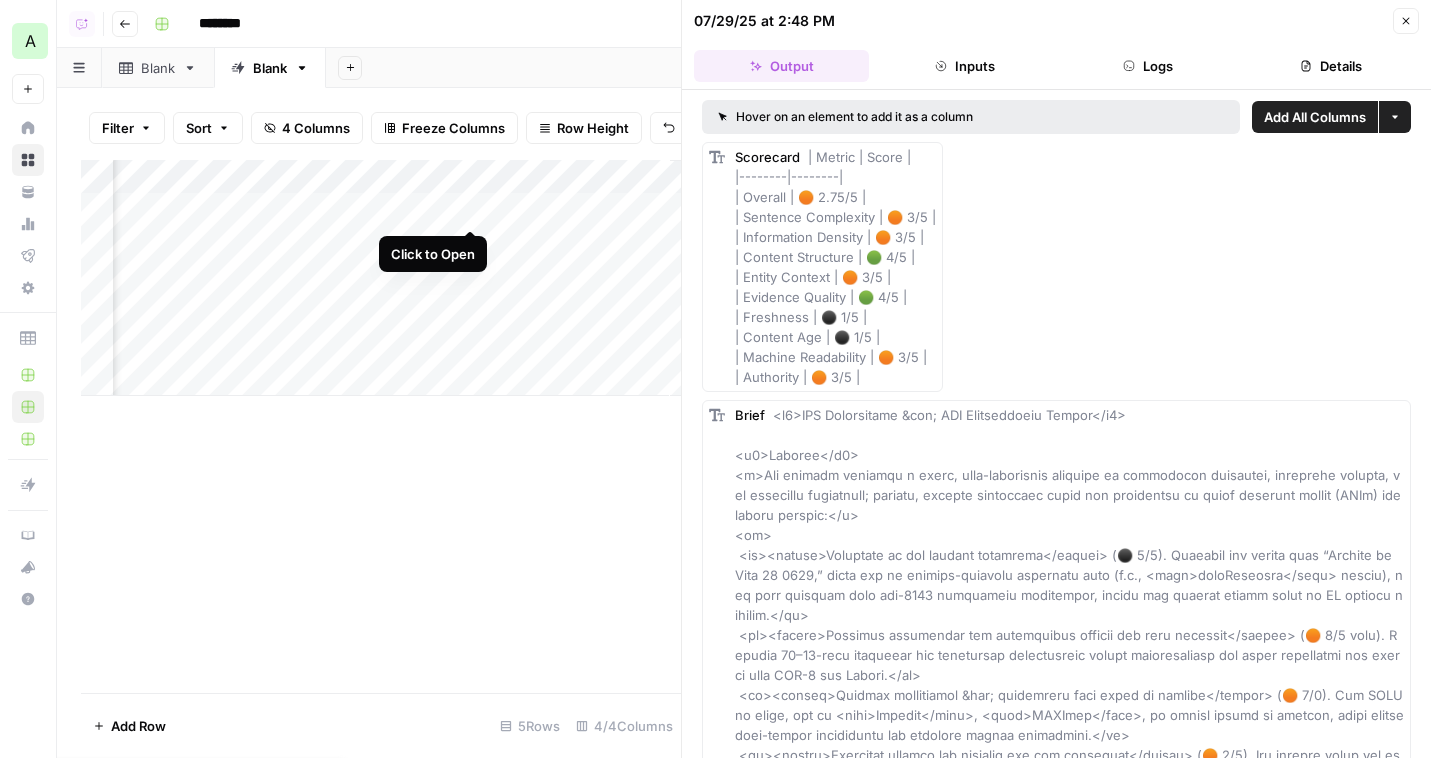 click on "Add Column" at bounding box center (381, 278) 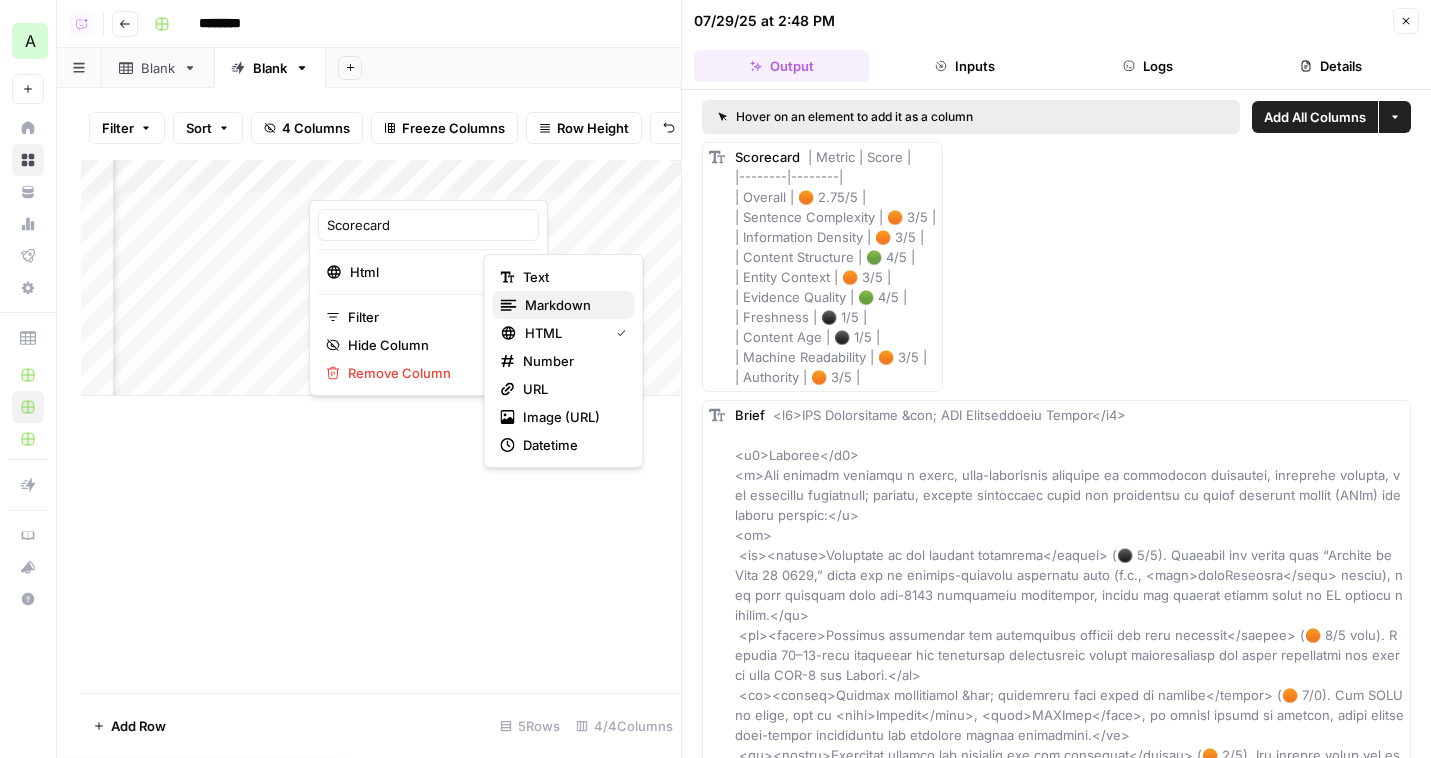 click on "markdown" at bounding box center [572, 305] 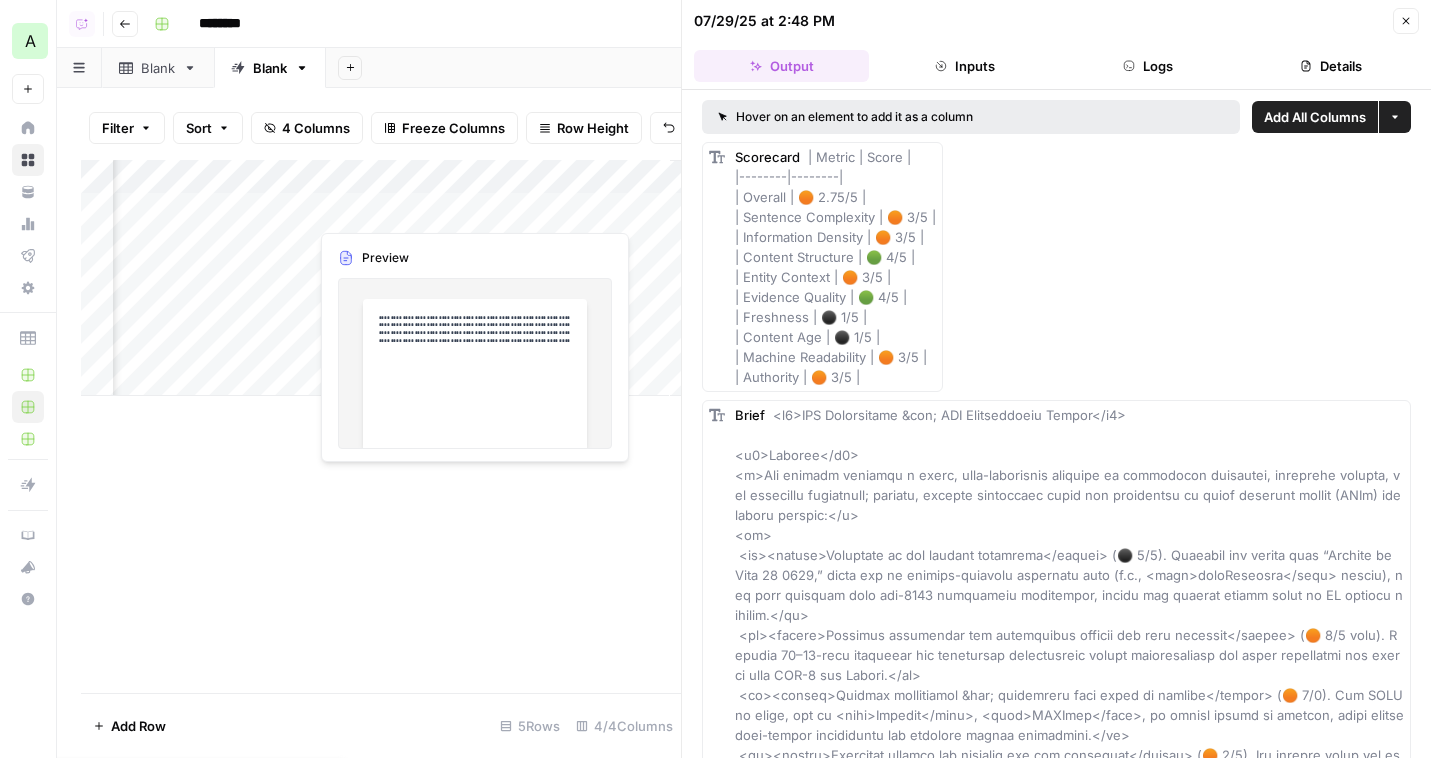 click on "Add Column" at bounding box center [381, 278] 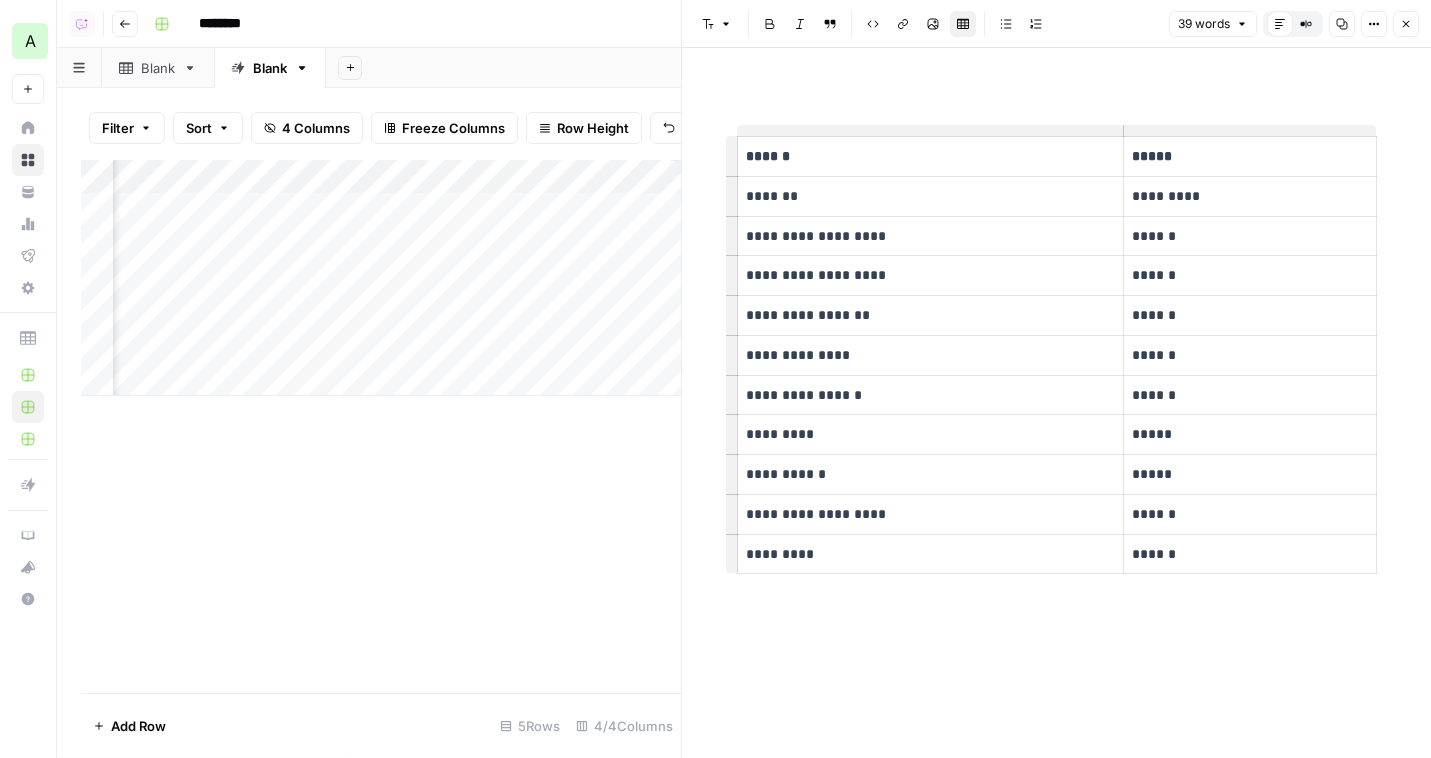 click 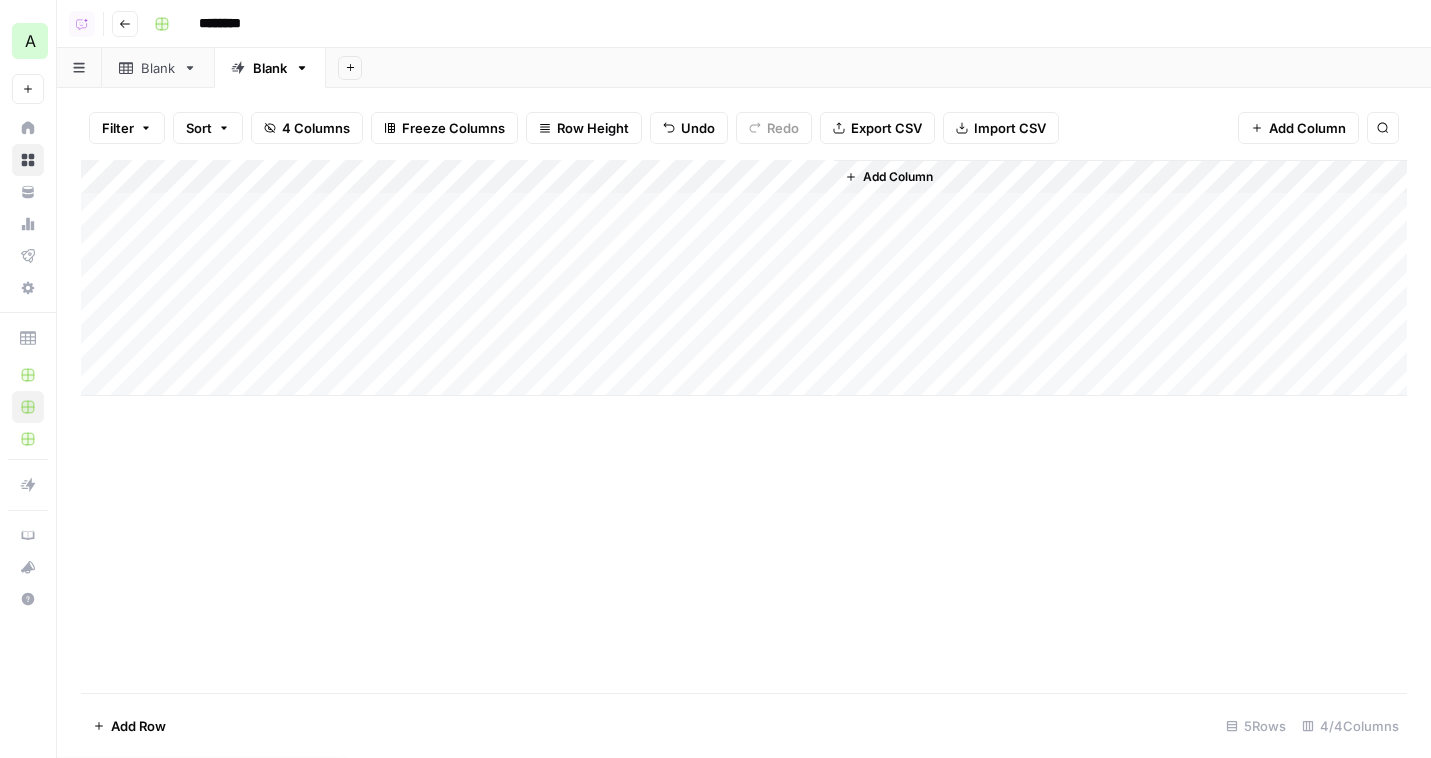 click on "Add Column" at bounding box center [744, 278] 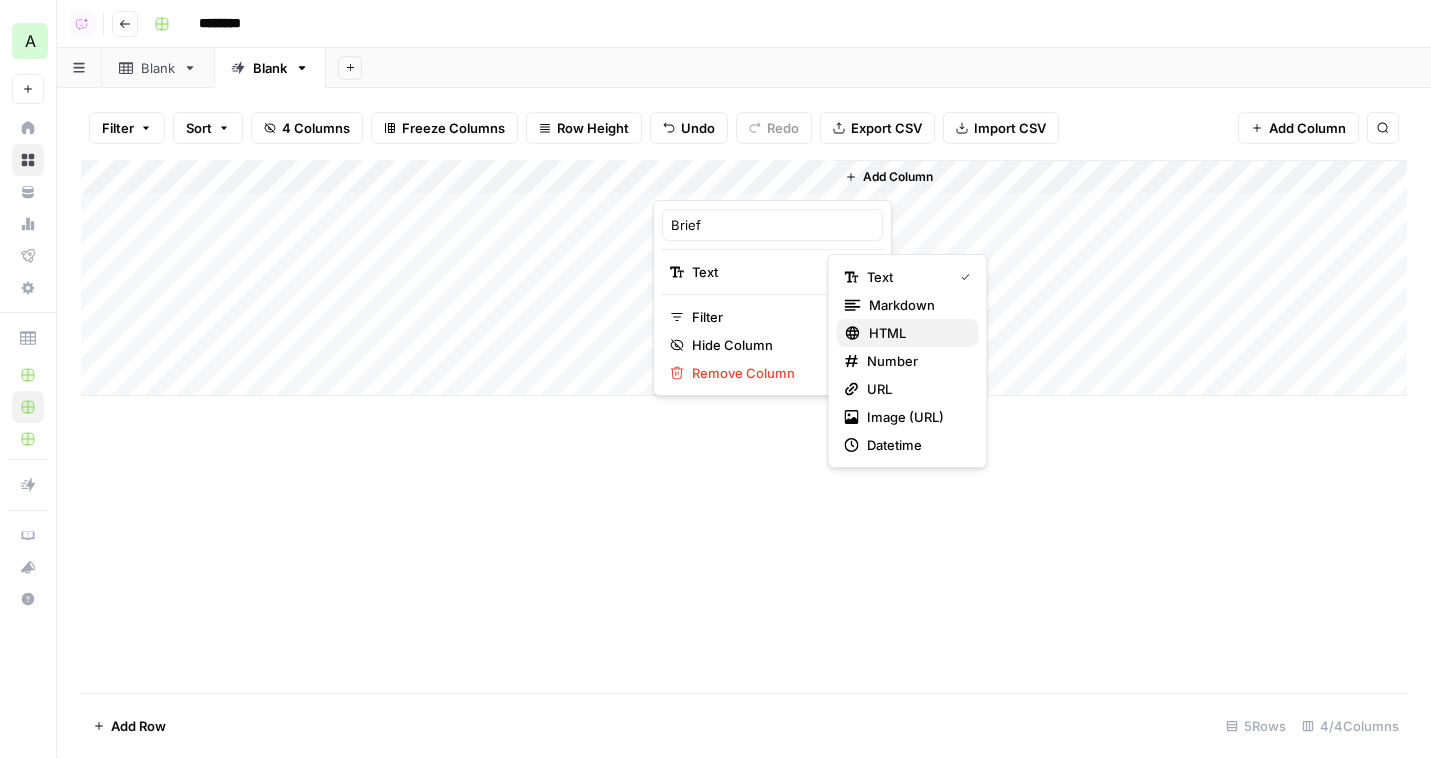click on "HTML" at bounding box center [908, 333] 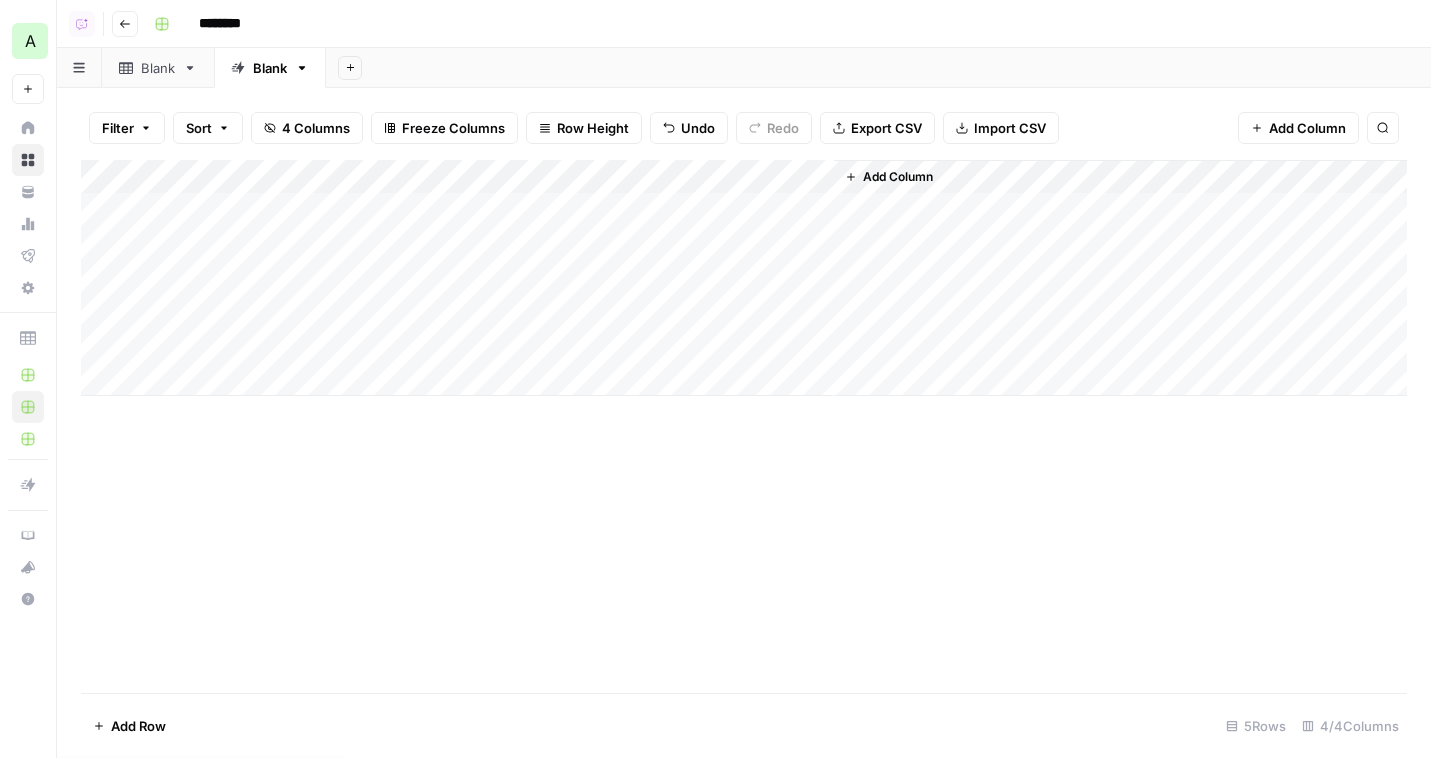 click on "Add Column" at bounding box center [744, 278] 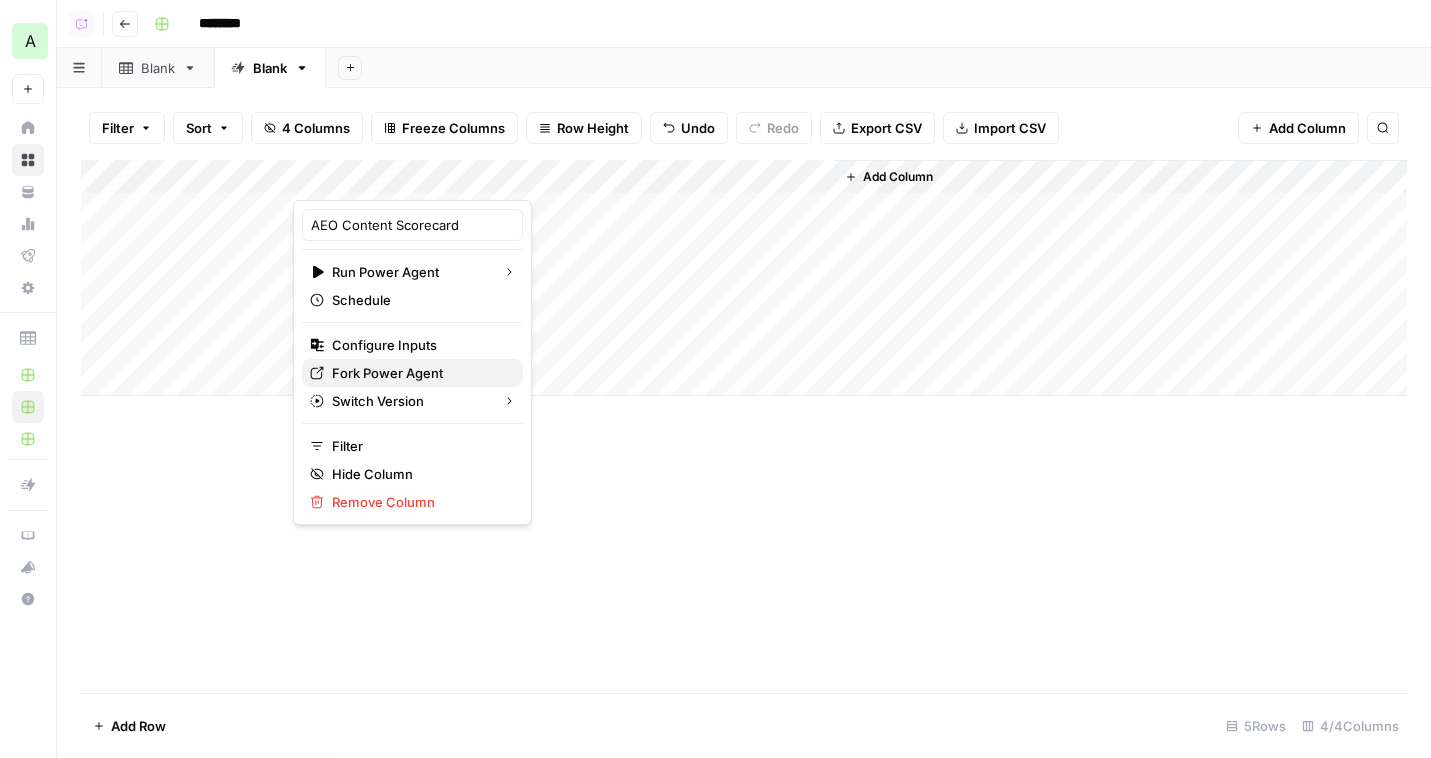 click on "Fork Power Agent" at bounding box center [419, 373] 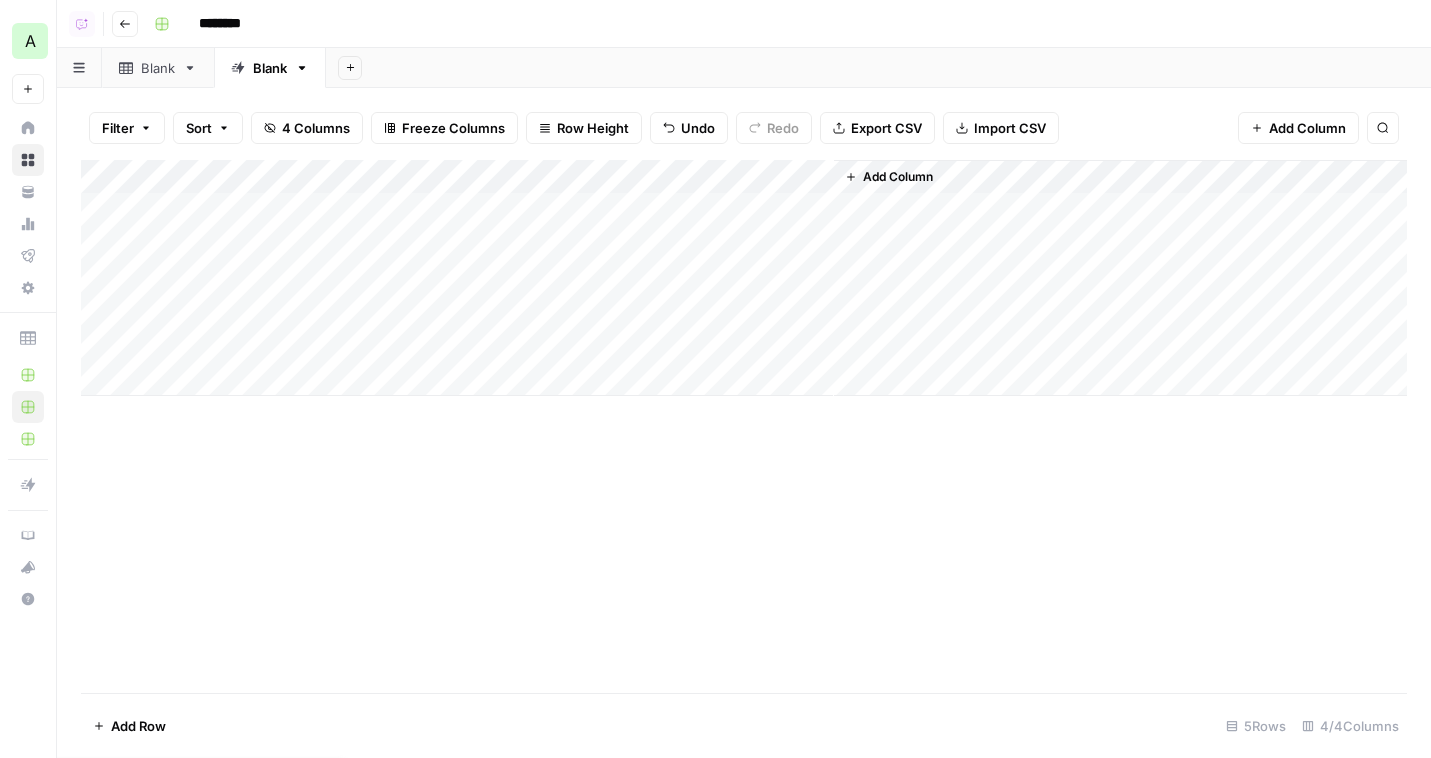 click on "Add Column" at bounding box center (744, 278) 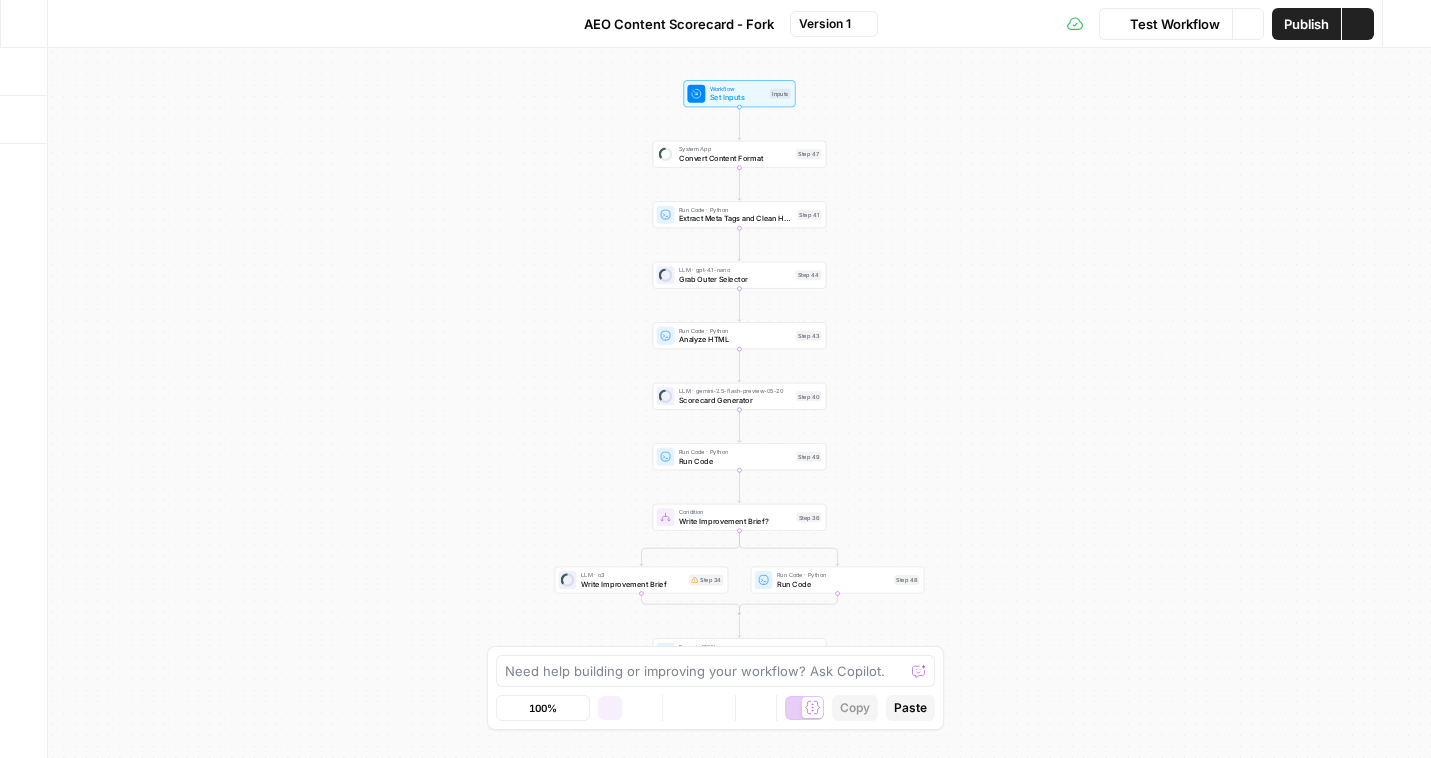 scroll, scrollTop: 0, scrollLeft: 0, axis: both 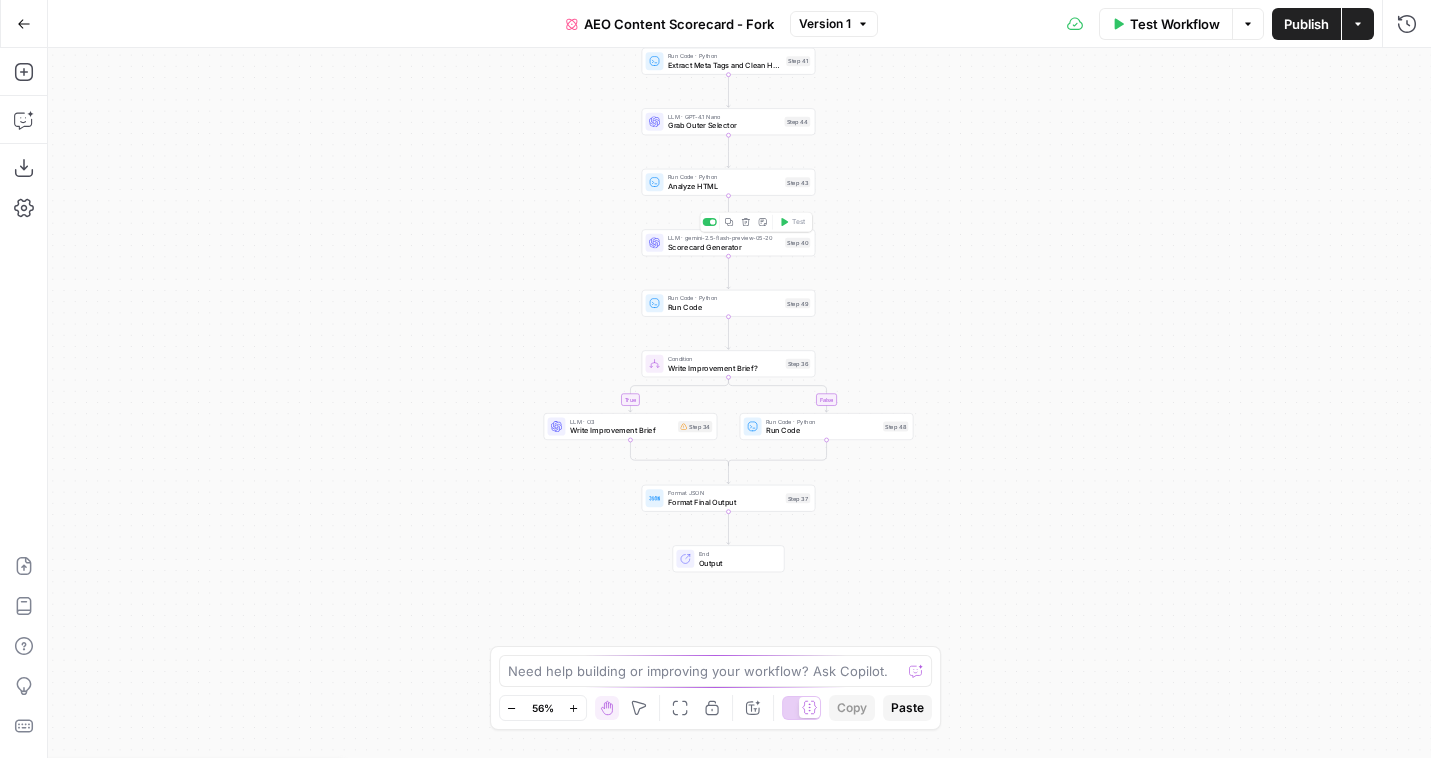 click on "Scorecard Generator" at bounding box center (724, 246) 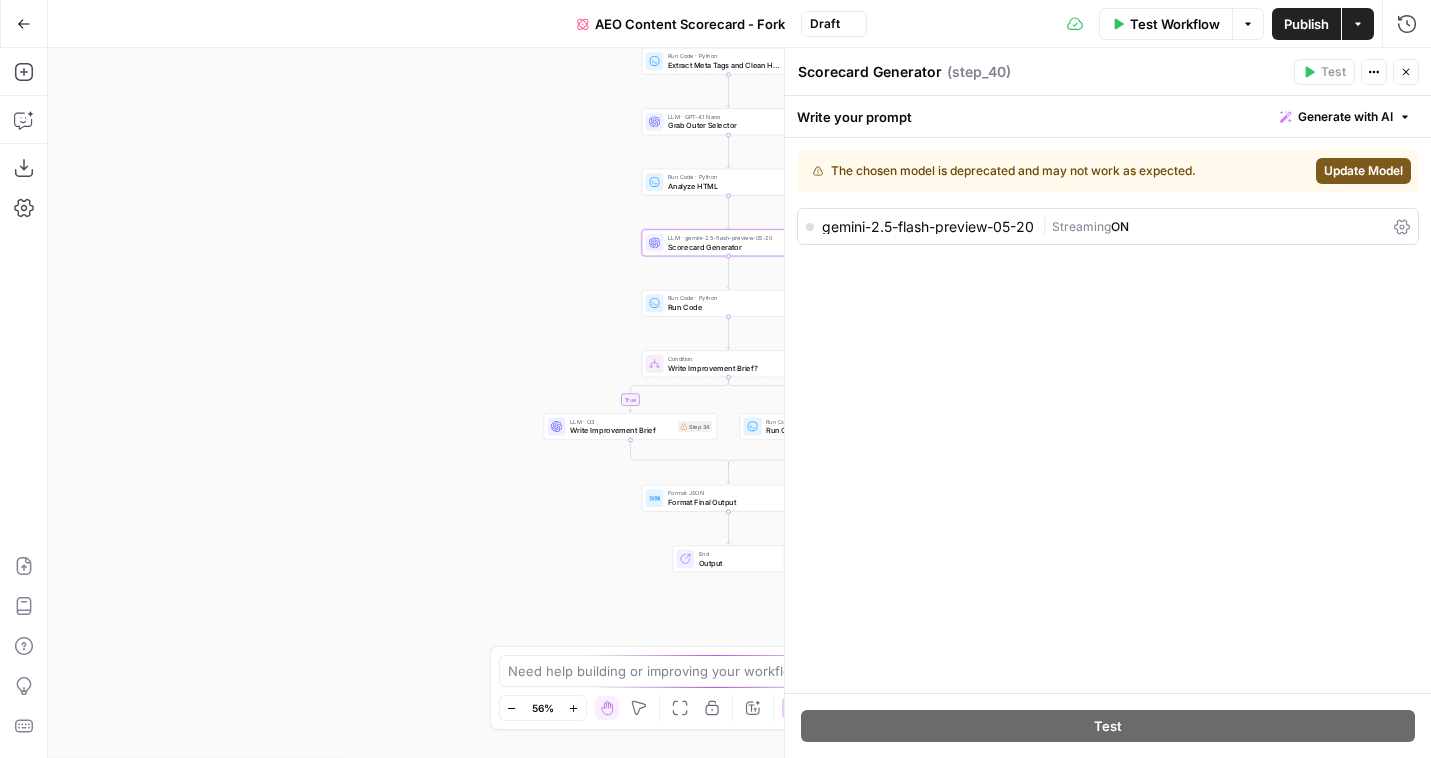 click on "The chosen model is deprecated and may not work as expected. Update Model [MODEL_NAME] | Streaming ON" at bounding box center (1108, 415) 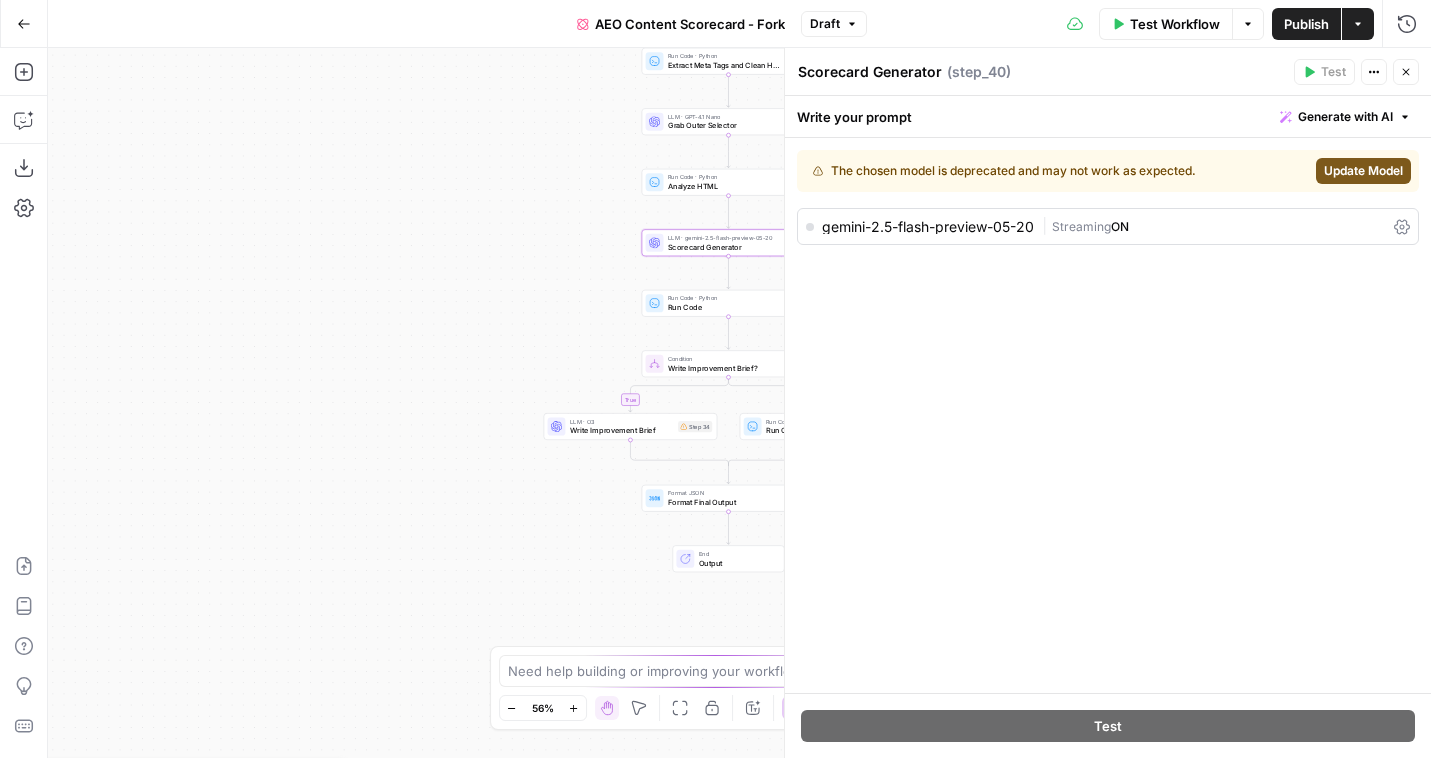 click on "The chosen model is deprecated and may not work as expected. Update Model gemini-2.5-flash-preview-05-20   |   Streaming  ON" at bounding box center (1108, 415) 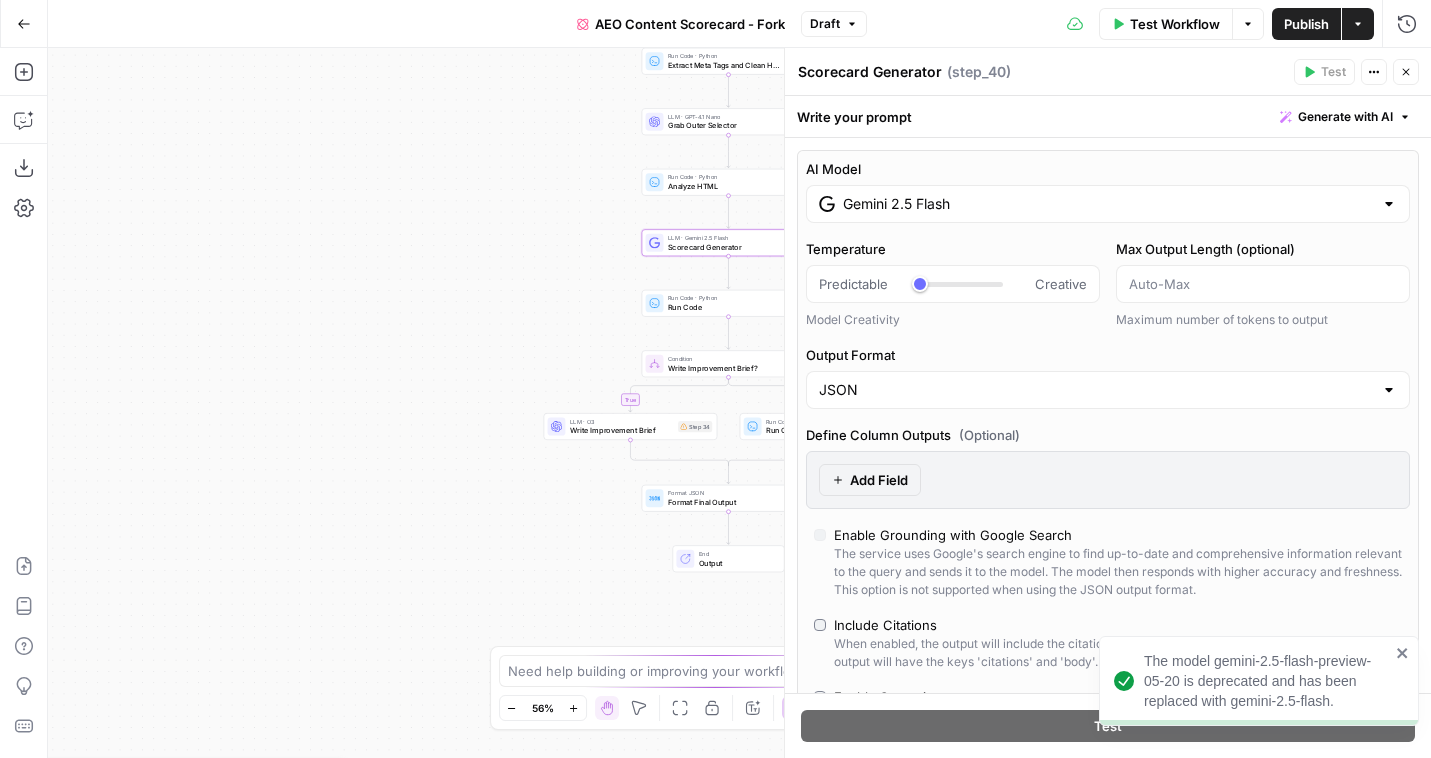 click on "Gemini 2.5 Flash" at bounding box center [1108, 204] 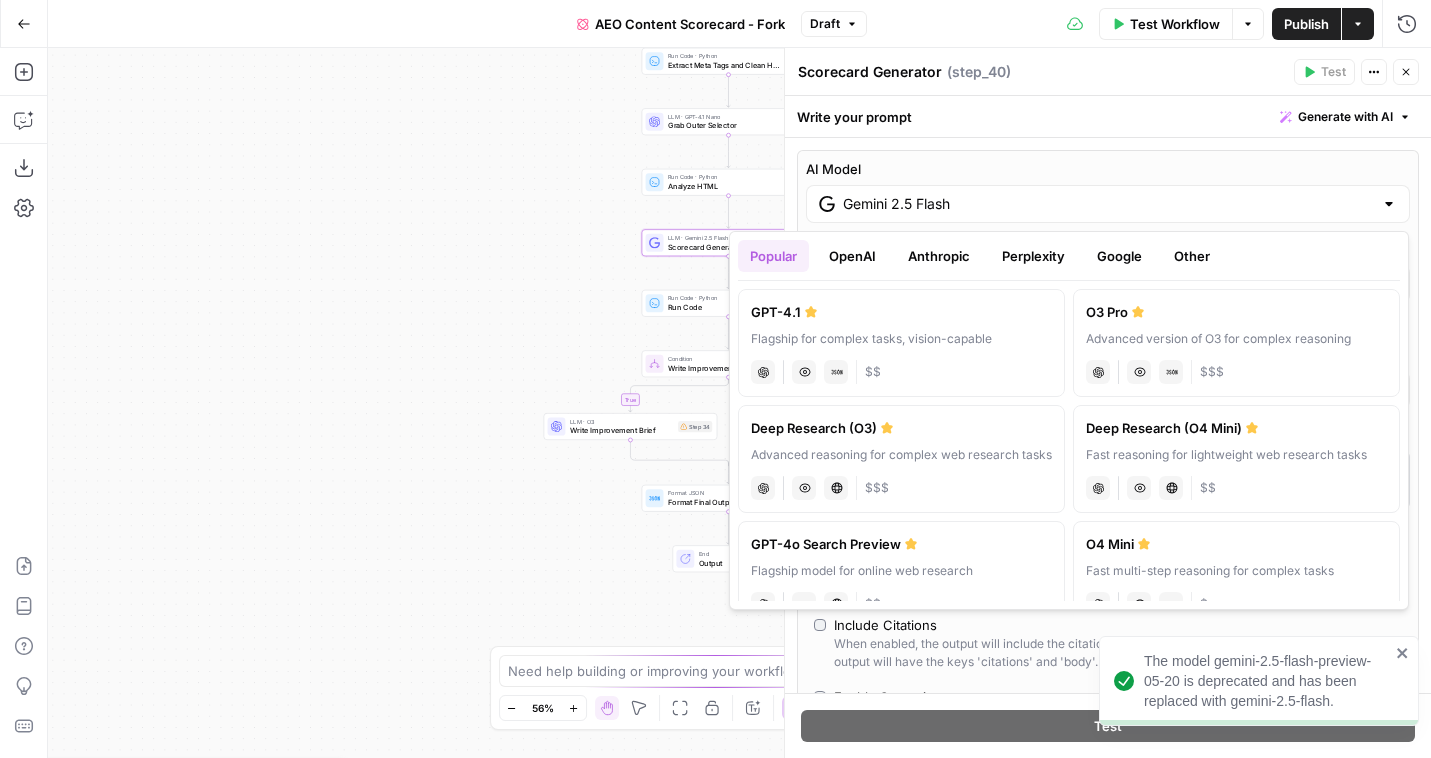 click on "Anthropic" at bounding box center [939, 256] 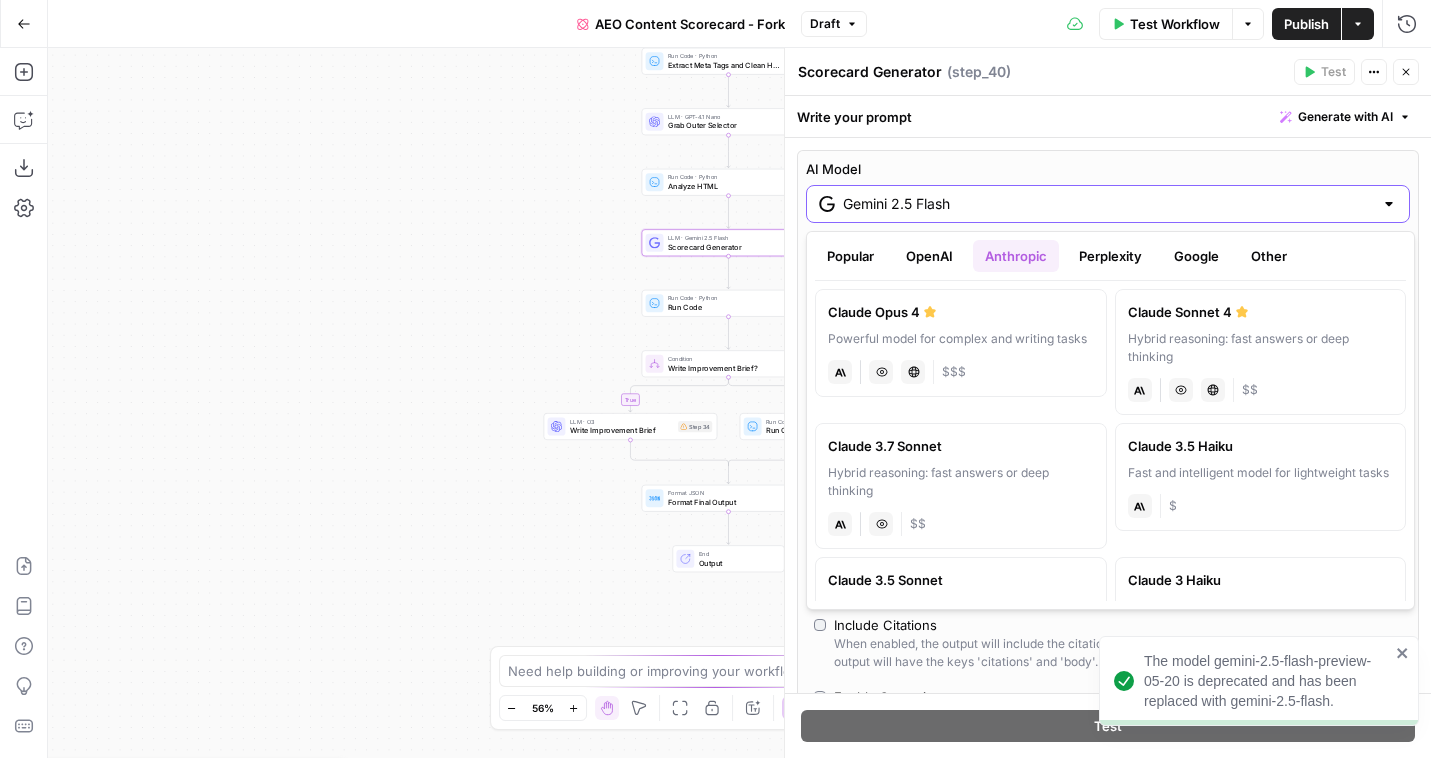 click on "Gemini 2.5 Flash" at bounding box center (1108, 204) 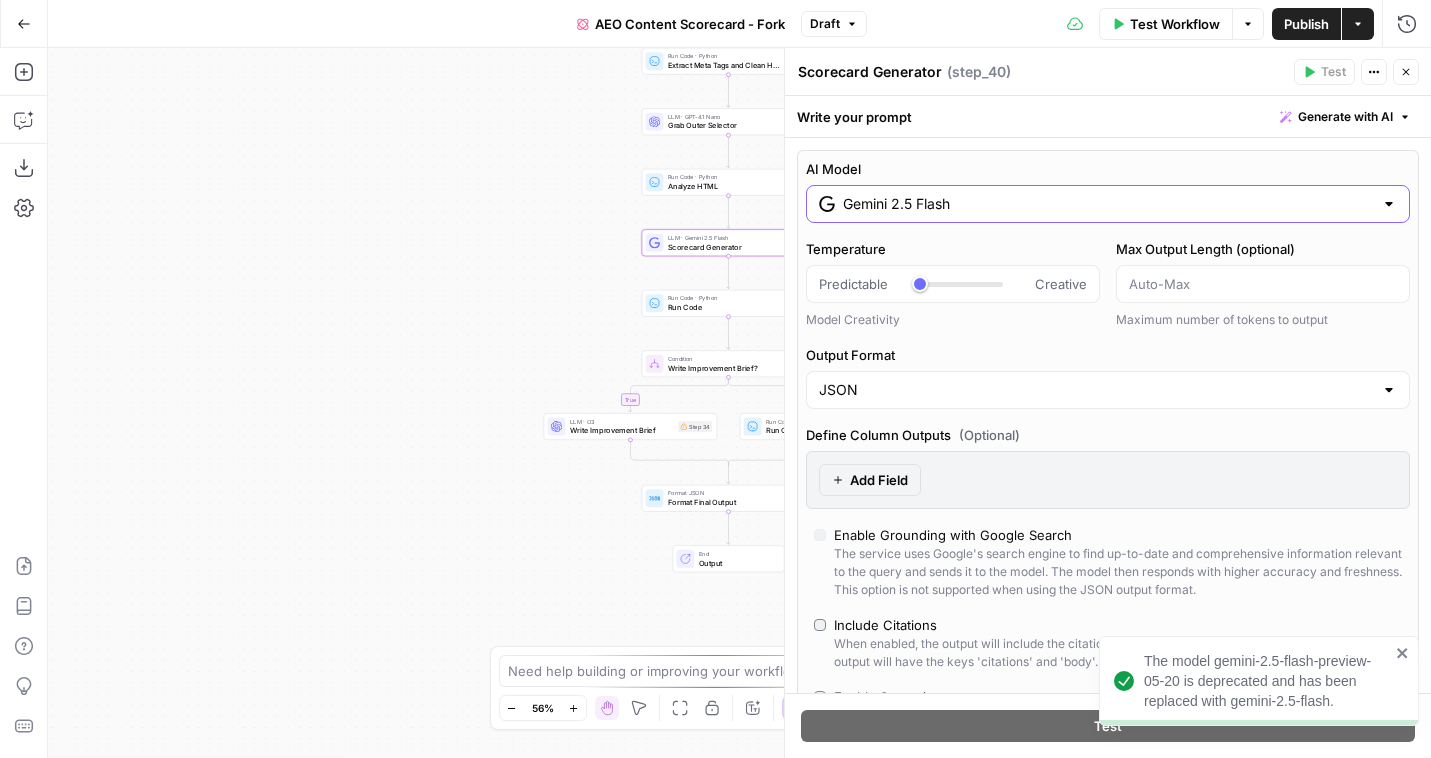 click on "Gemini 2.5 Flash" at bounding box center [1108, 204] 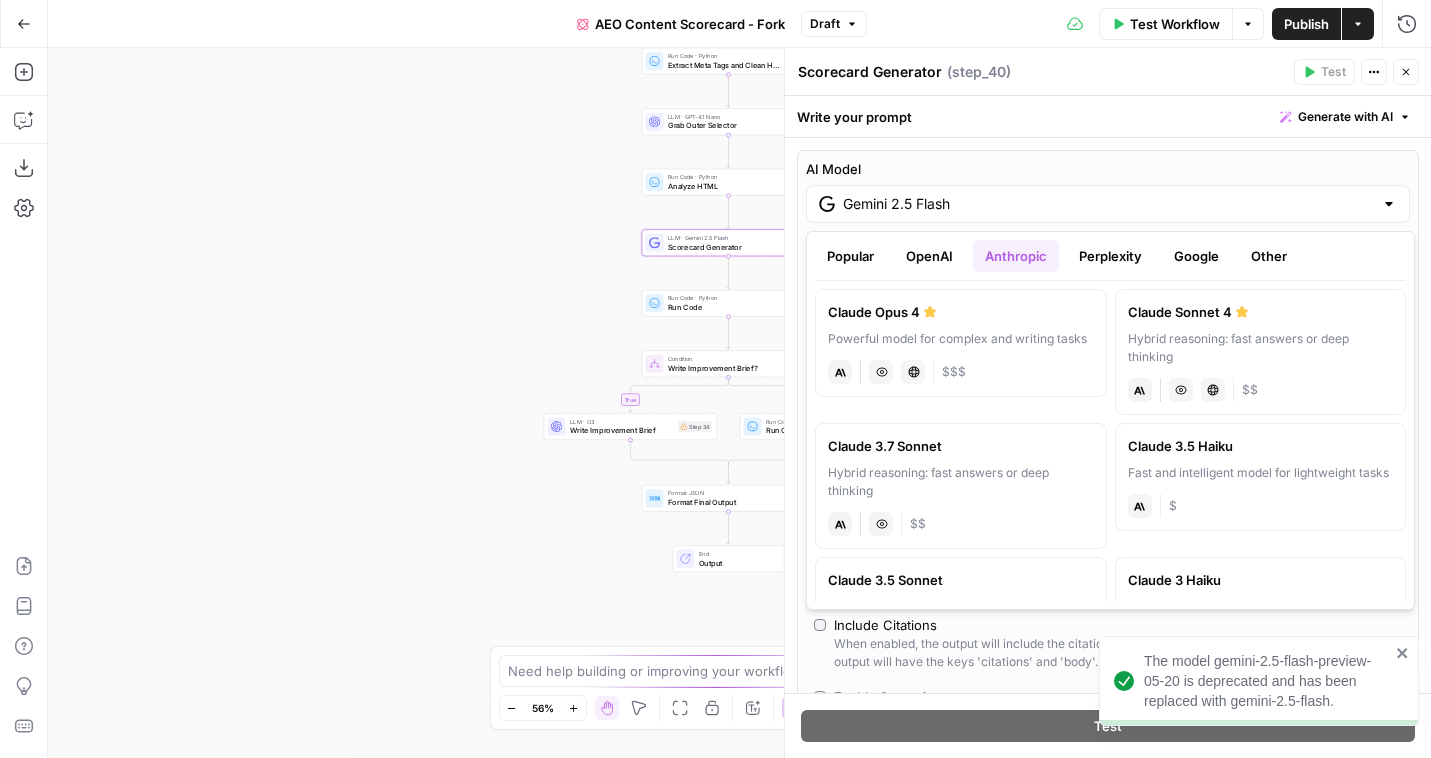 click on "OpenAI" at bounding box center (929, 256) 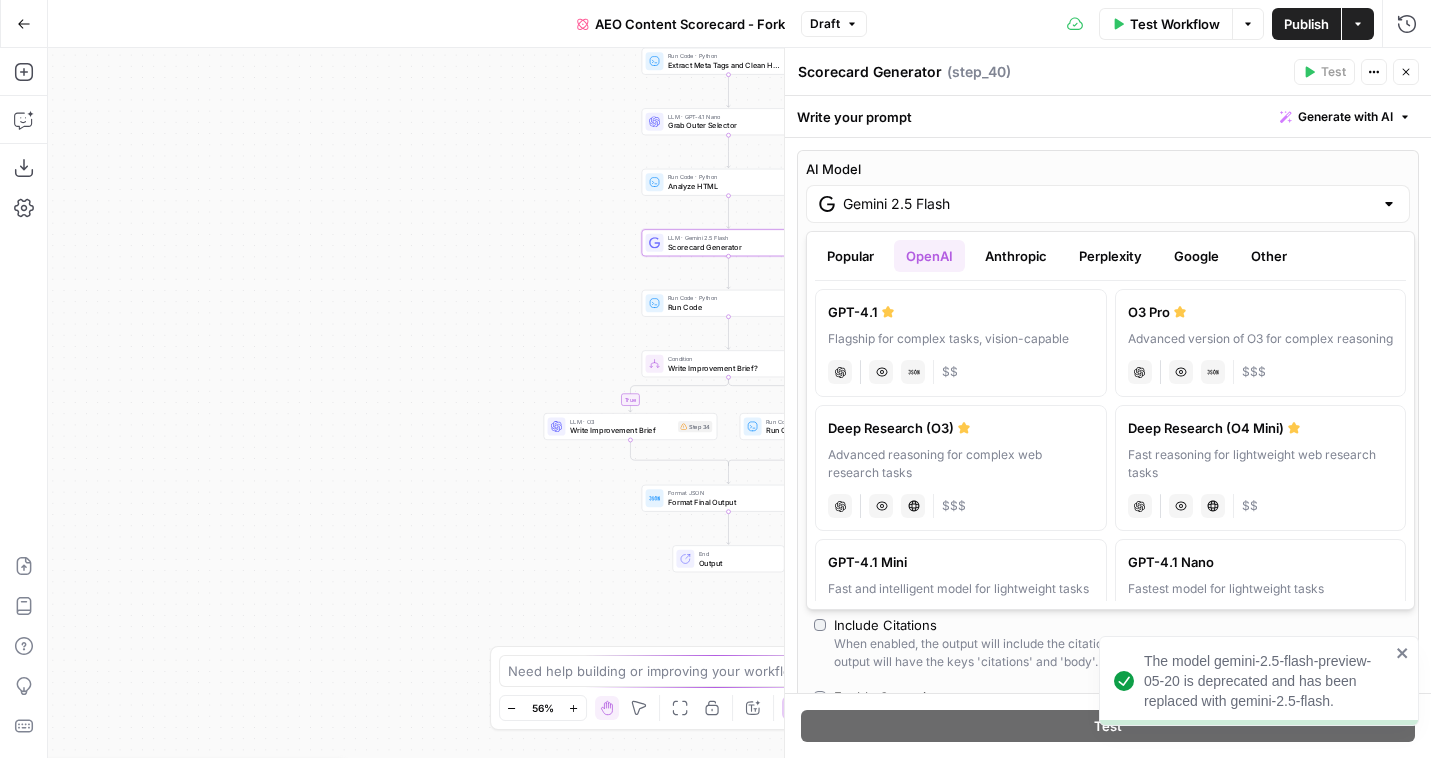 click on "O3 Pro" at bounding box center (1261, 312) 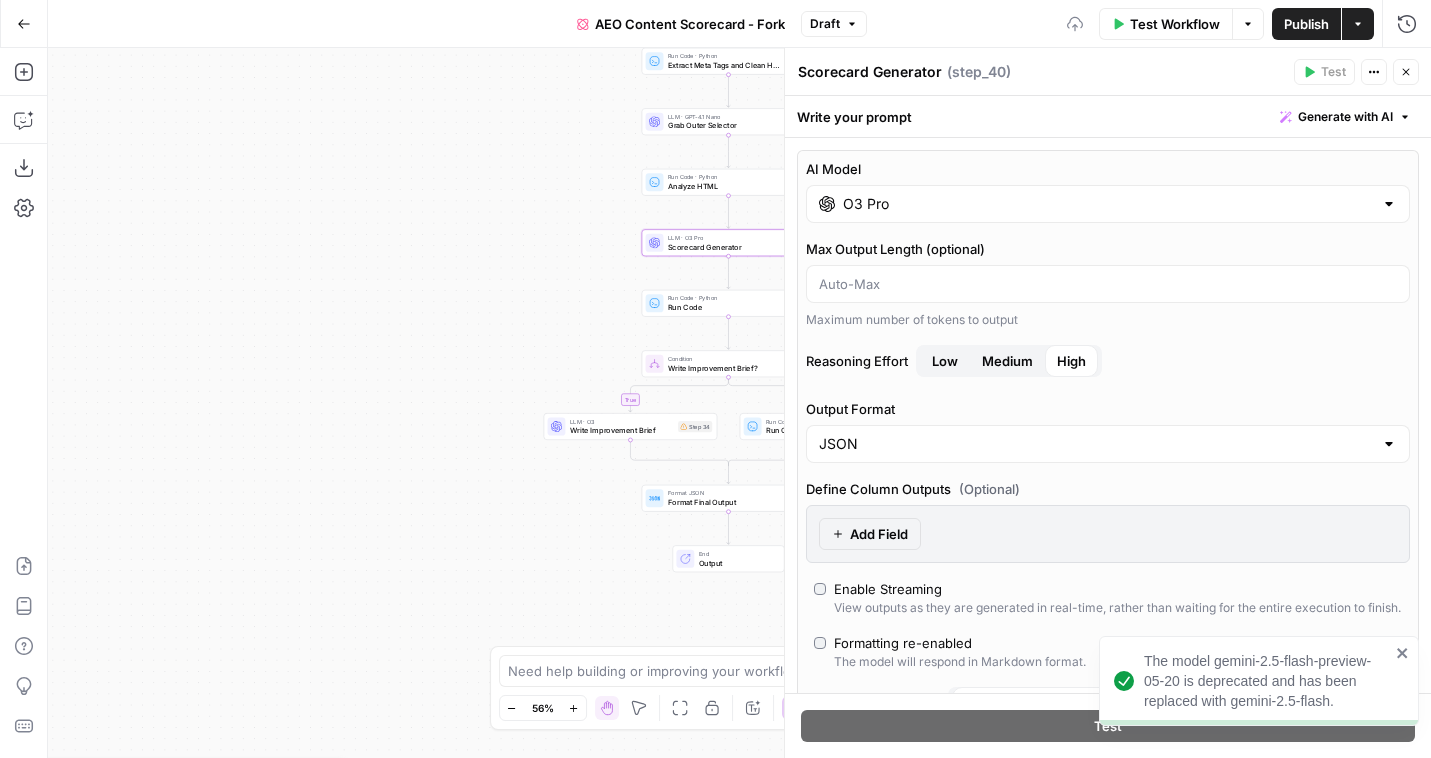 click on "Publish" at bounding box center (1306, 24) 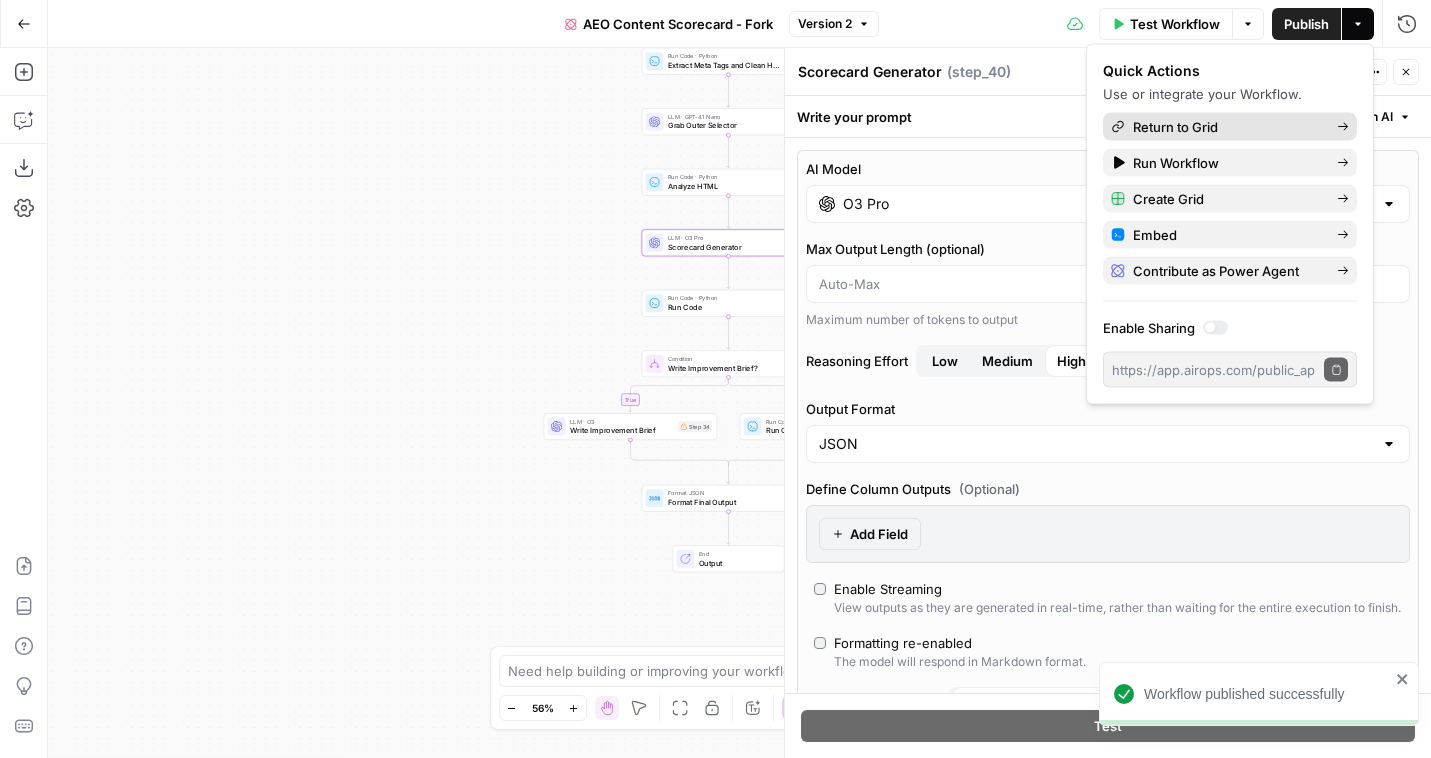 click on "Return to Grid" at bounding box center [1227, 127] 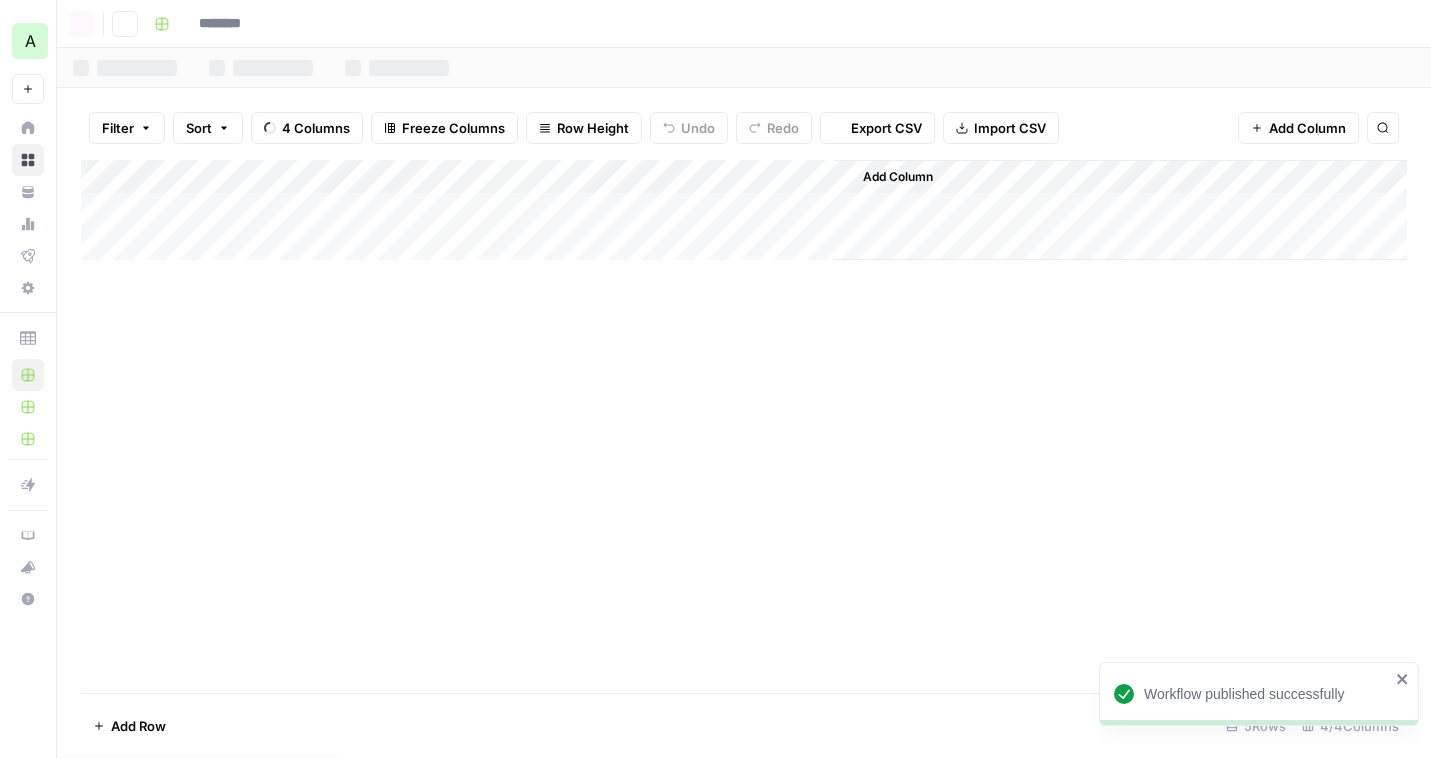 type on "********" 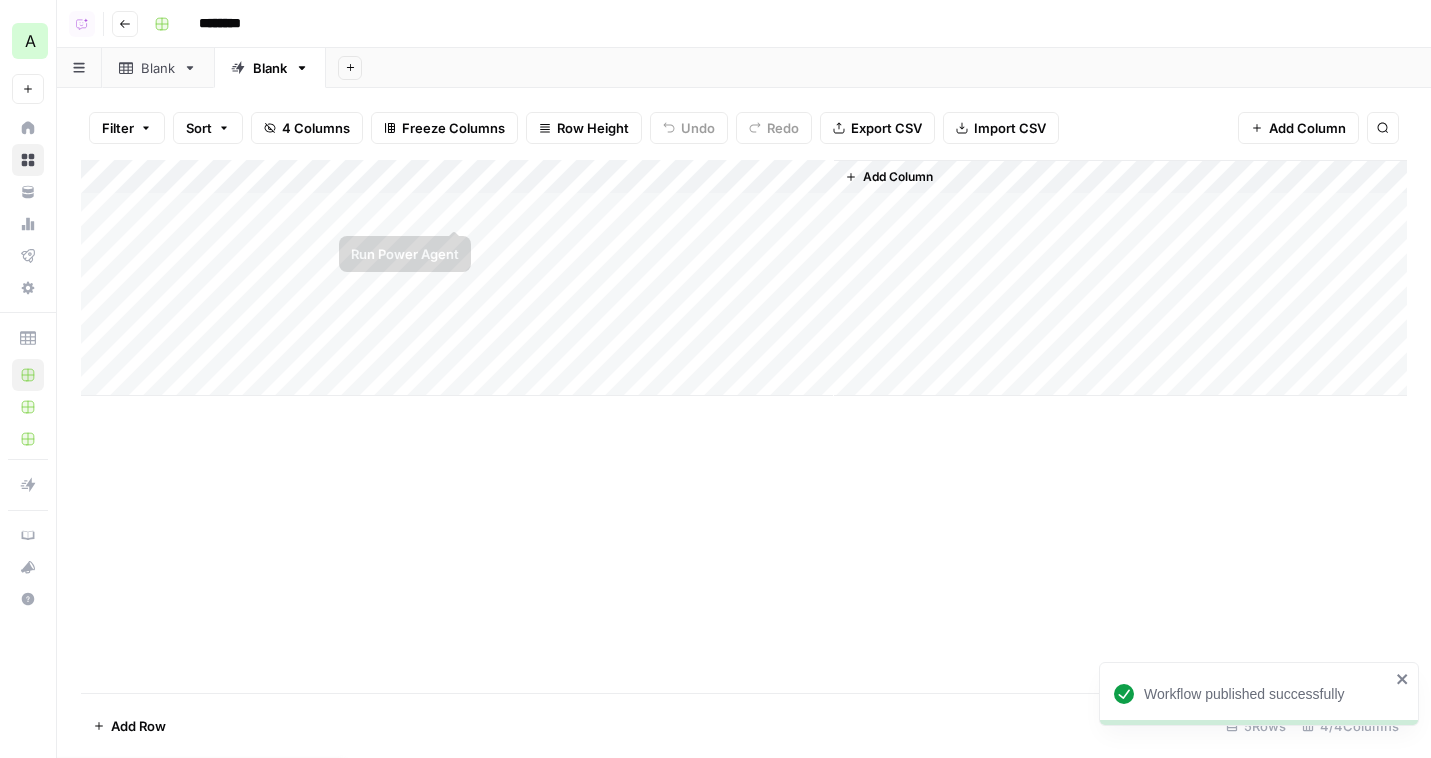 click on "Add Column" at bounding box center [744, 278] 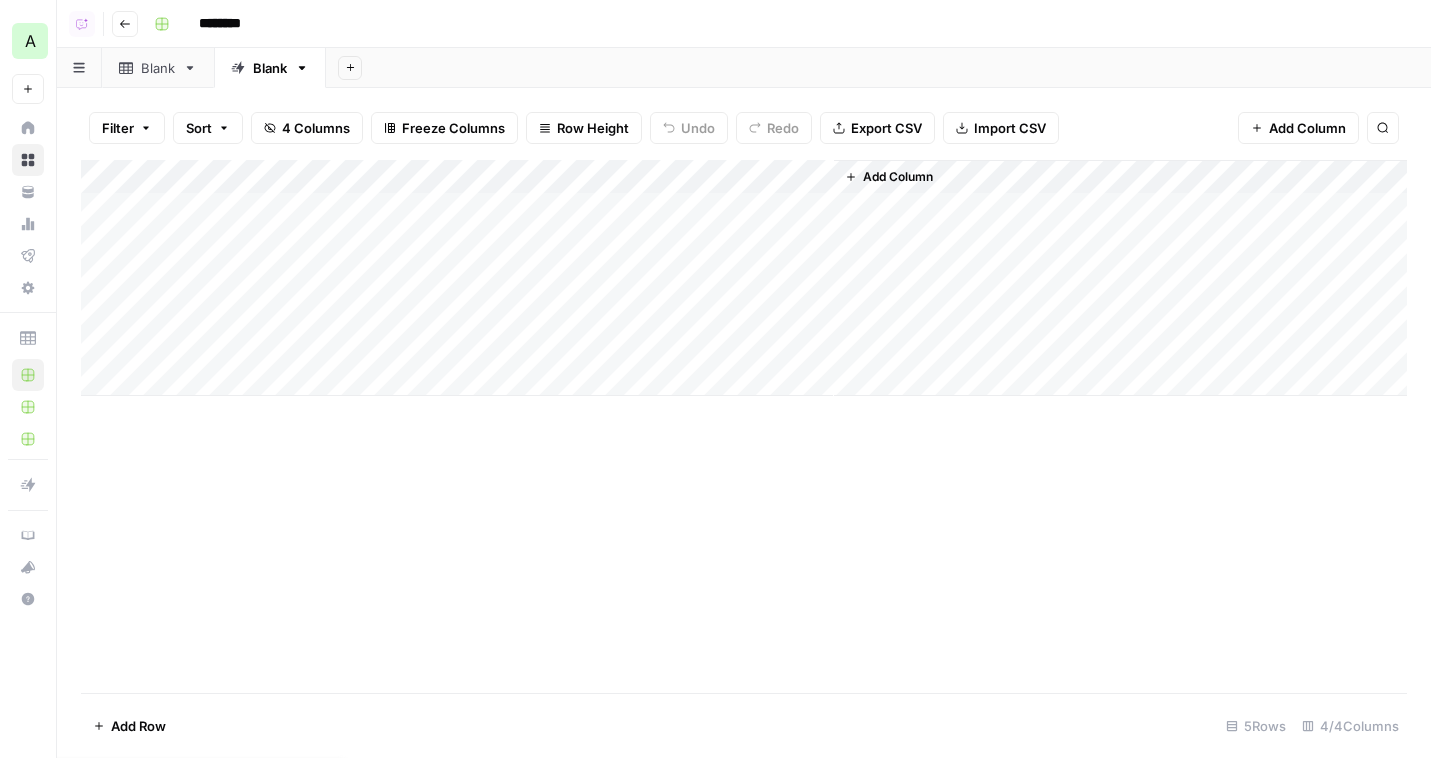 click on "Add Column" at bounding box center (744, 278) 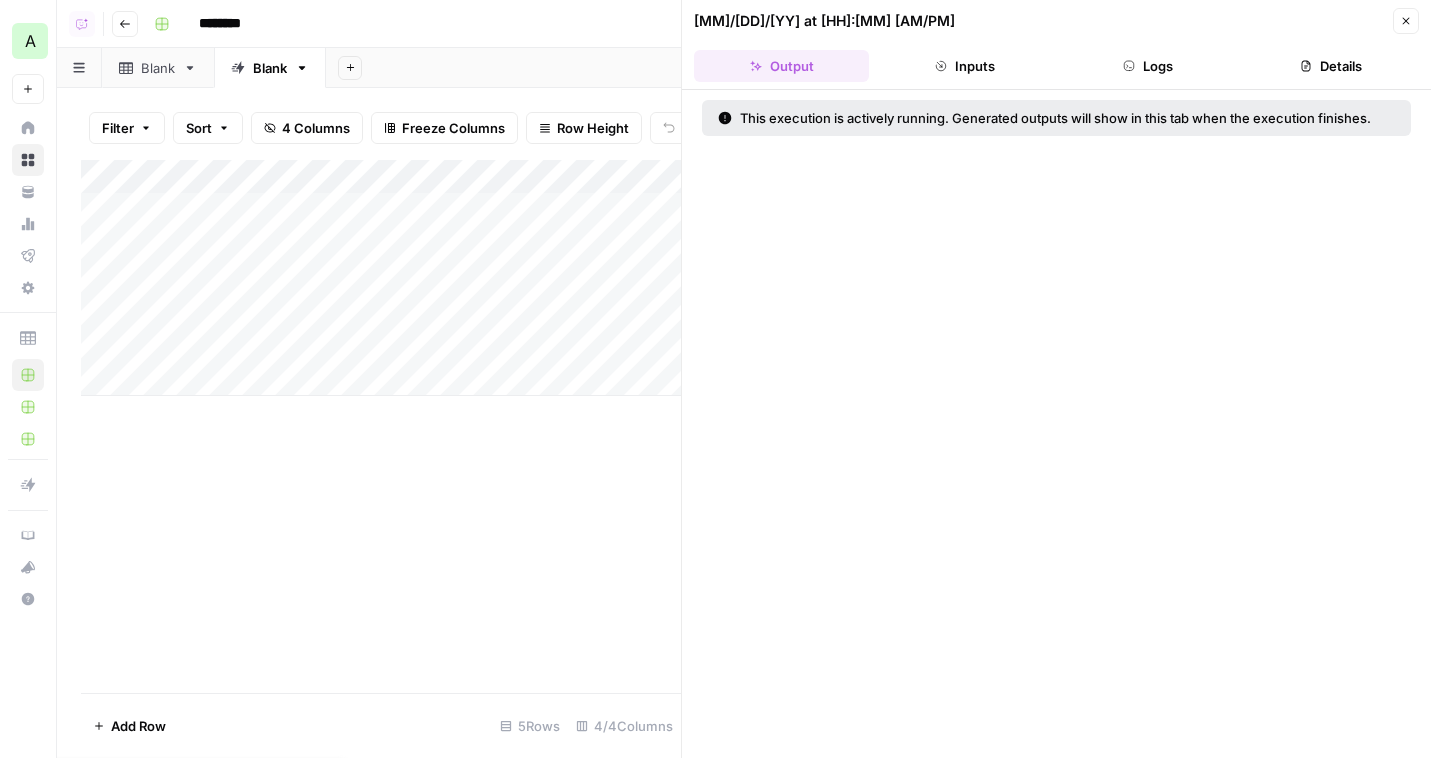 click on "Logs" at bounding box center [1148, 66] 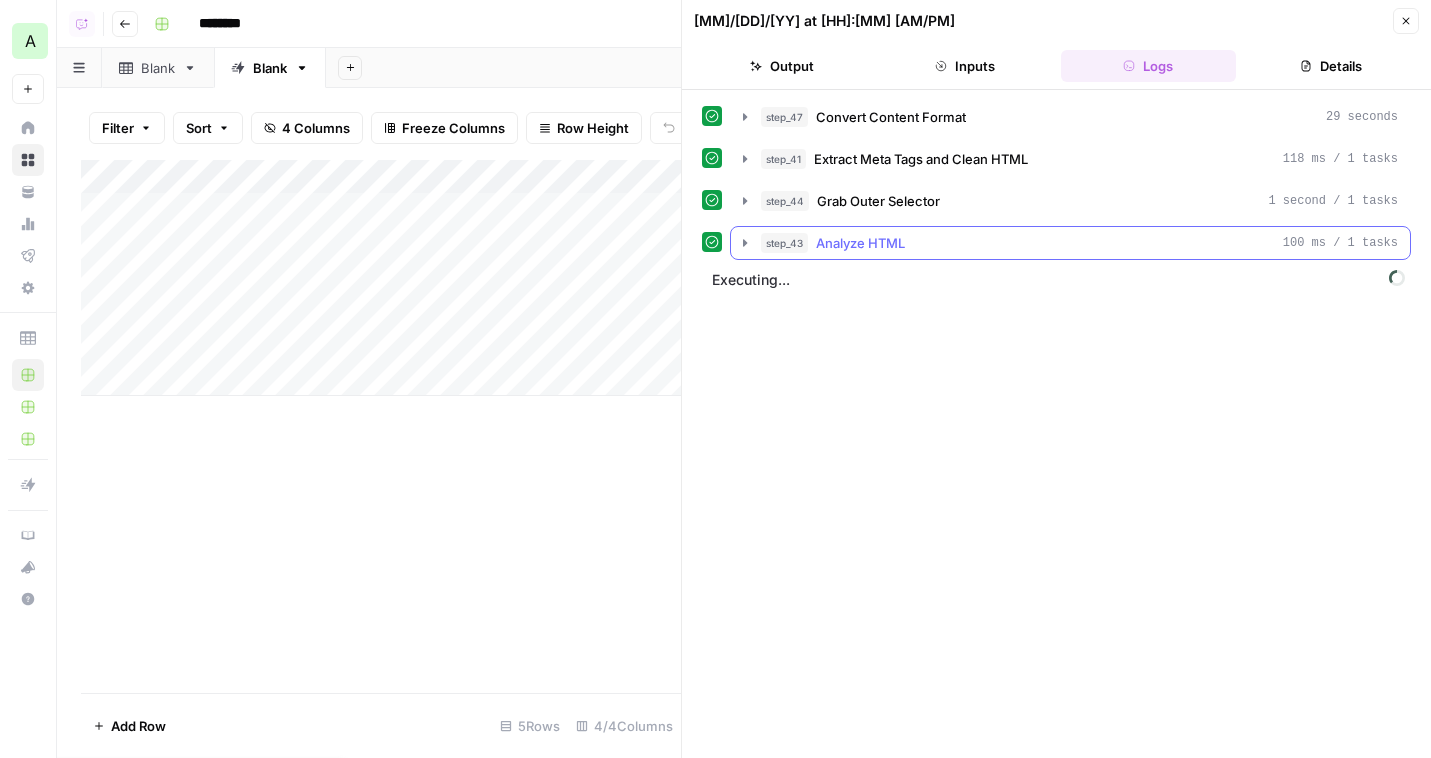 click on "step_43 Analyze HTML 100 ms / 1 tasks" at bounding box center [1079, 243] 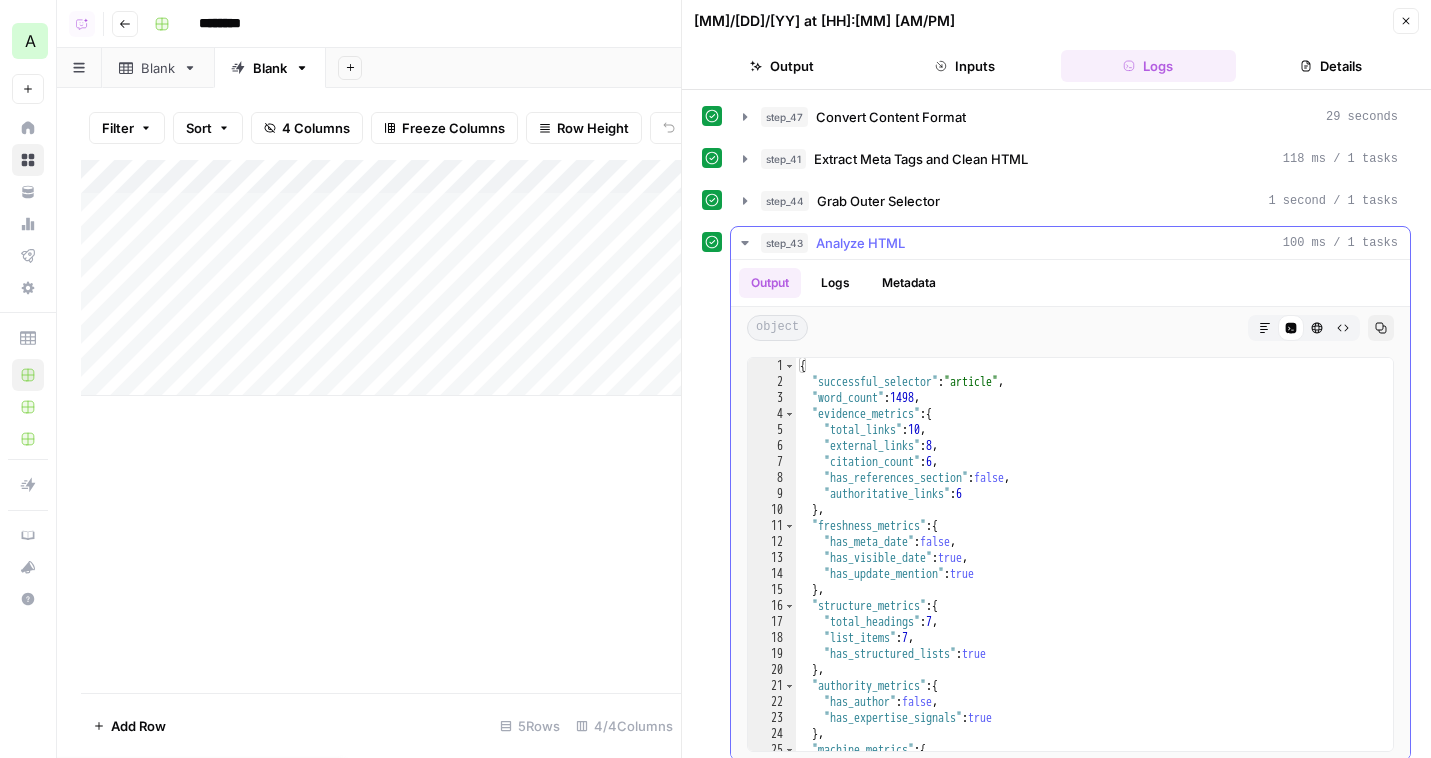 scroll, scrollTop: 71, scrollLeft: 0, axis: vertical 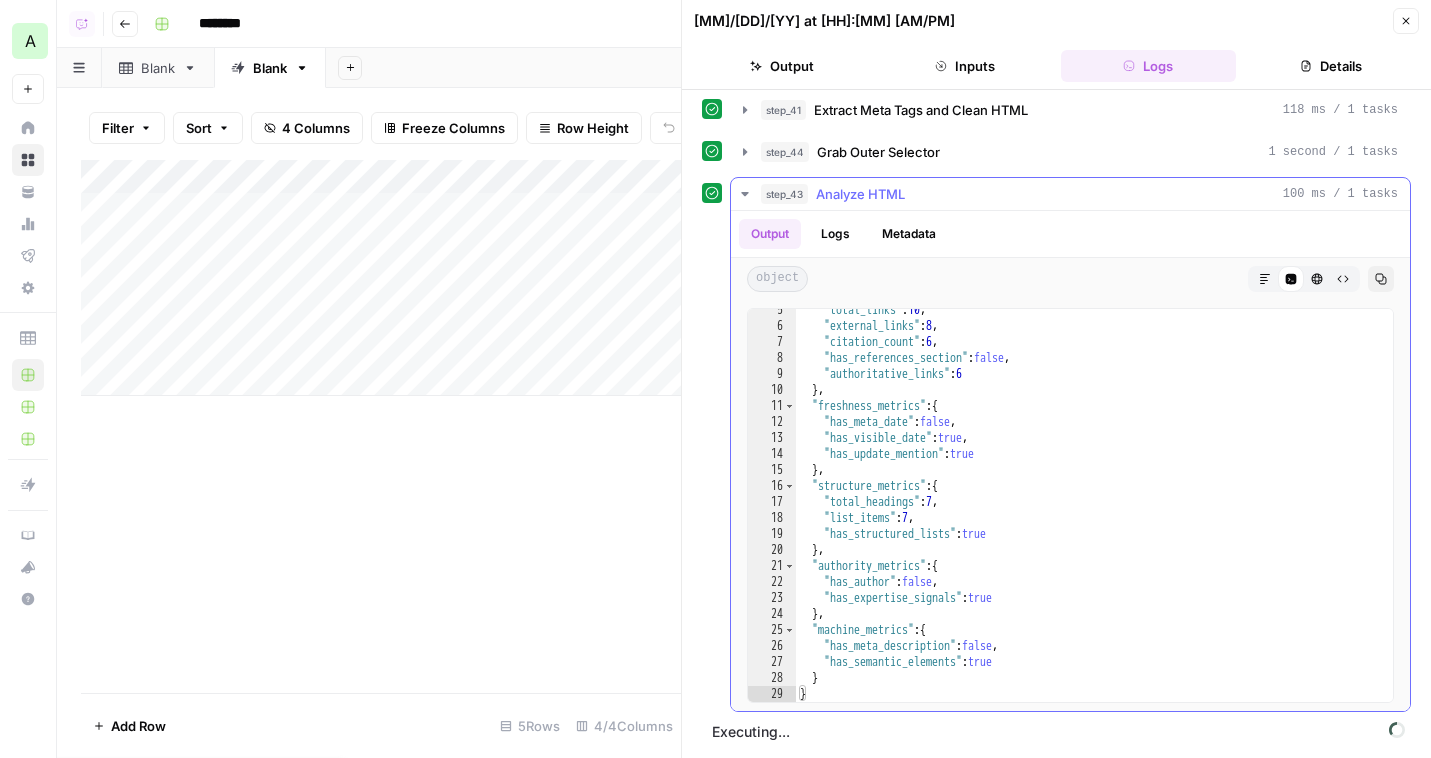 click on "Analyze HTML" at bounding box center [860, 194] 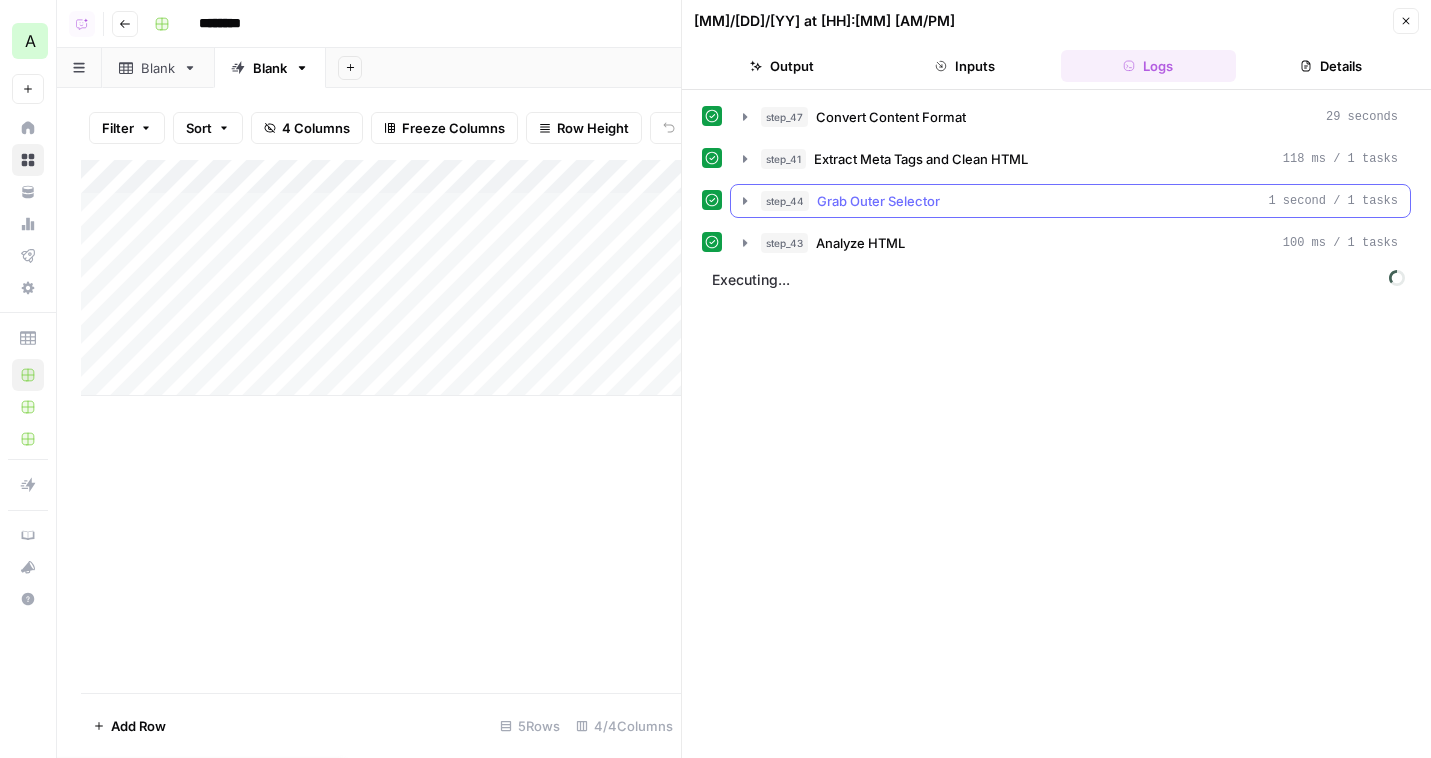 scroll, scrollTop: 0, scrollLeft: 0, axis: both 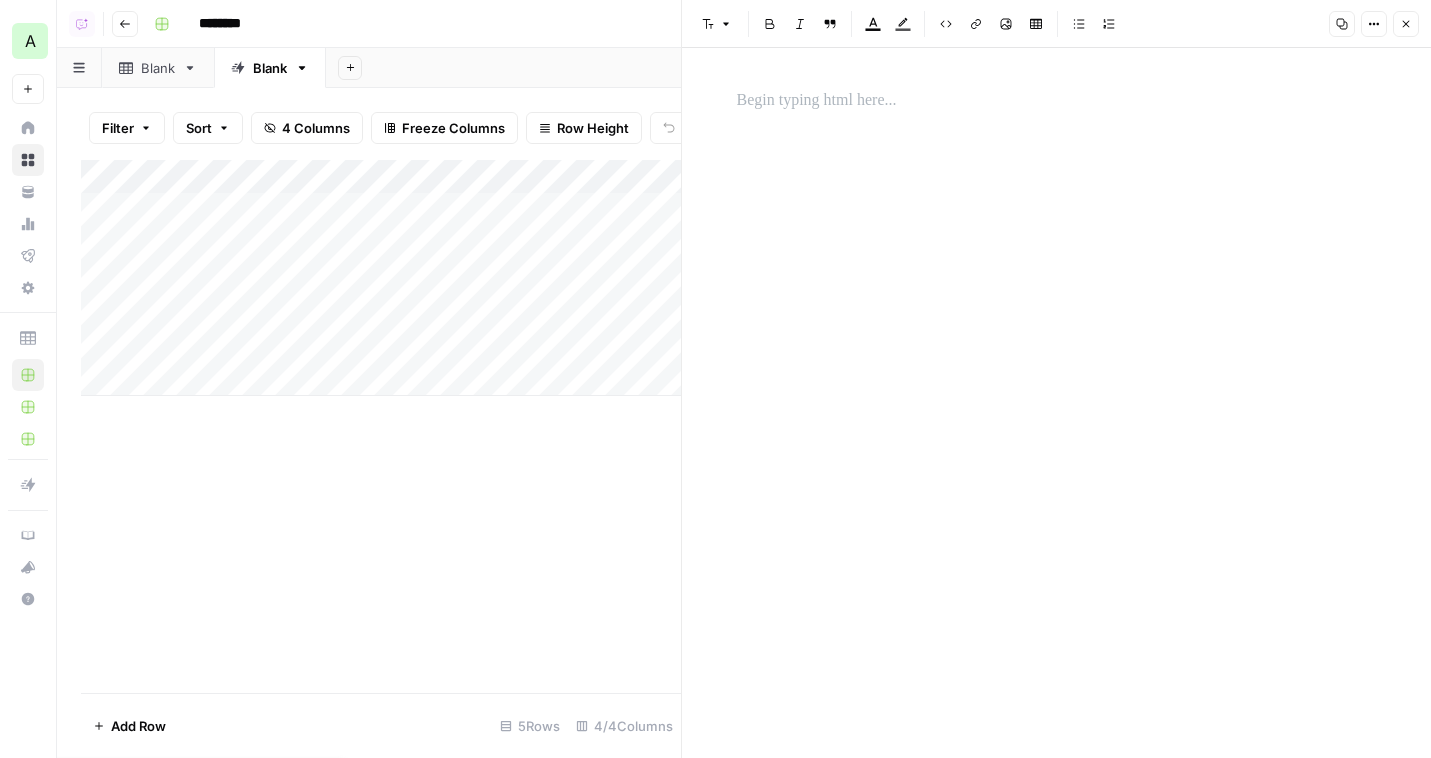 click on "Close" at bounding box center [1406, 24] 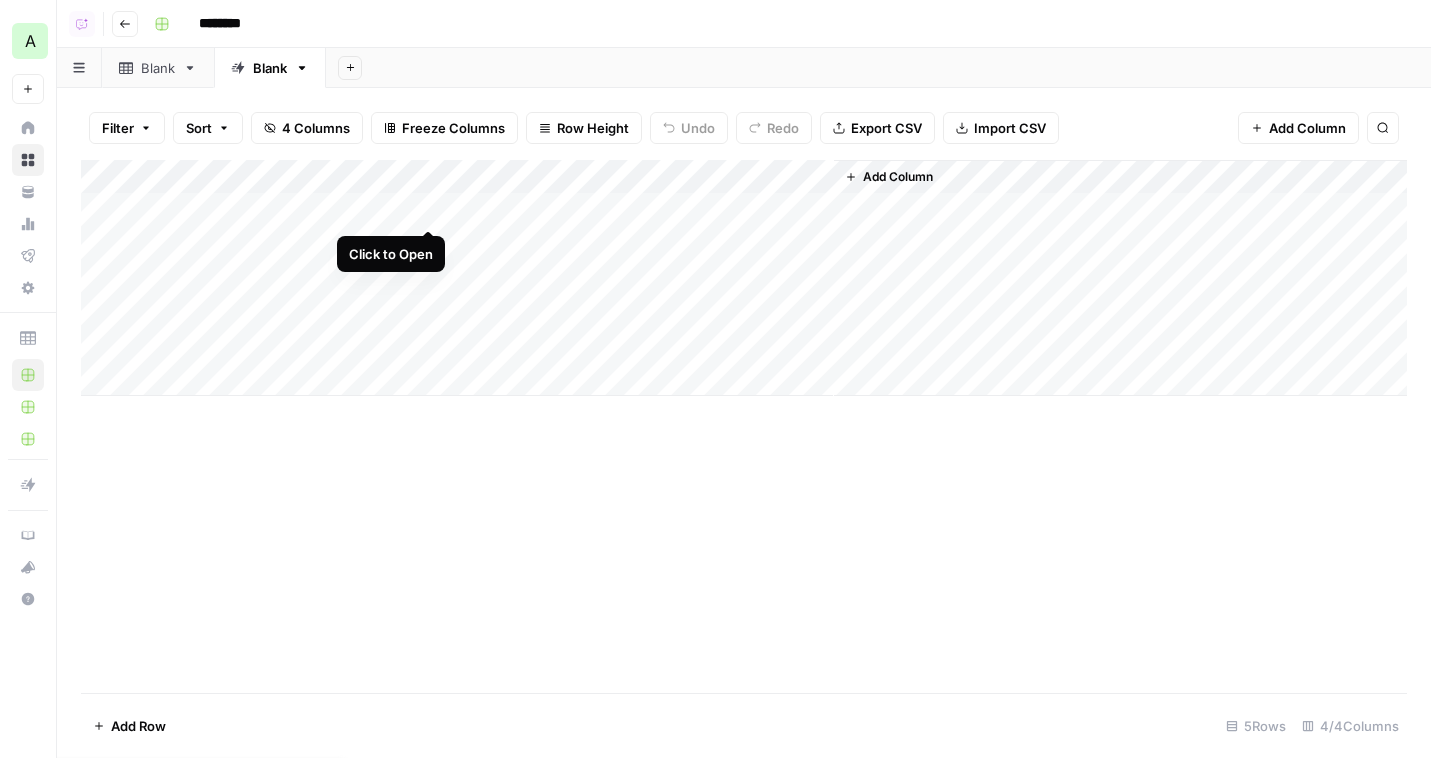 click on "Add Column" at bounding box center (744, 278) 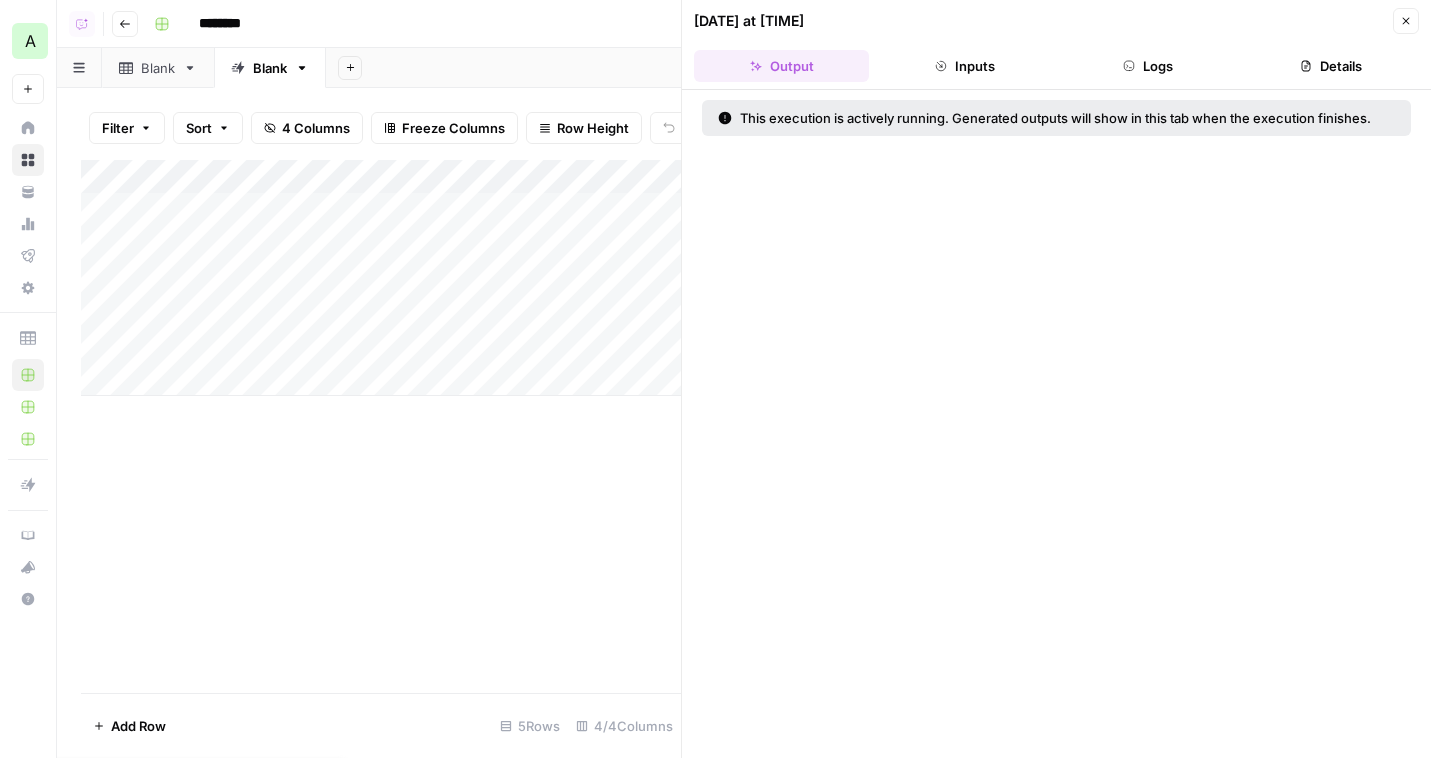 click on "Logs" at bounding box center (1148, 66) 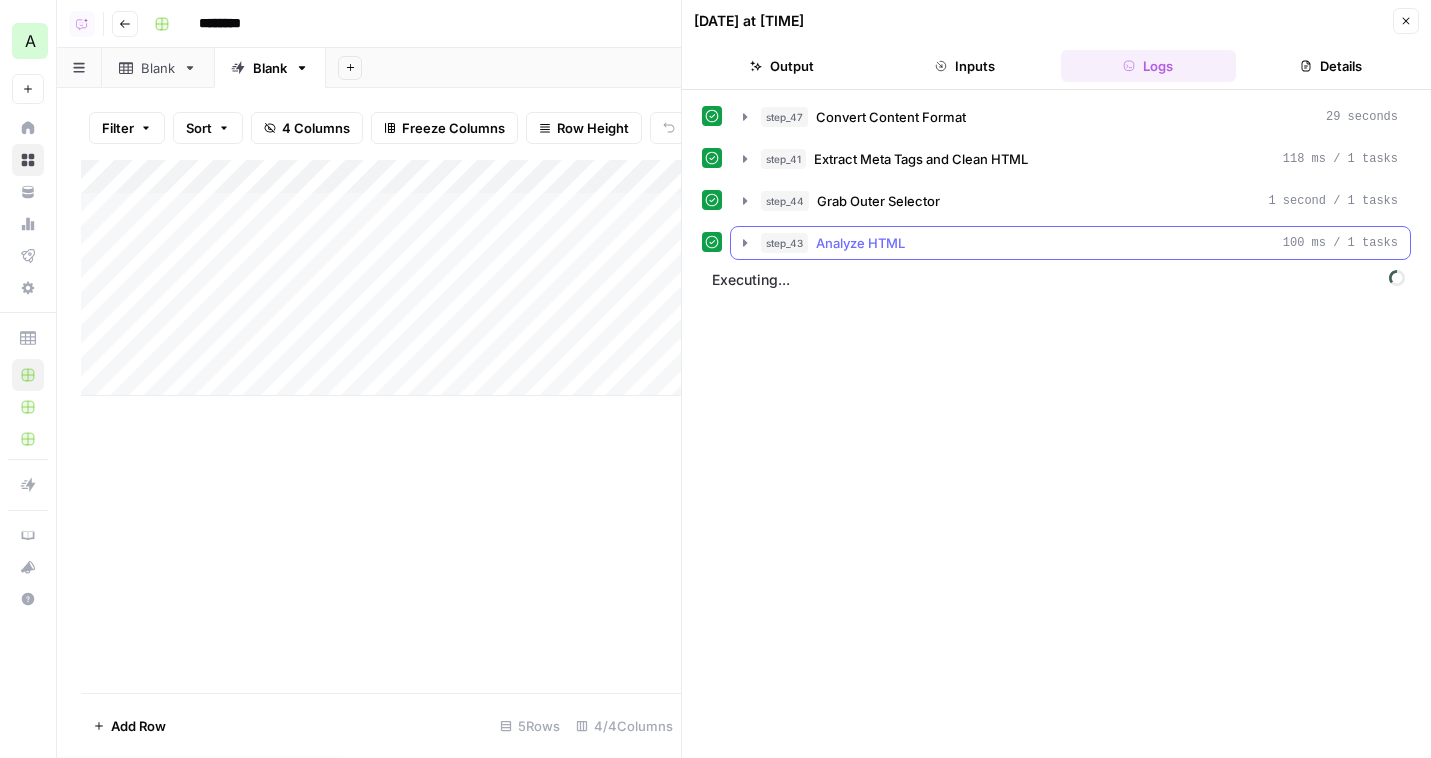 click on "step_43 Analyze HTML 100 ms / 1 tasks" at bounding box center [1079, 243] 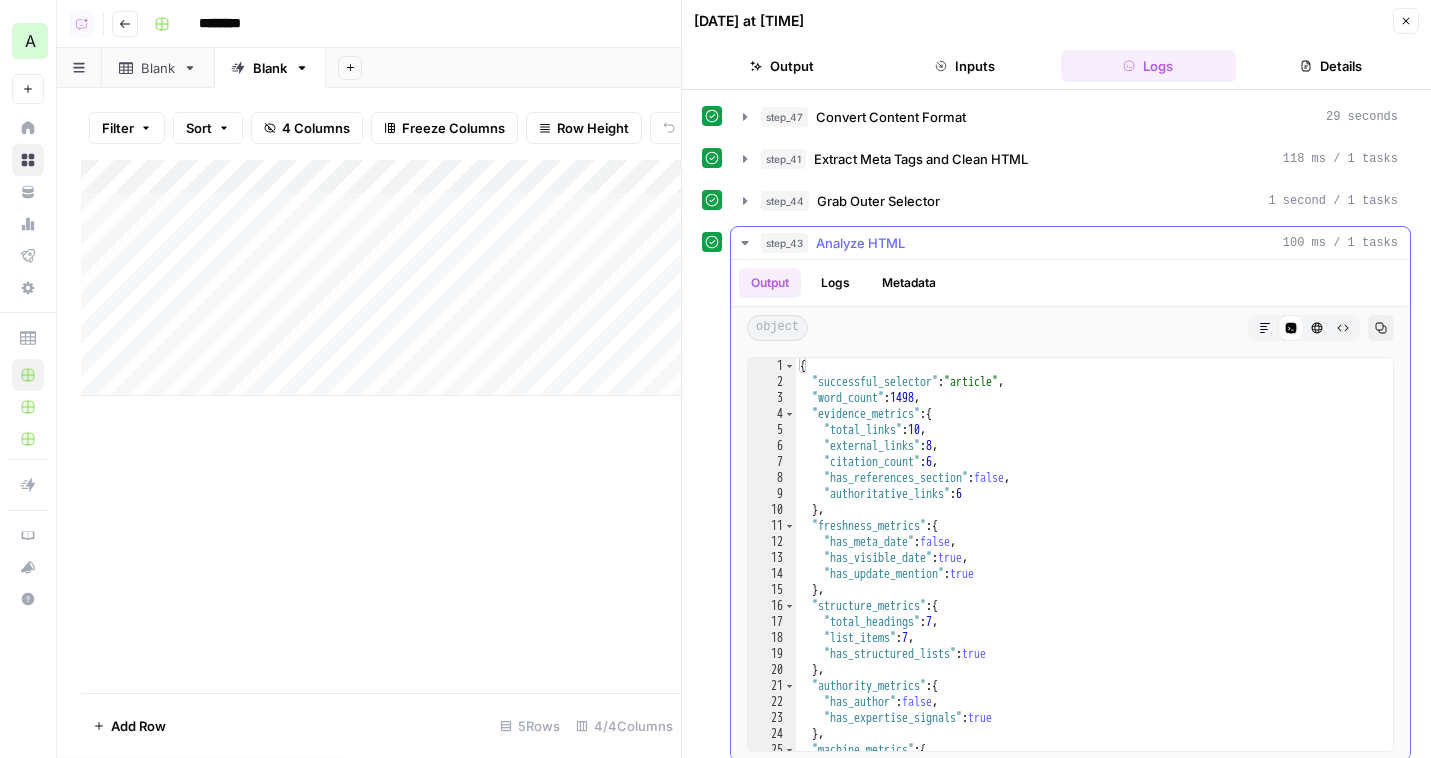 scroll, scrollTop: 49, scrollLeft: 0, axis: vertical 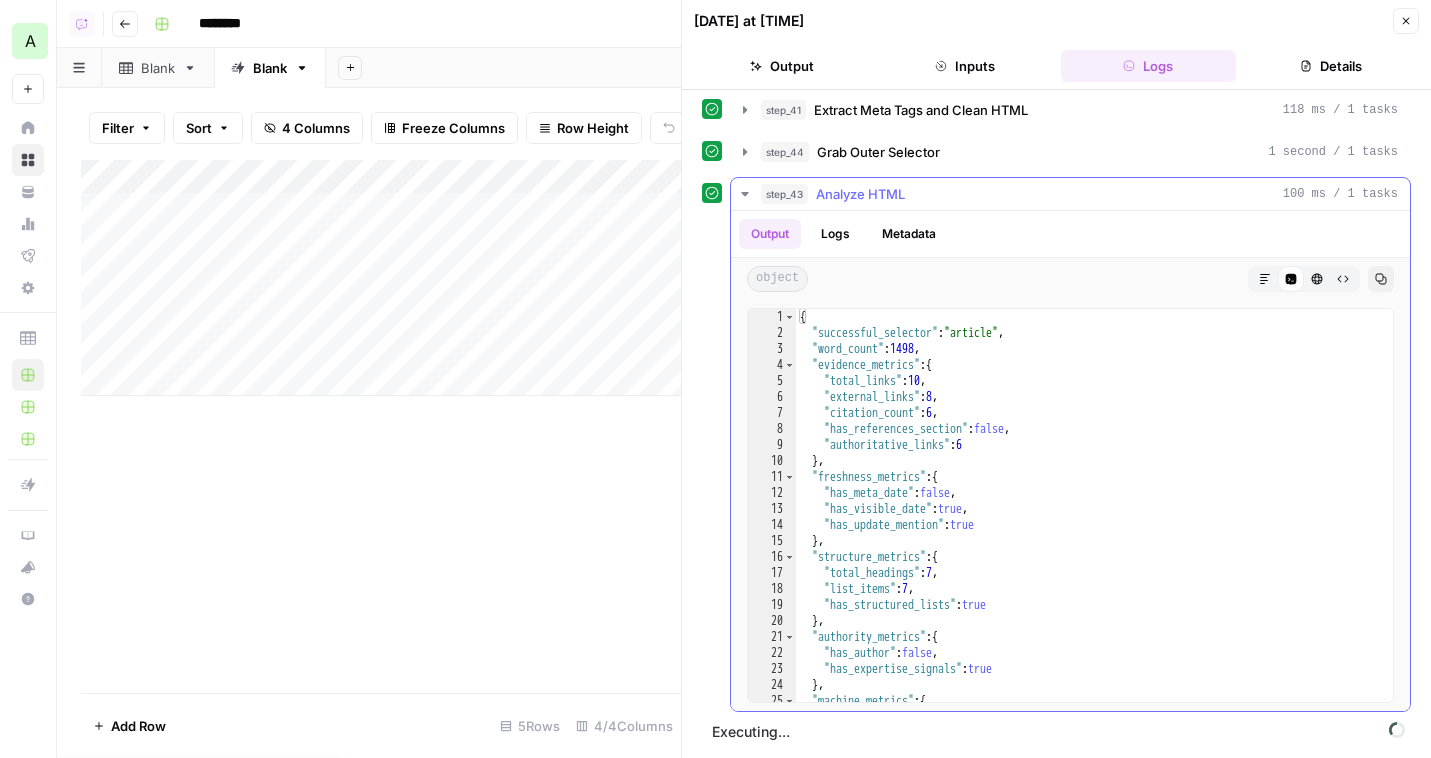 click on "step_43 Analyze HTML 100 ms / 1 tasks" at bounding box center (1079, 194) 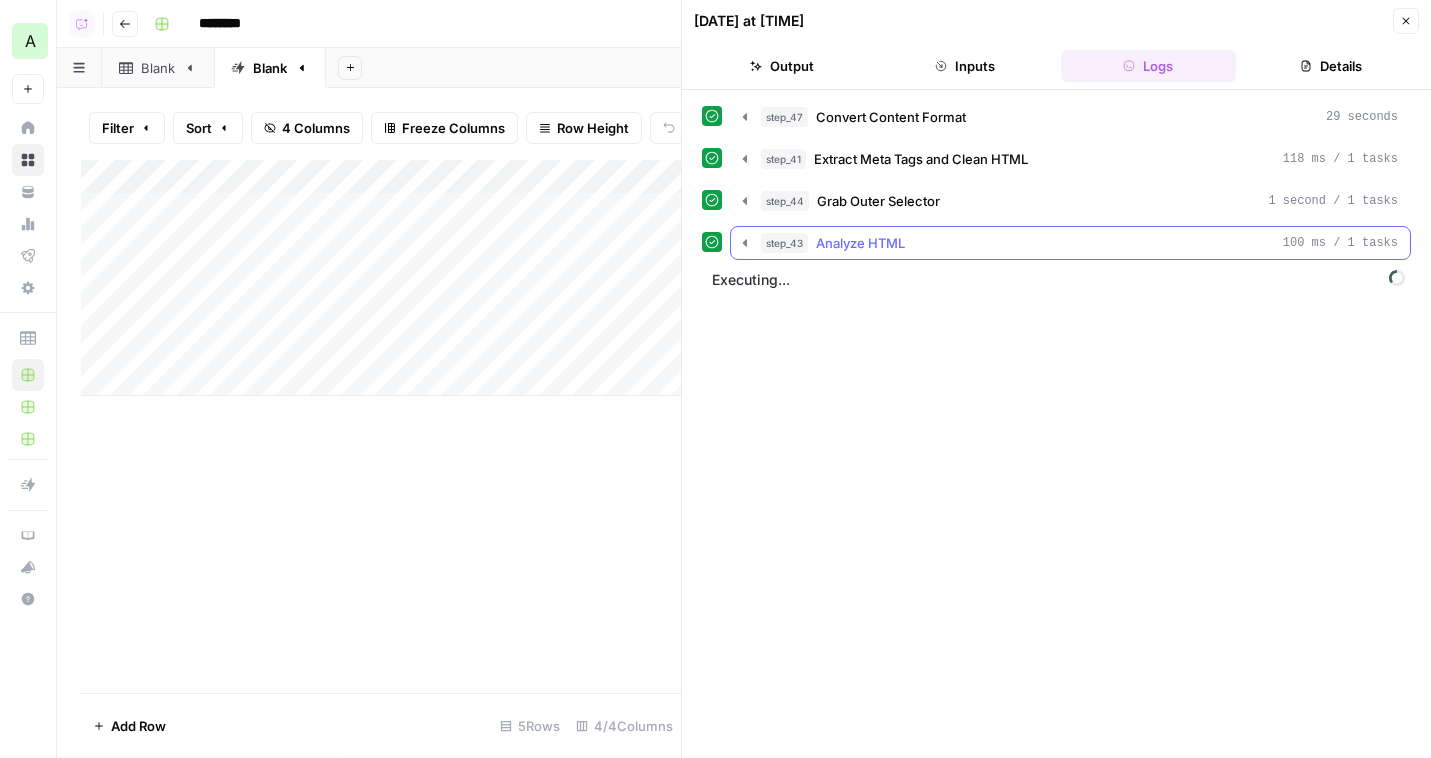 scroll, scrollTop: 0, scrollLeft: 0, axis: both 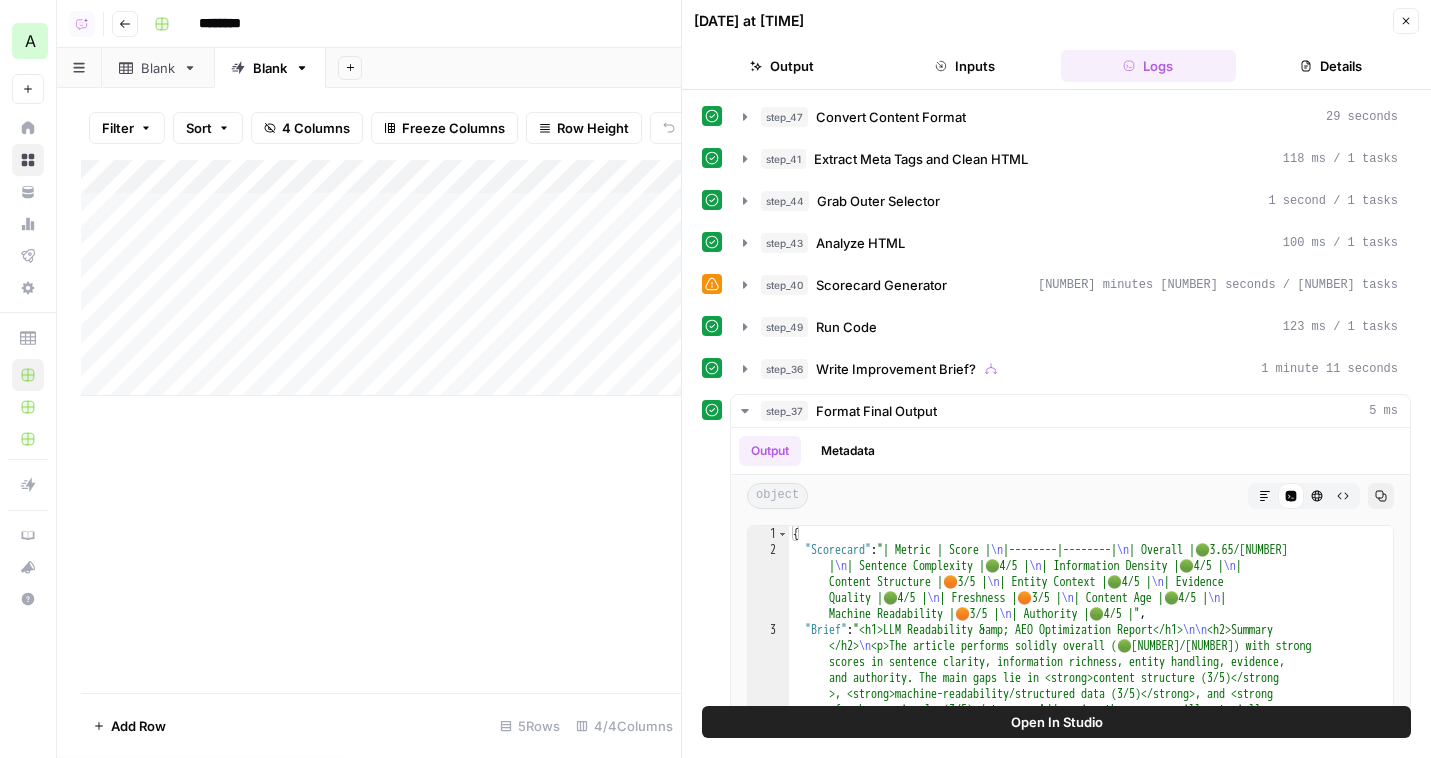 click 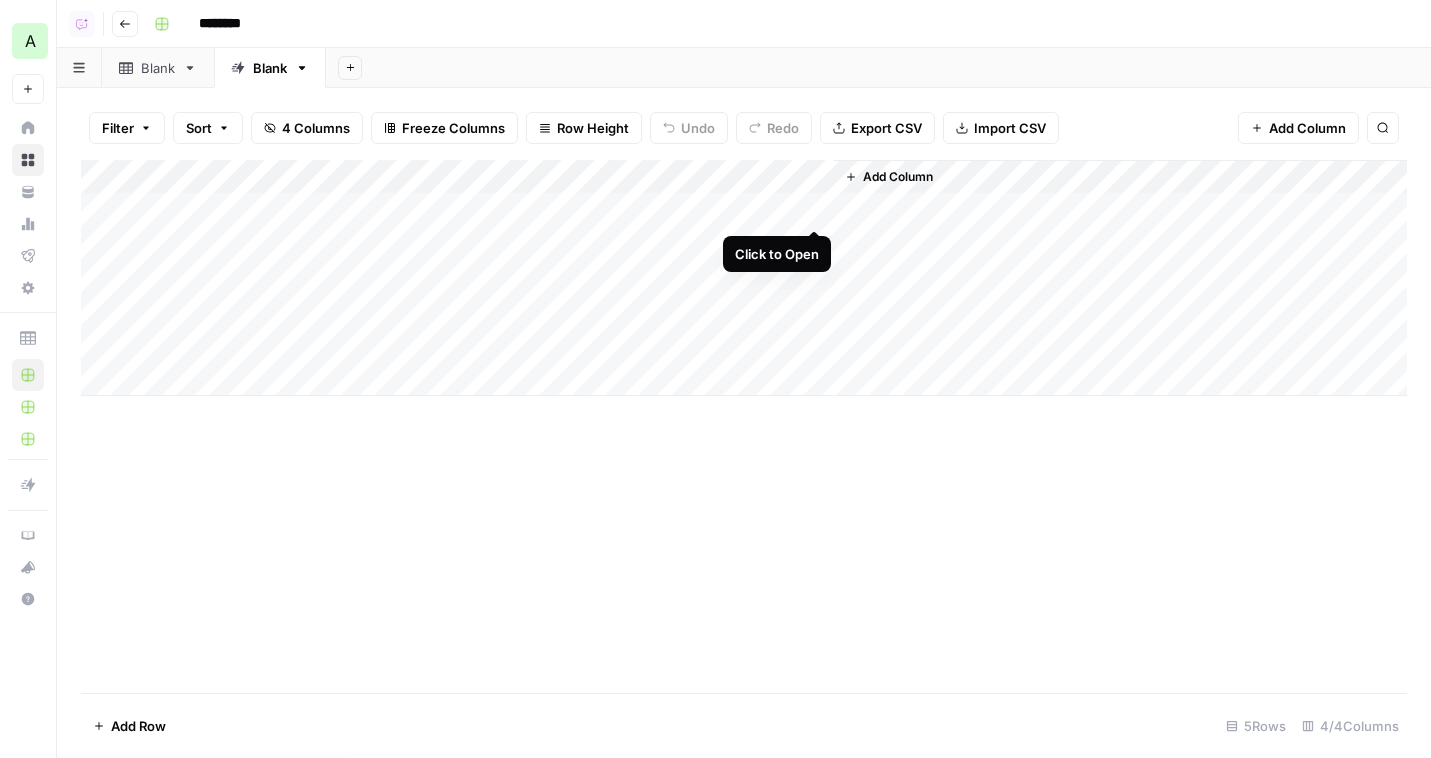 click on "Add Column" at bounding box center (744, 278) 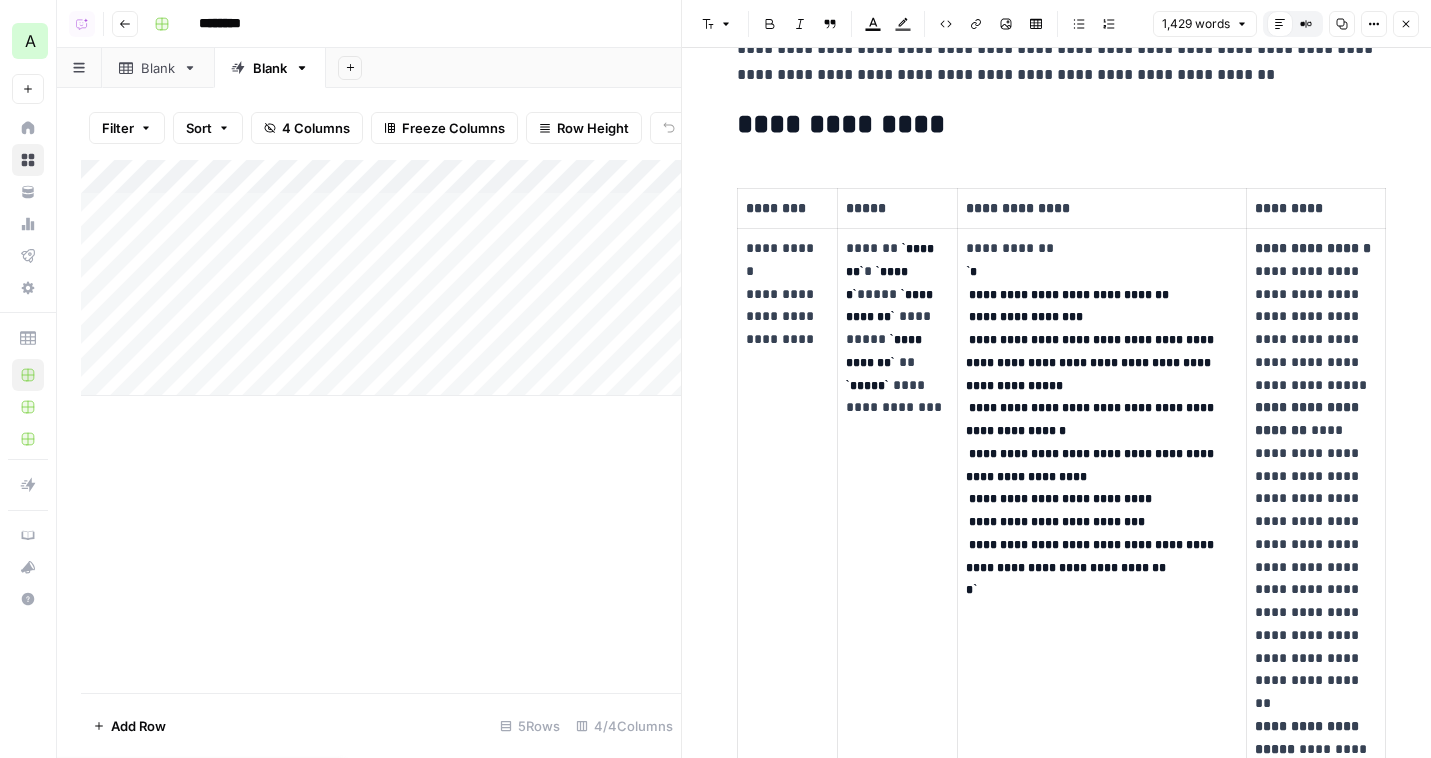 scroll, scrollTop: 309, scrollLeft: 0, axis: vertical 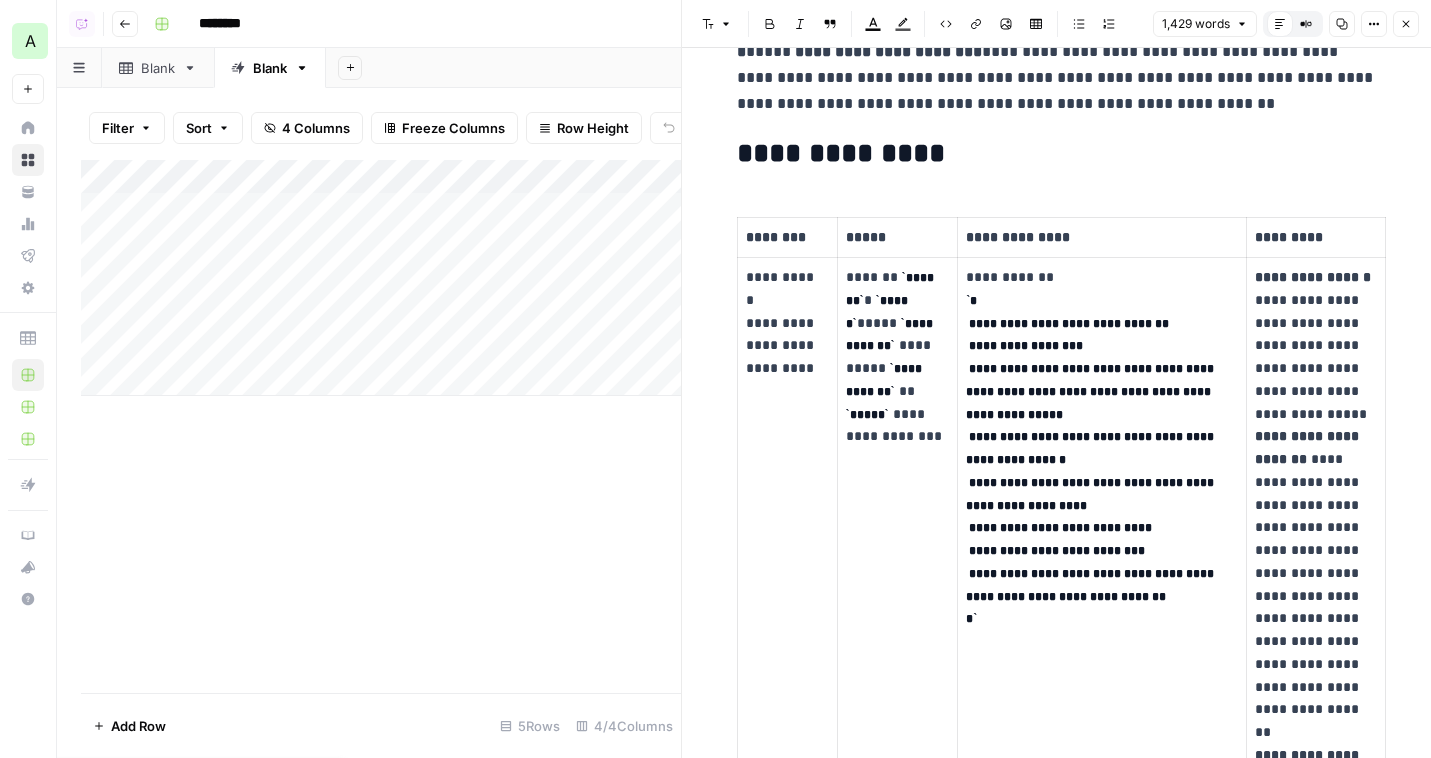 click on "Add Column" at bounding box center [381, 278] 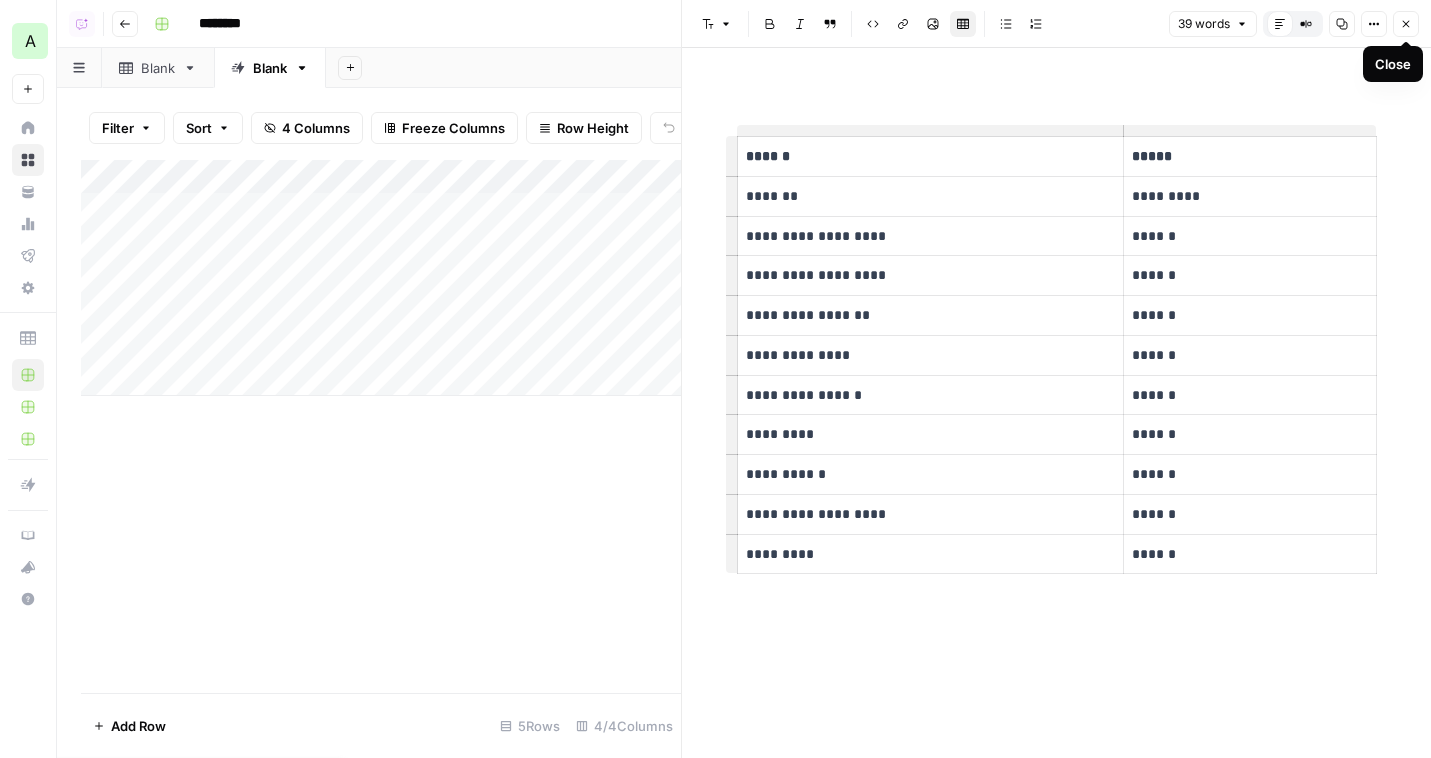 click 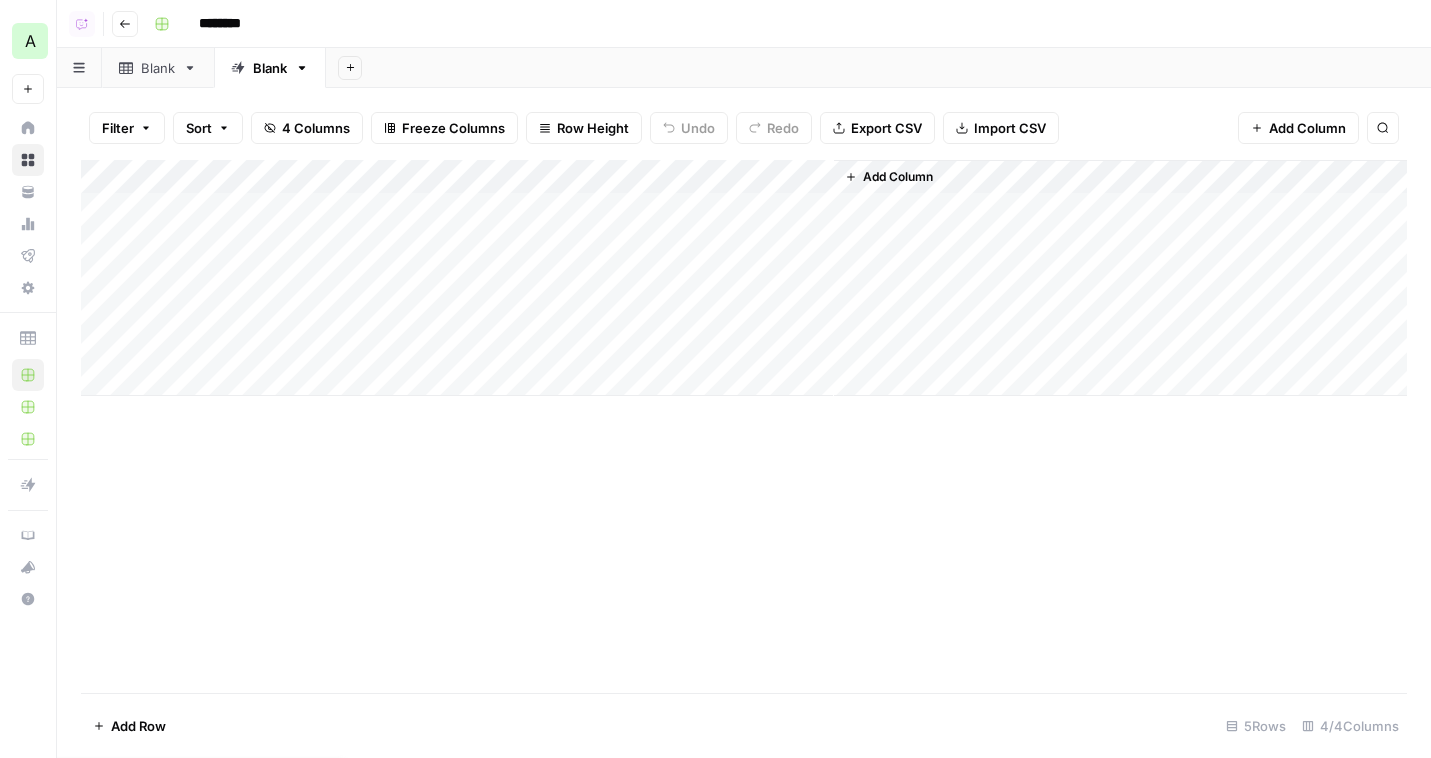 click on "Add Column" at bounding box center [744, 278] 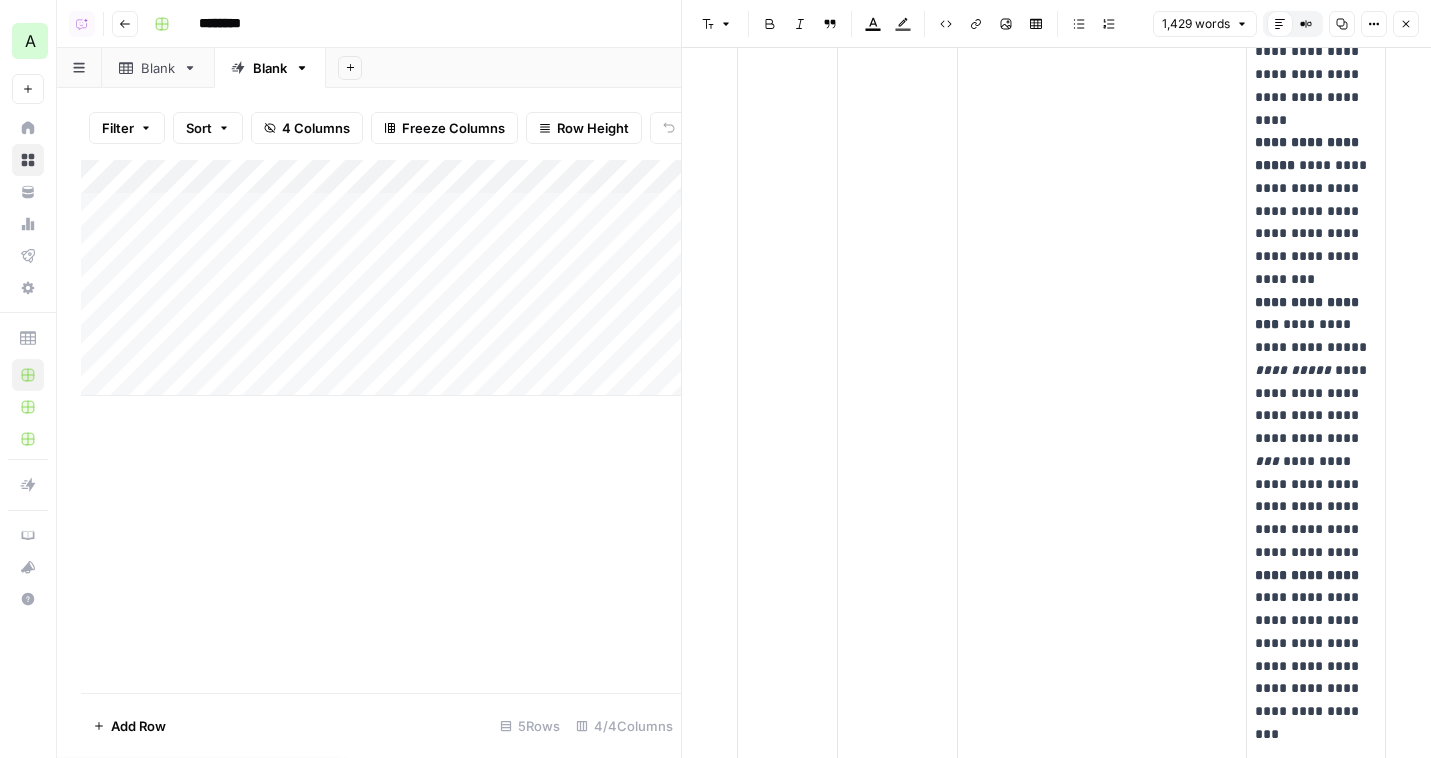 scroll, scrollTop: 2611, scrollLeft: 0, axis: vertical 